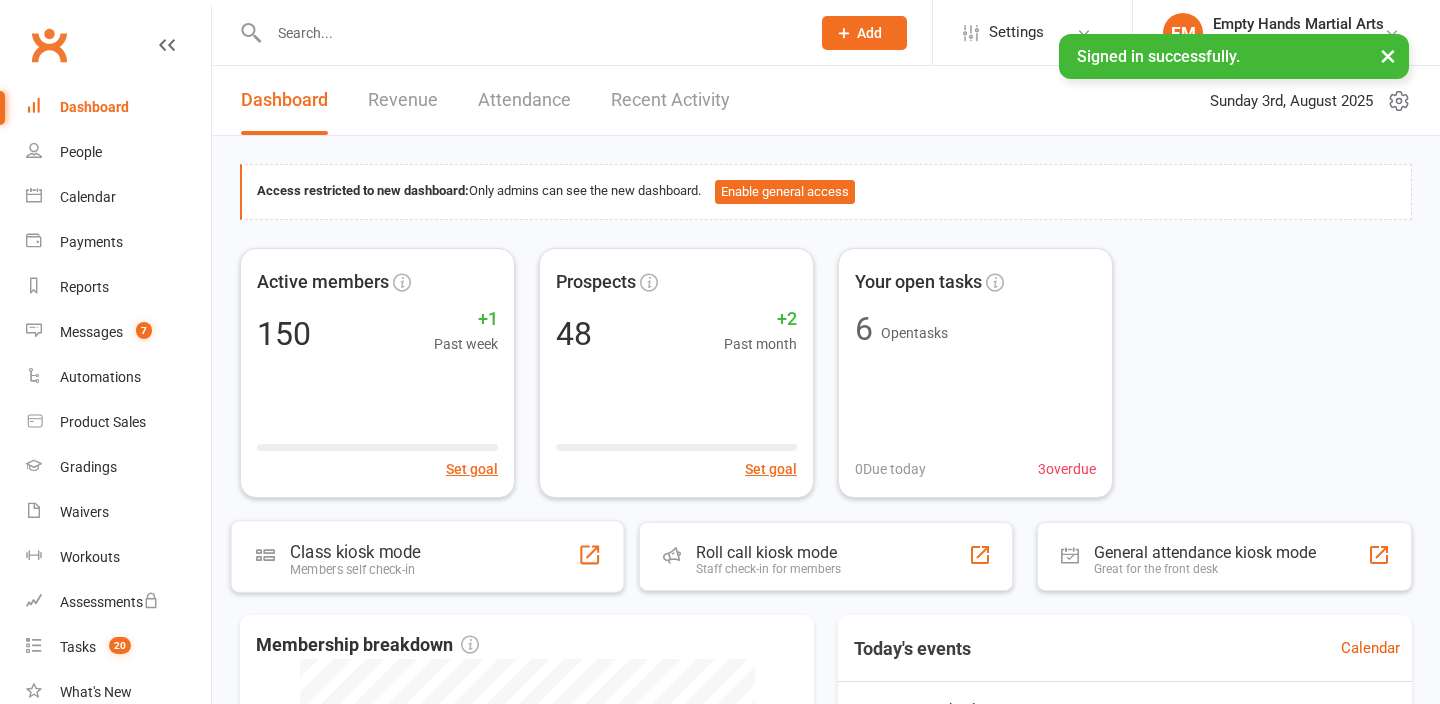 scroll, scrollTop: 0, scrollLeft: 0, axis: both 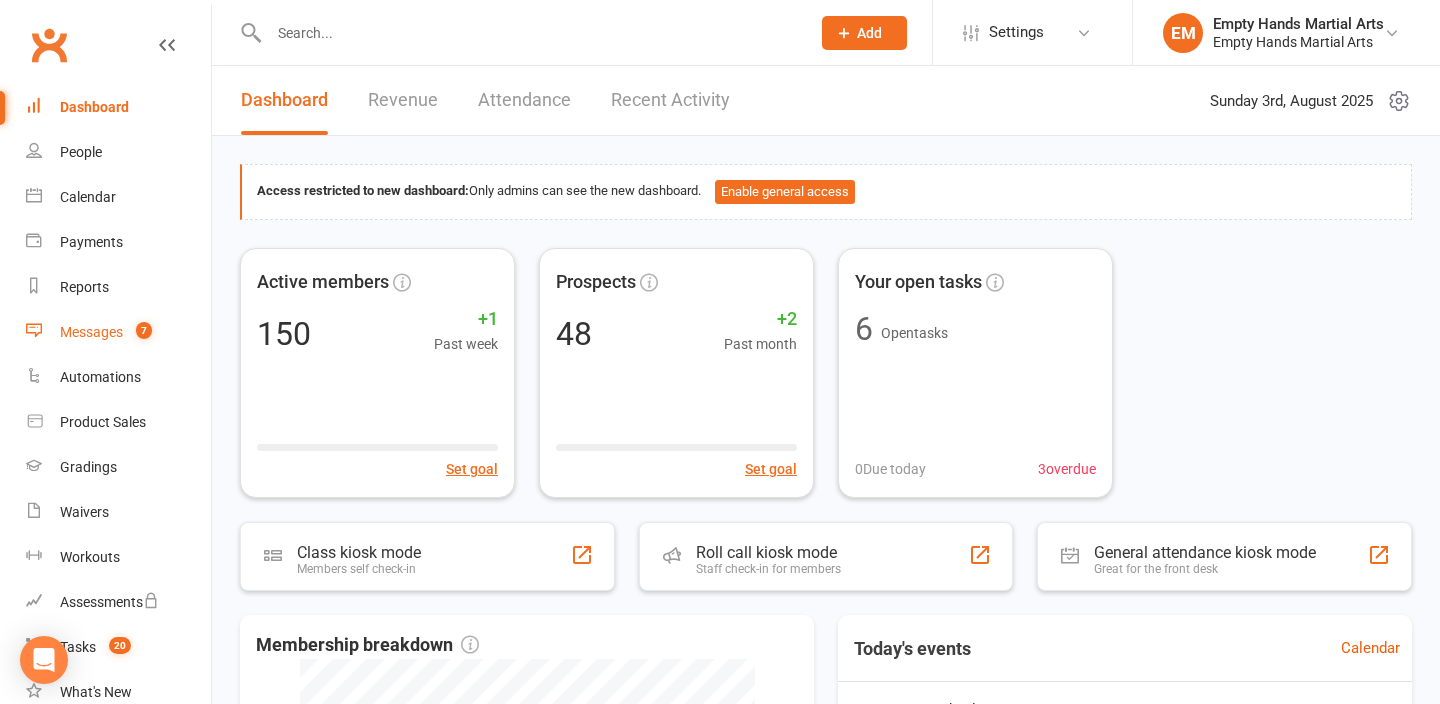 click on "Messages" at bounding box center (91, 332) 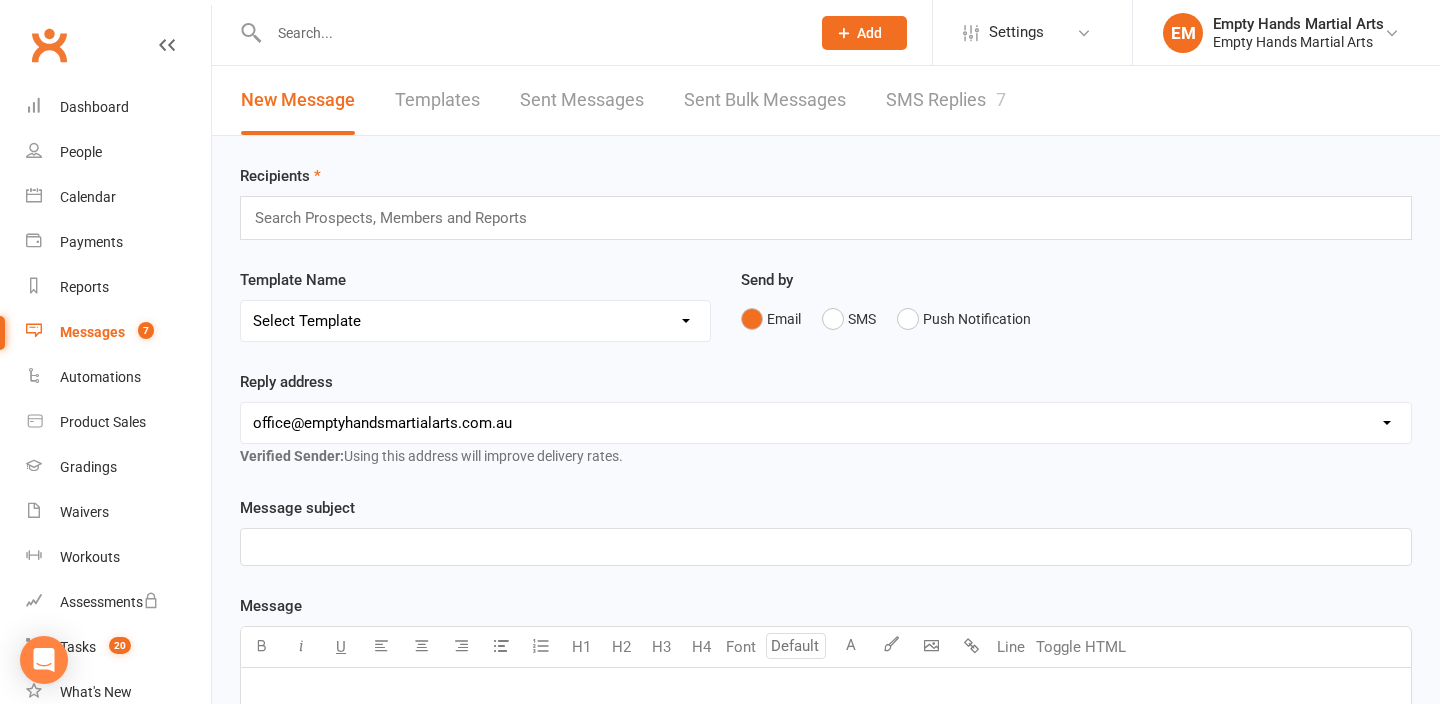 click on "SMS Replies  7" at bounding box center (946, 100) 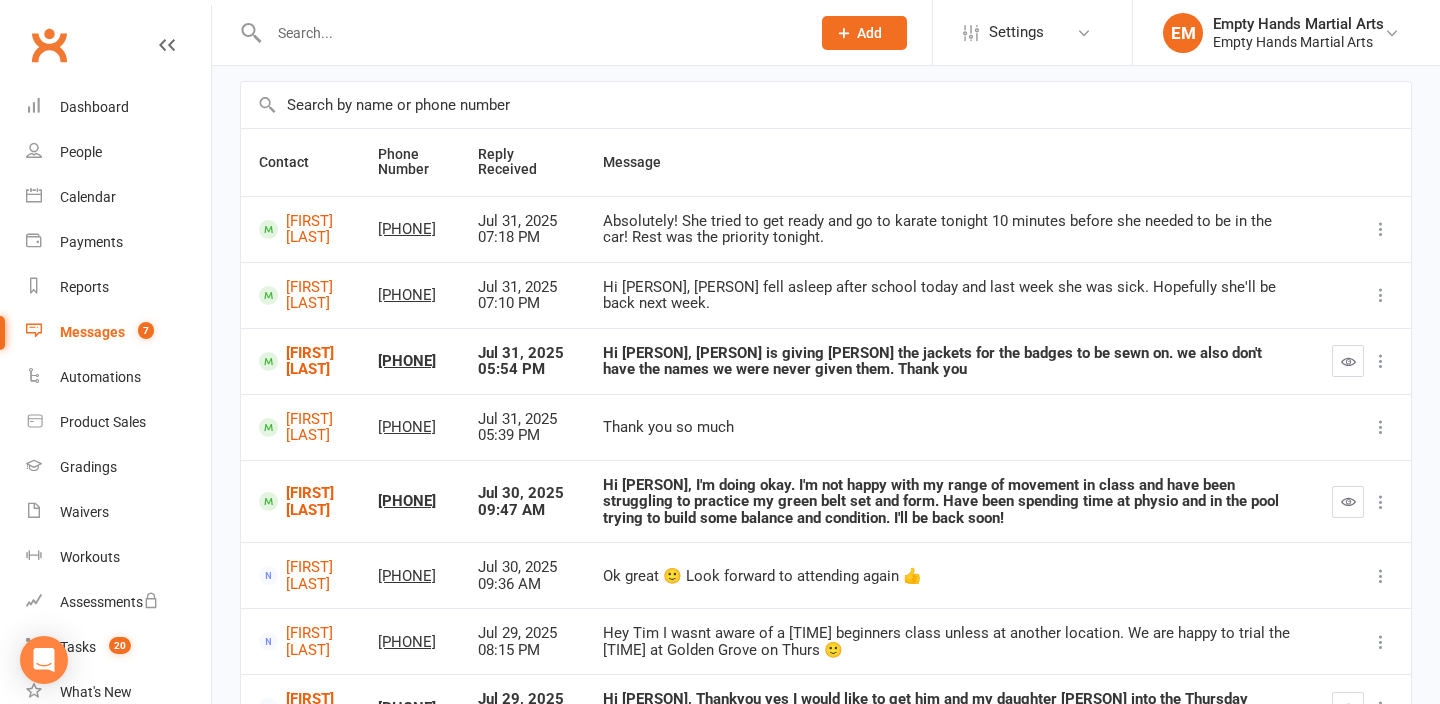 scroll, scrollTop: 98, scrollLeft: 0, axis: vertical 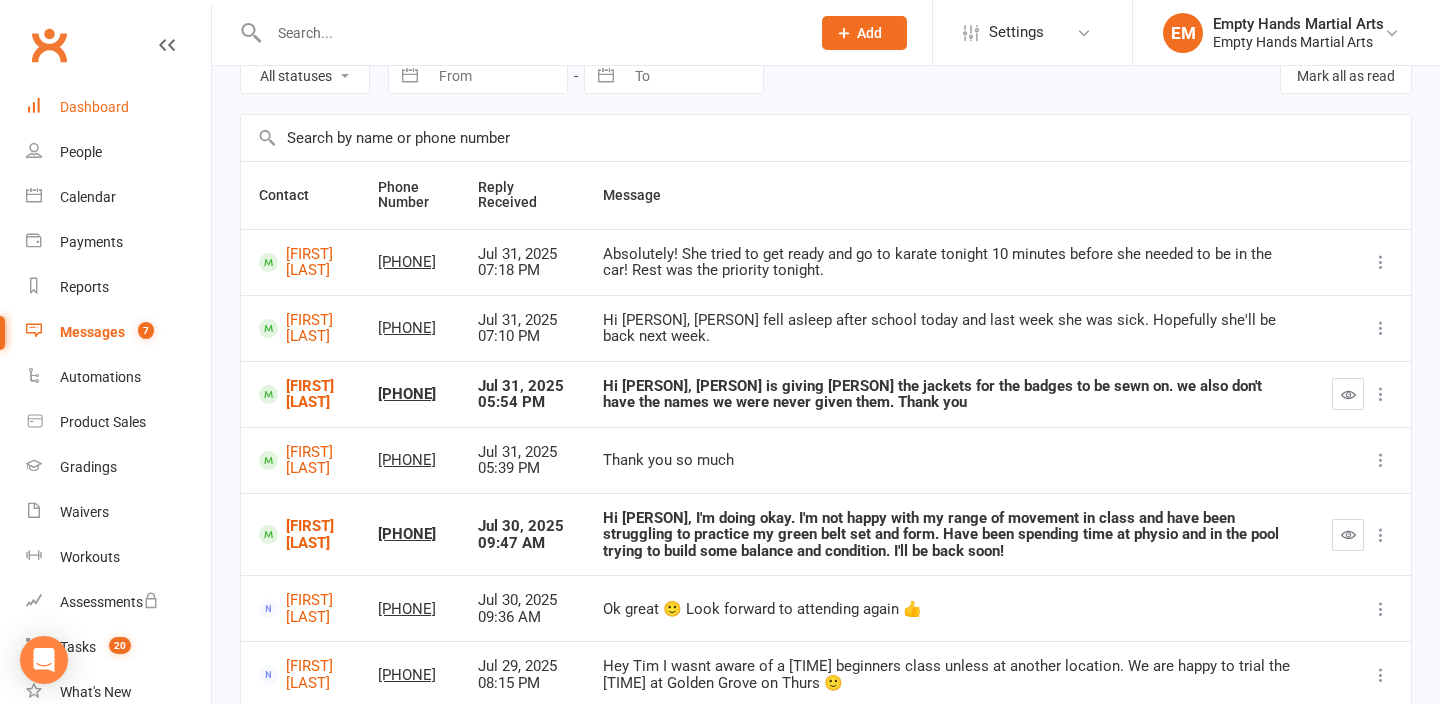 click on "Dashboard" at bounding box center [118, 107] 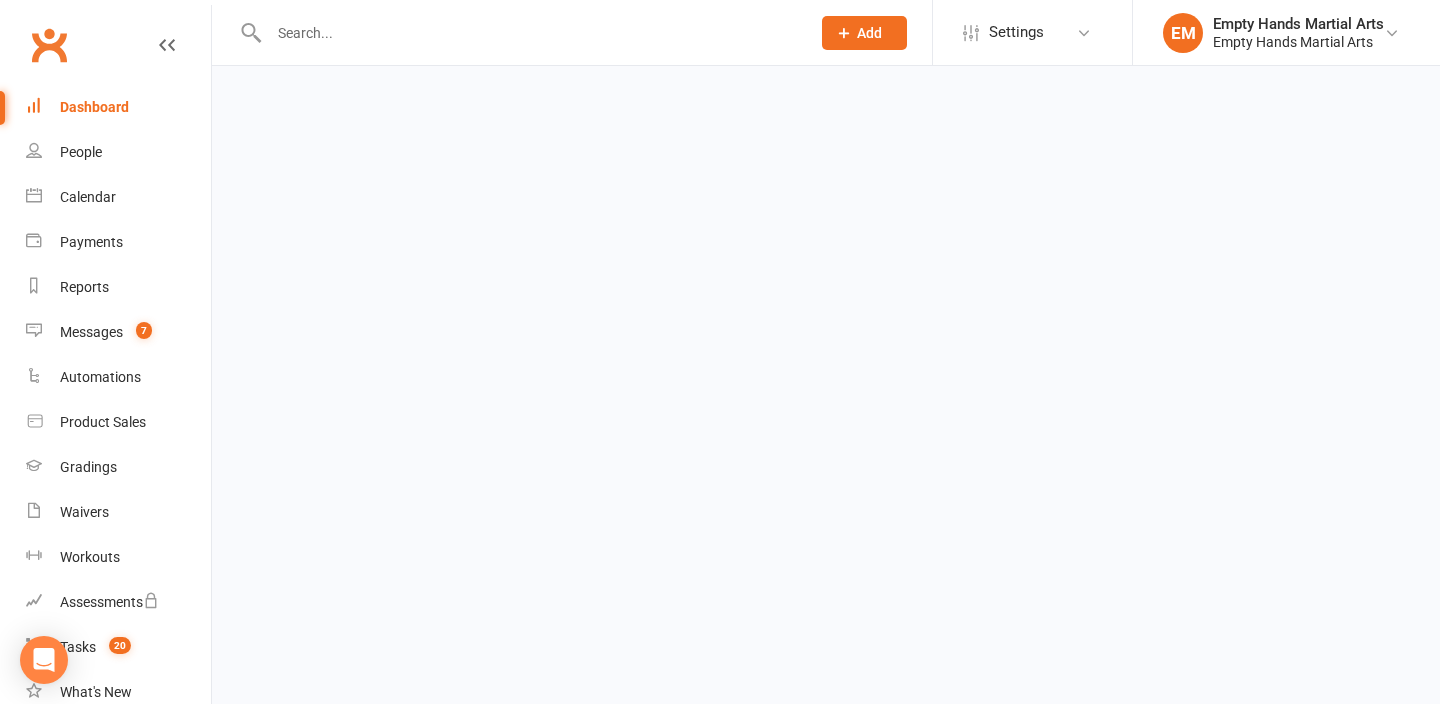 scroll, scrollTop: 0, scrollLeft: 0, axis: both 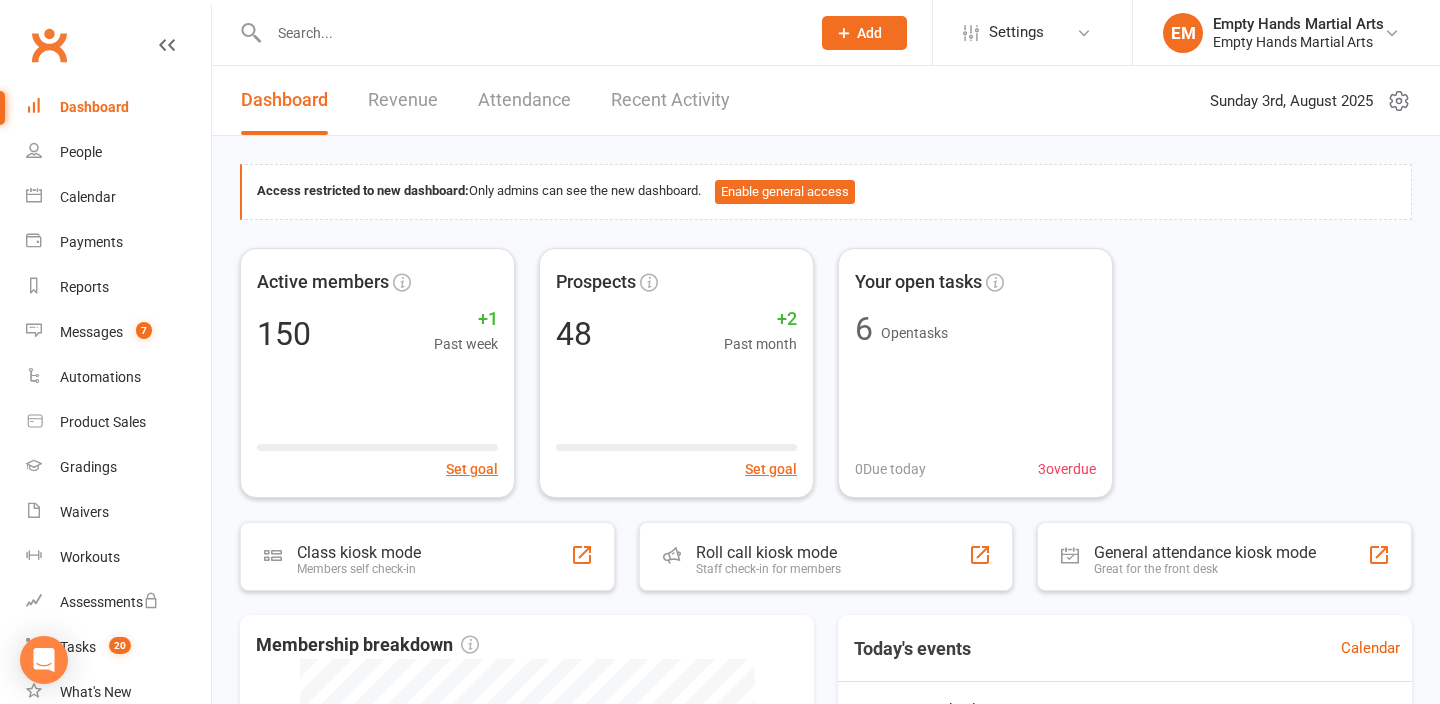 click at bounding box center (518, 32) 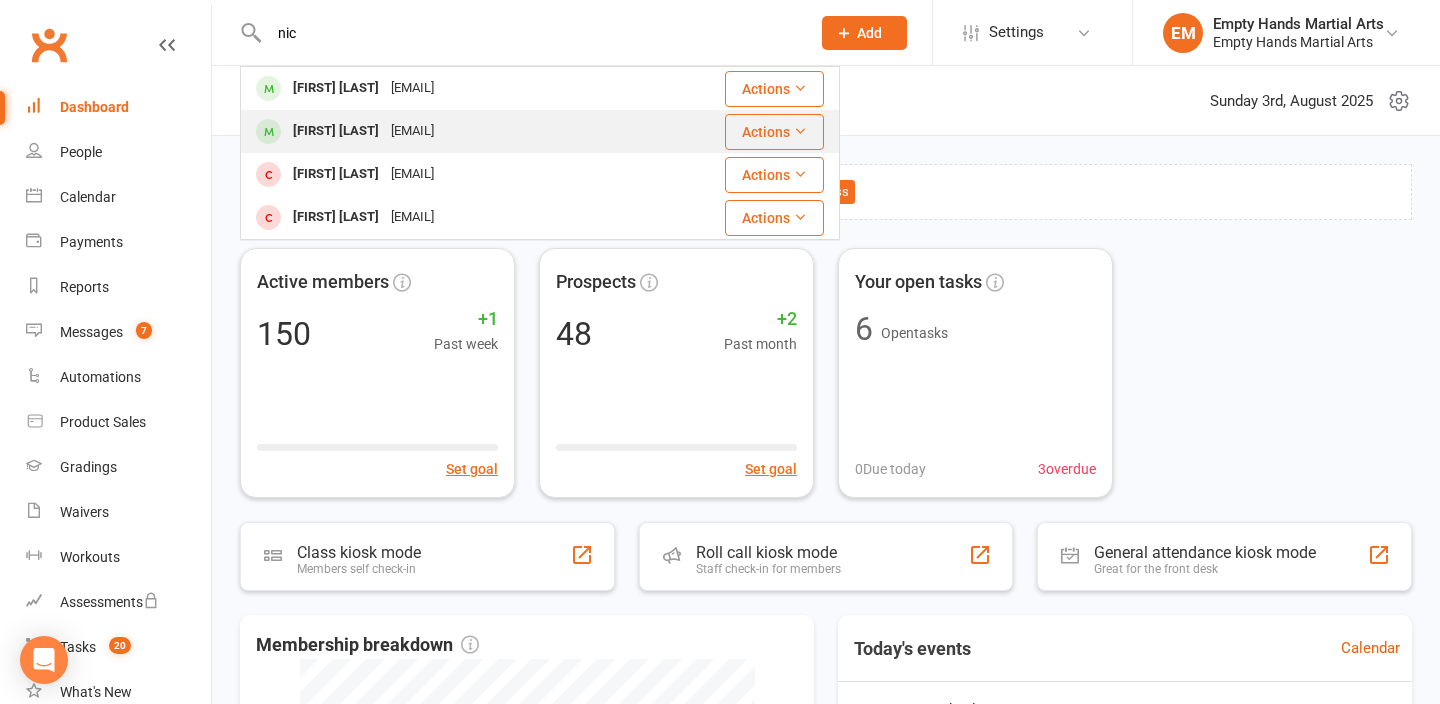 type on "nic" 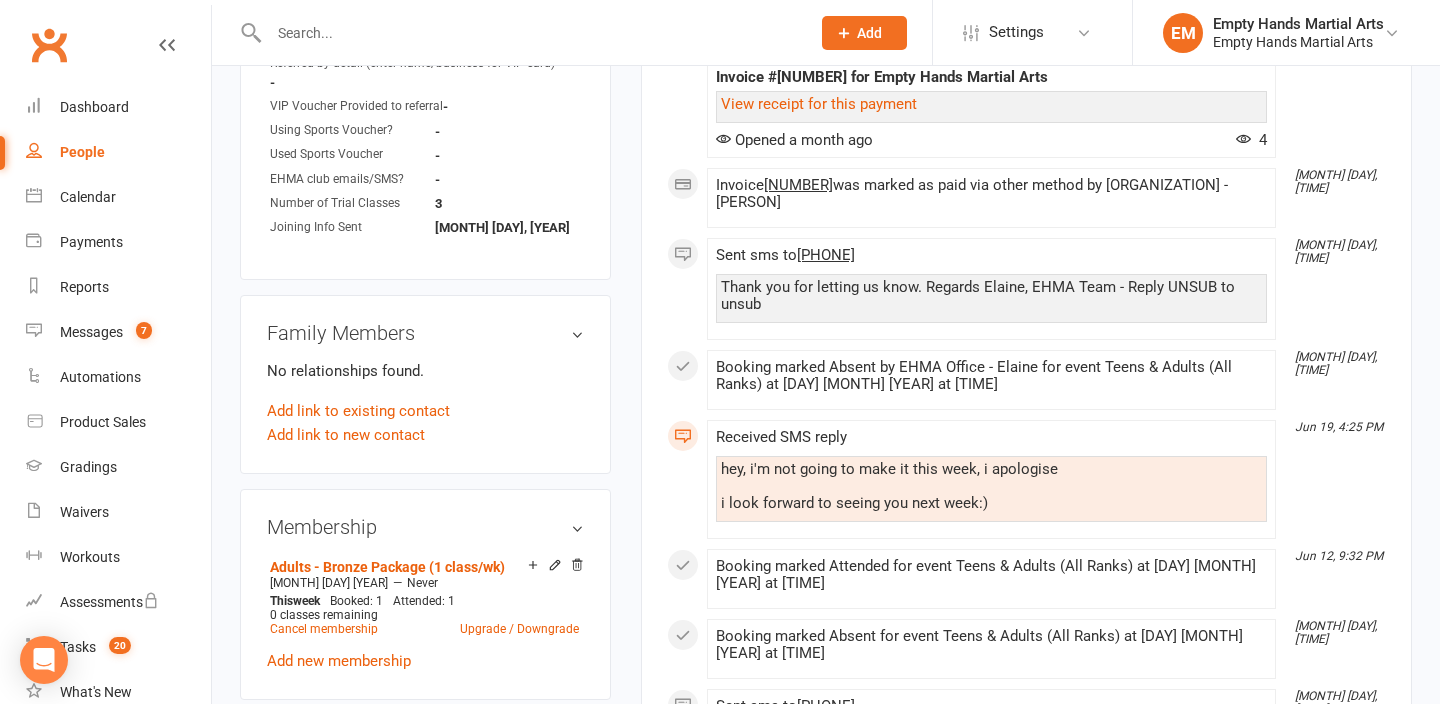 scroll, scrollTop: 1758, scrollLeft: 0, axis: vertical 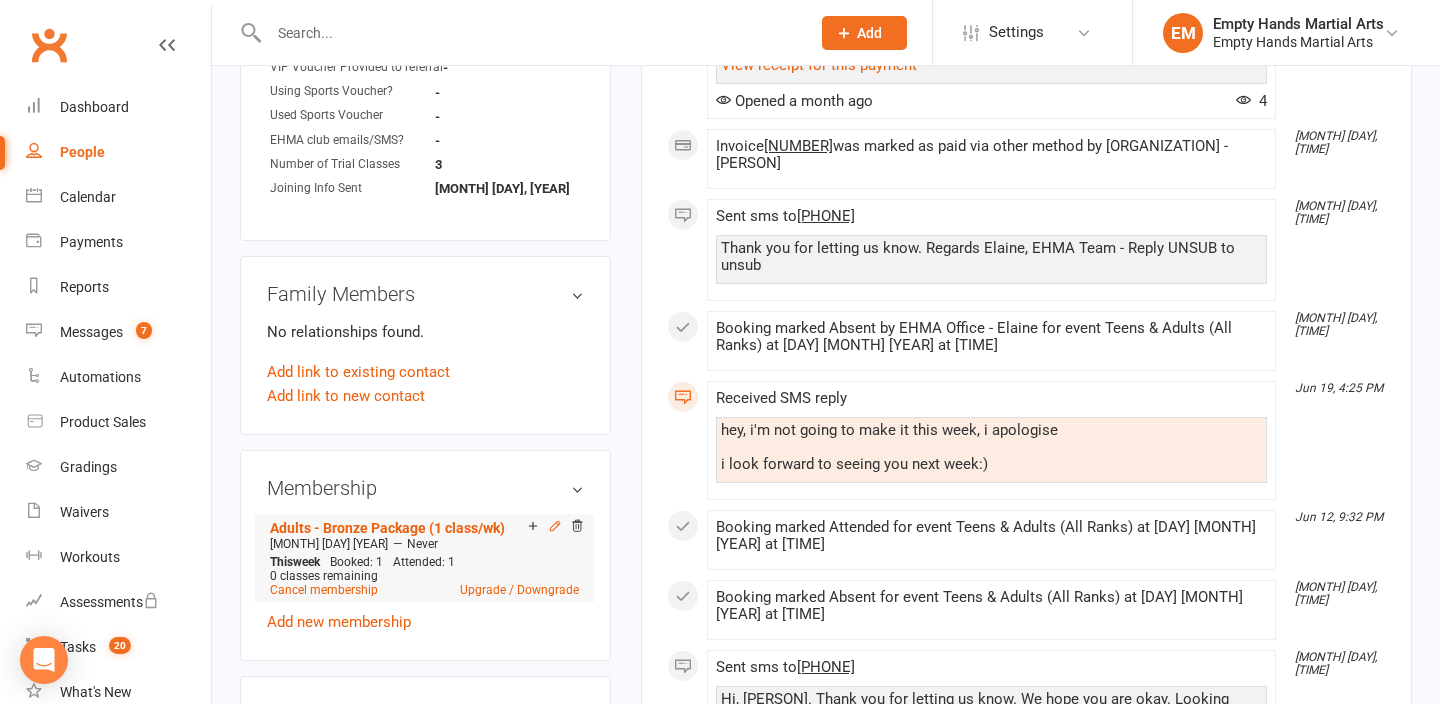 click 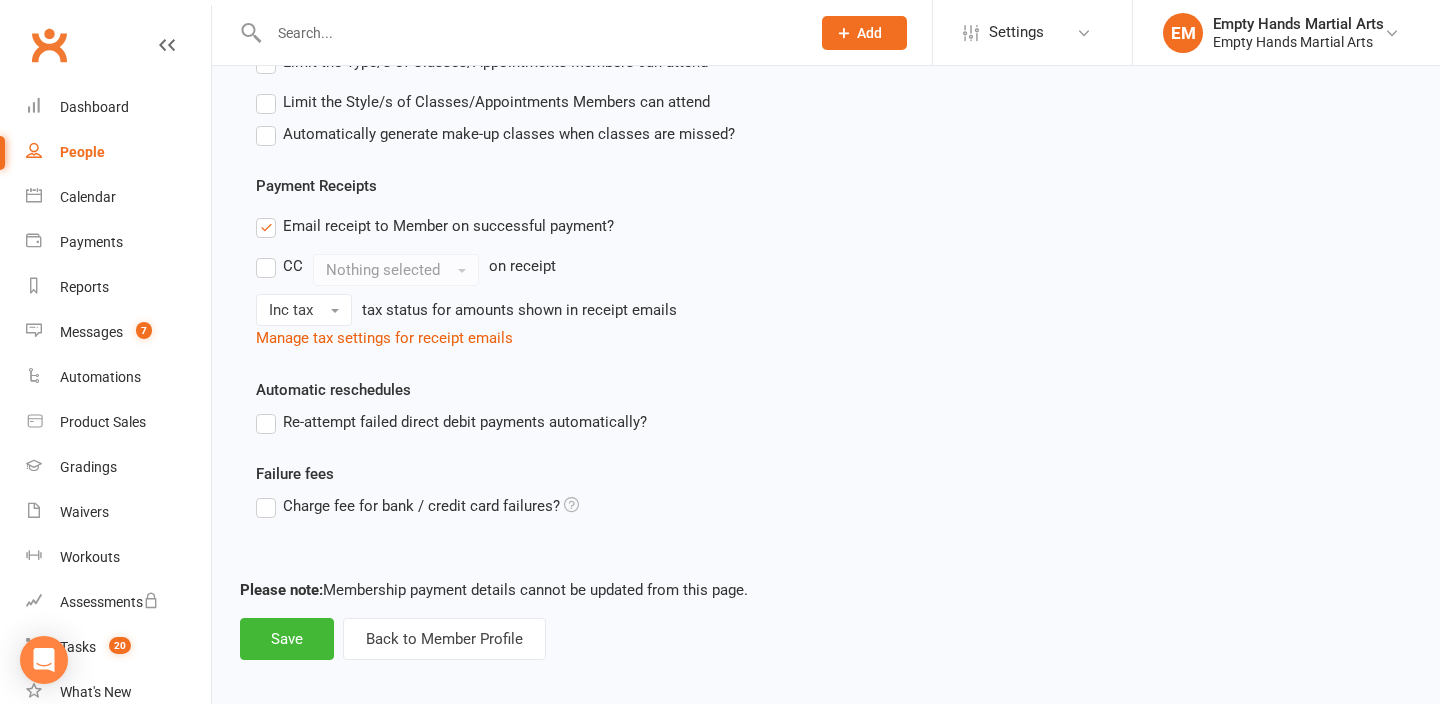scroll, scrollTop: 802, scrollLeft: 0, axis: vertical 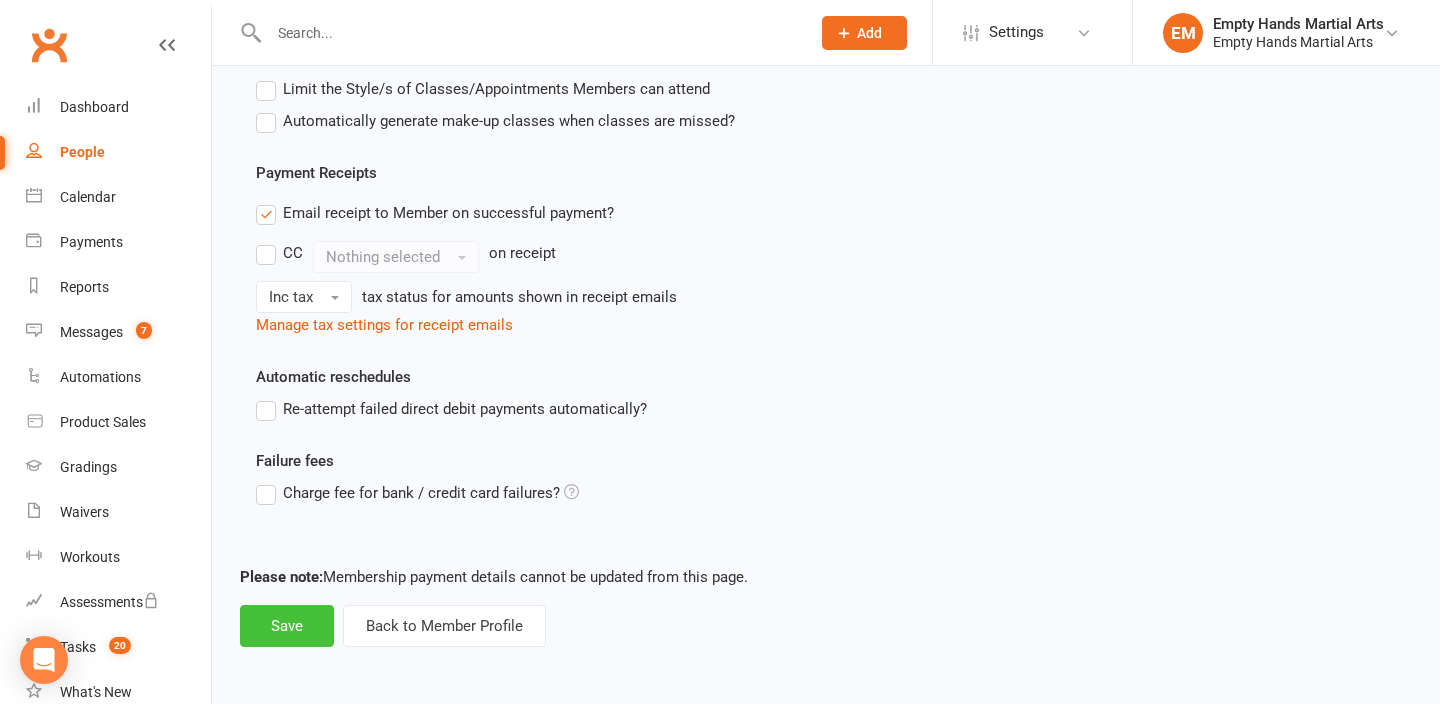 click on "Save" at bounding box center (287, 626) 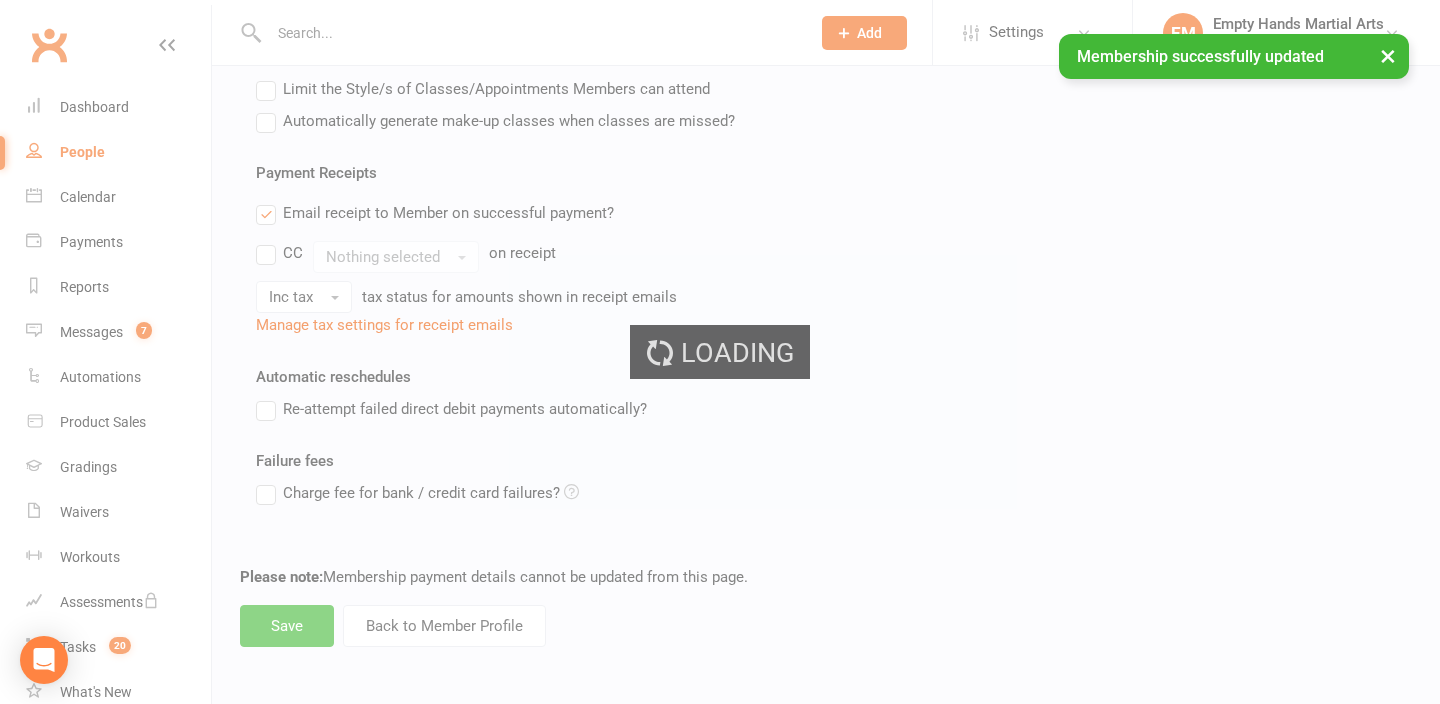 scroll, scrollTop: 0, scrollLeft: 0, axis: both 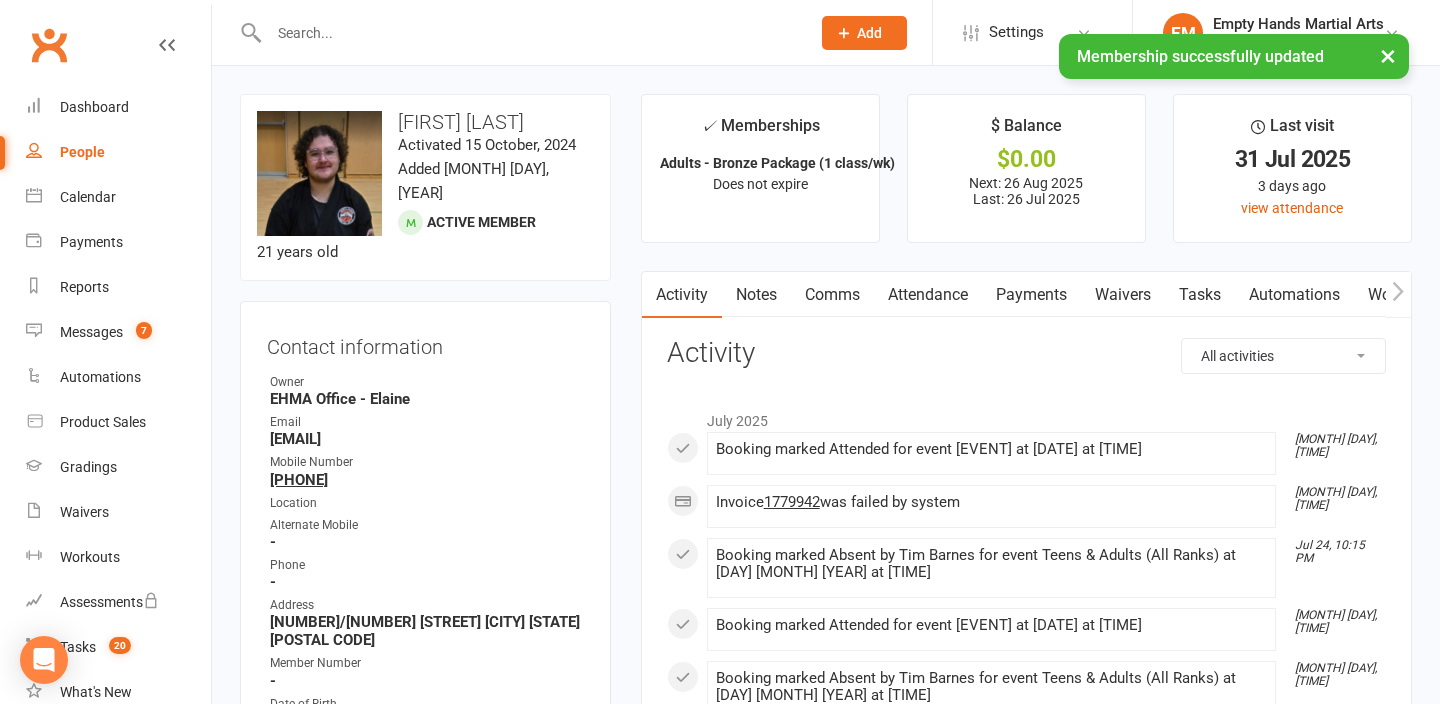 click on "Payments" at bounding box center (1031, 295) 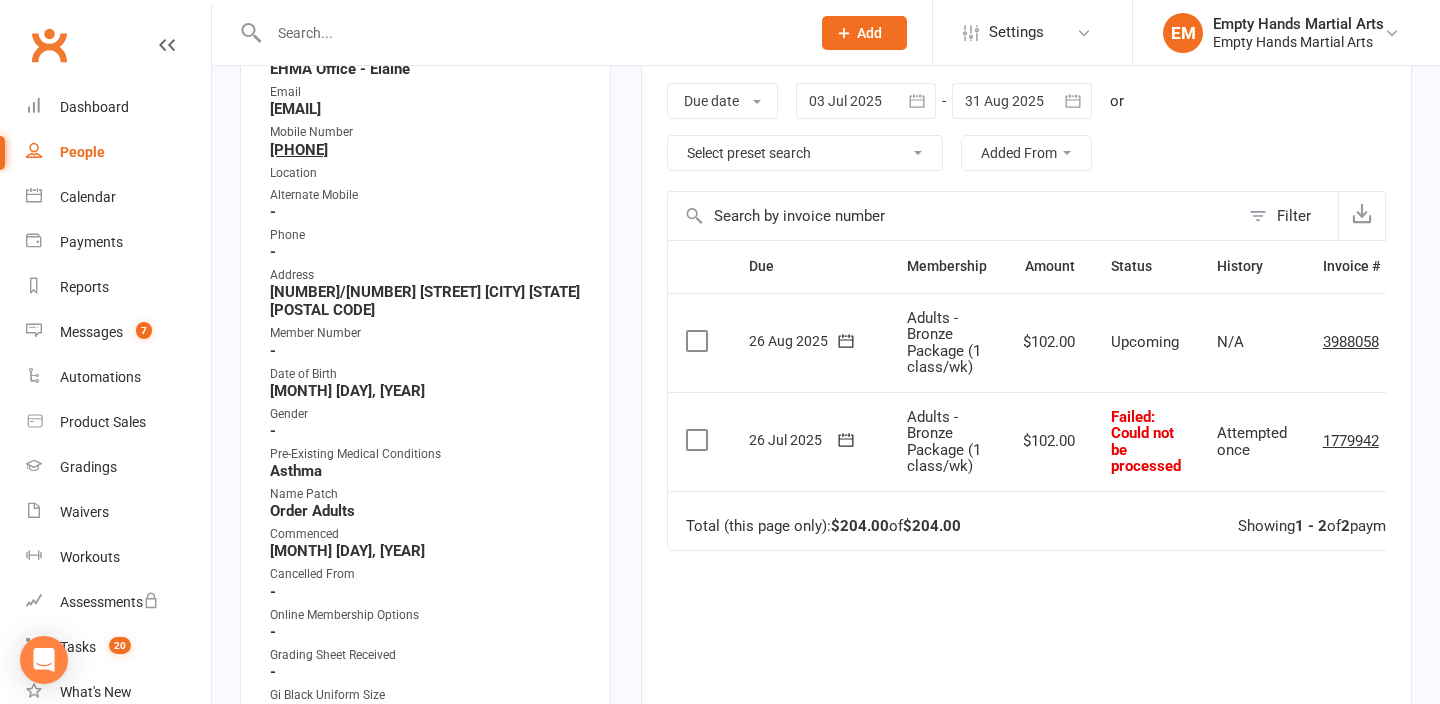 scroll, scrollTop: 317, scrollLeft: 0, axis: vertical 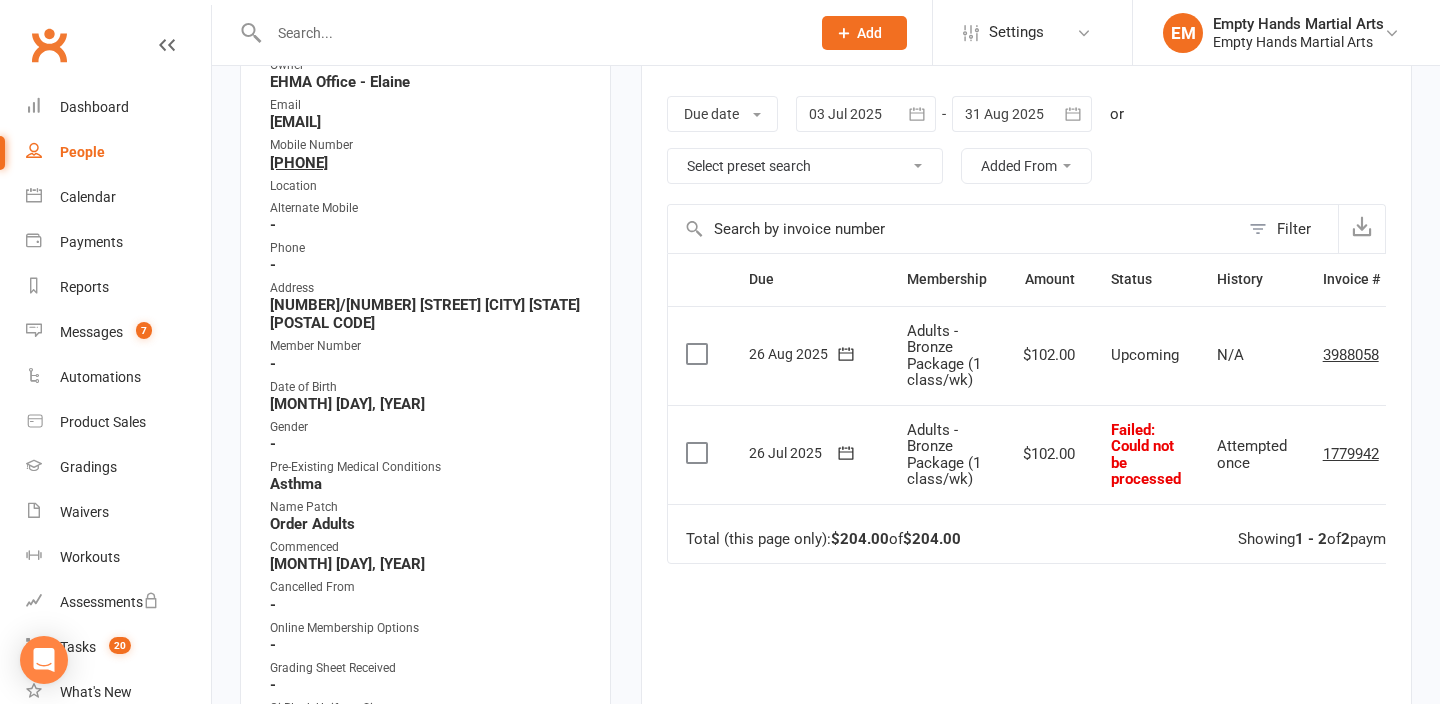 click at bounding box center (918, 114) 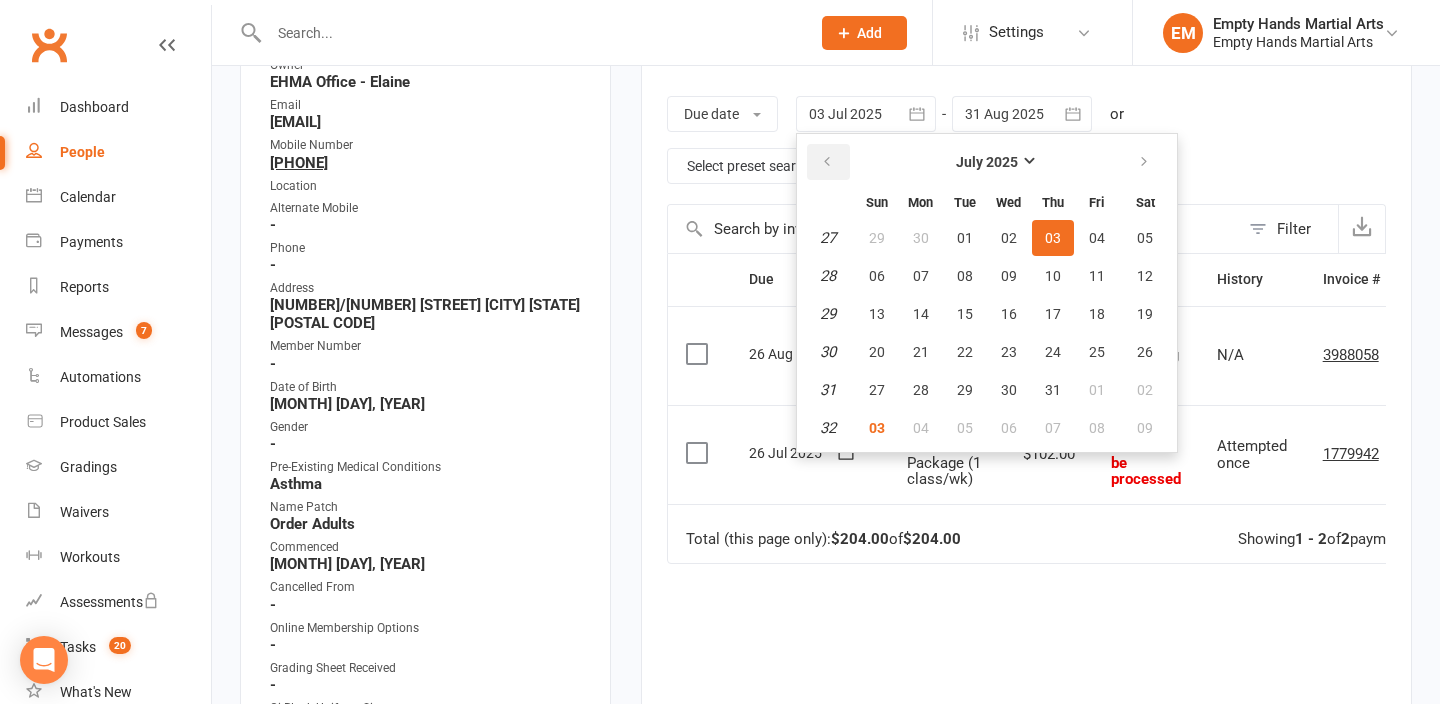 click at bounding box center [828, 162] 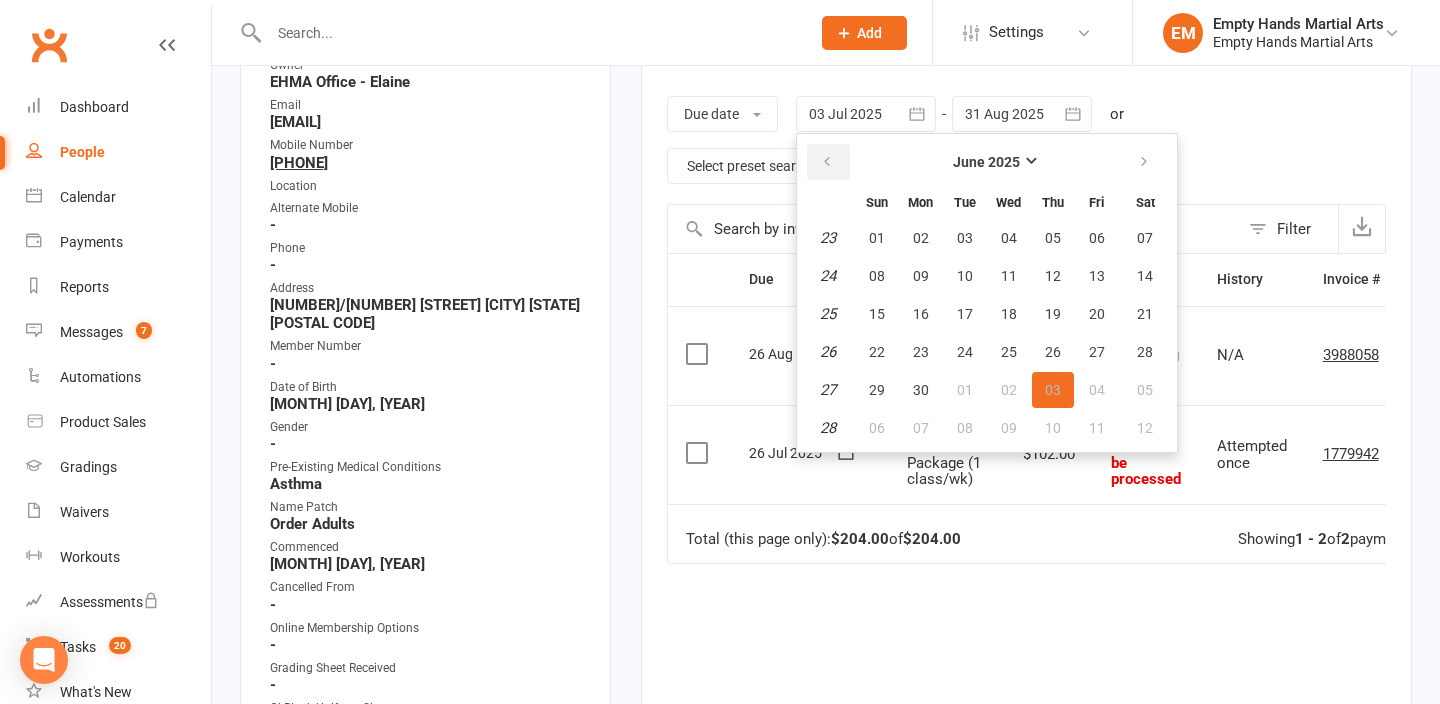 click at bounding box center (828, 162) 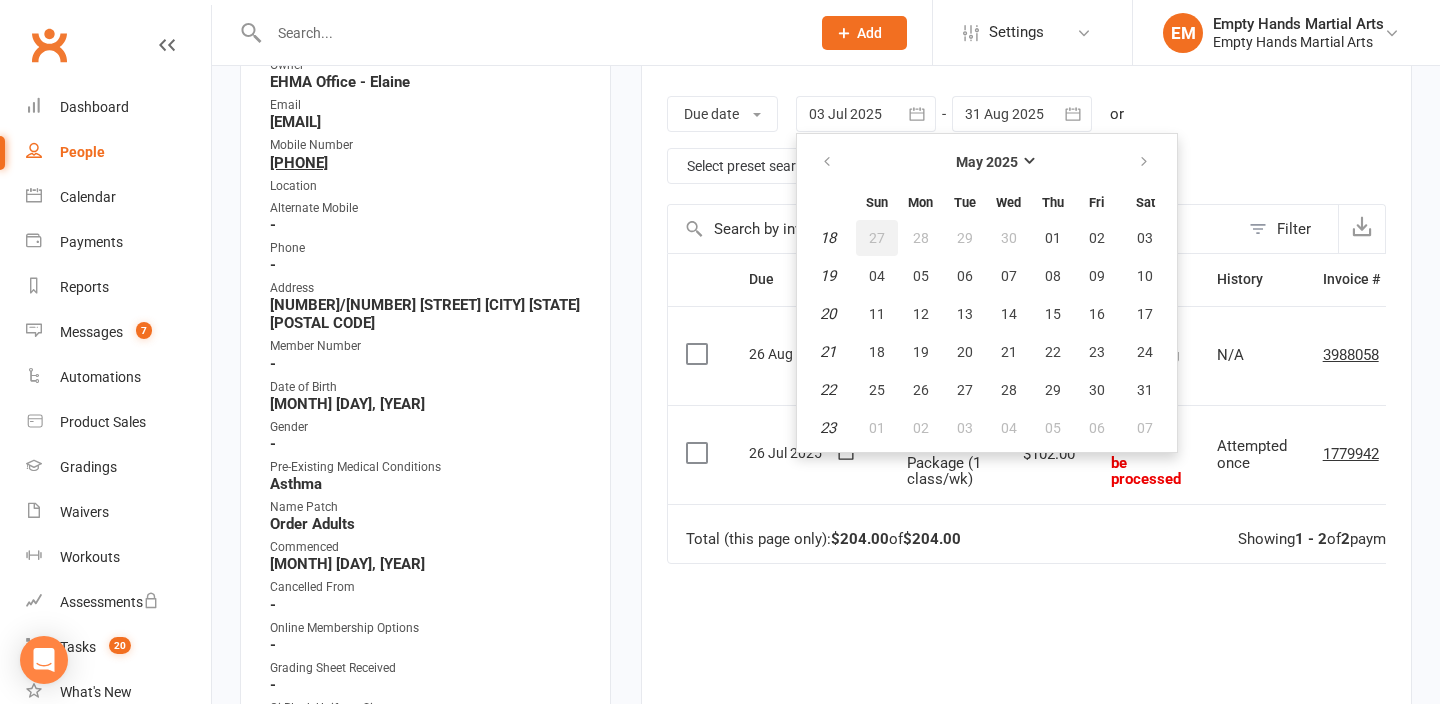 click on "27" at bounding box center (877, 238) 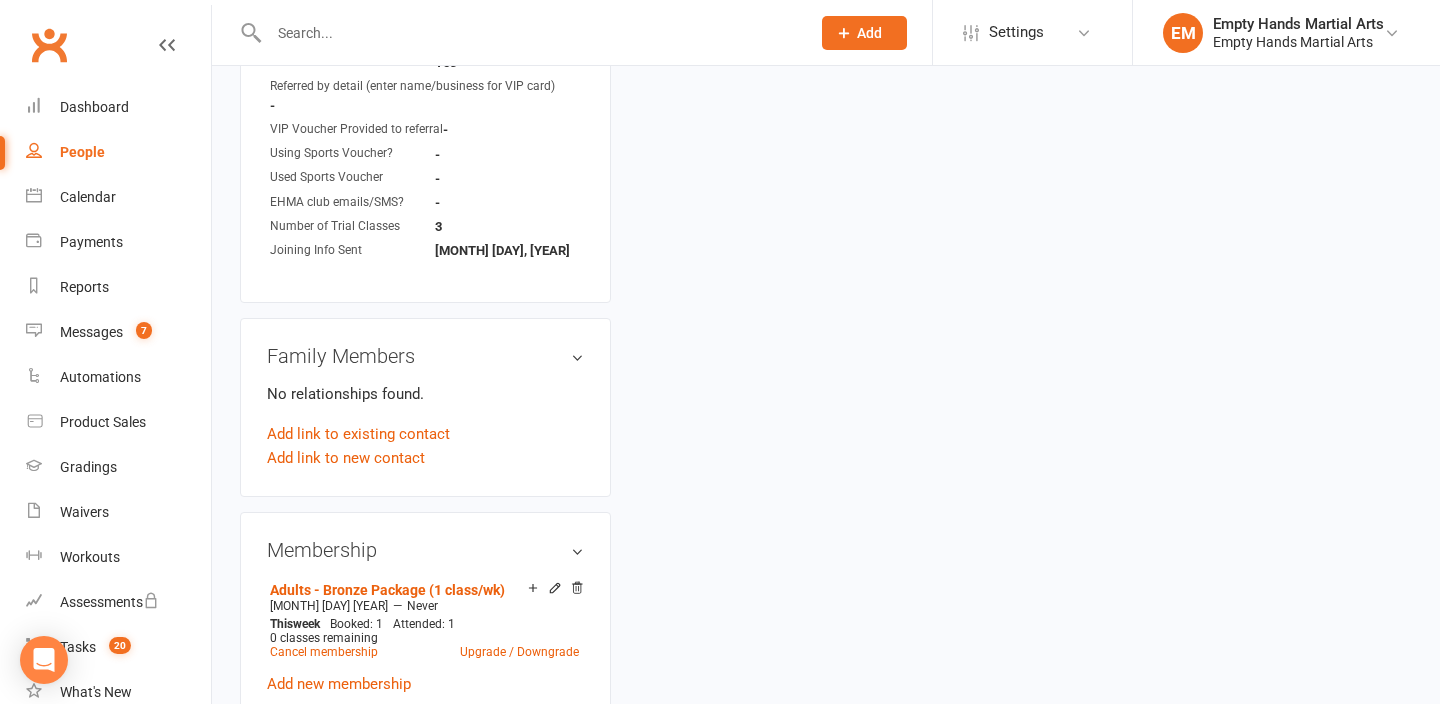 scroll, scrollTop: 1903, scrollLeft: 0, axis: vertical 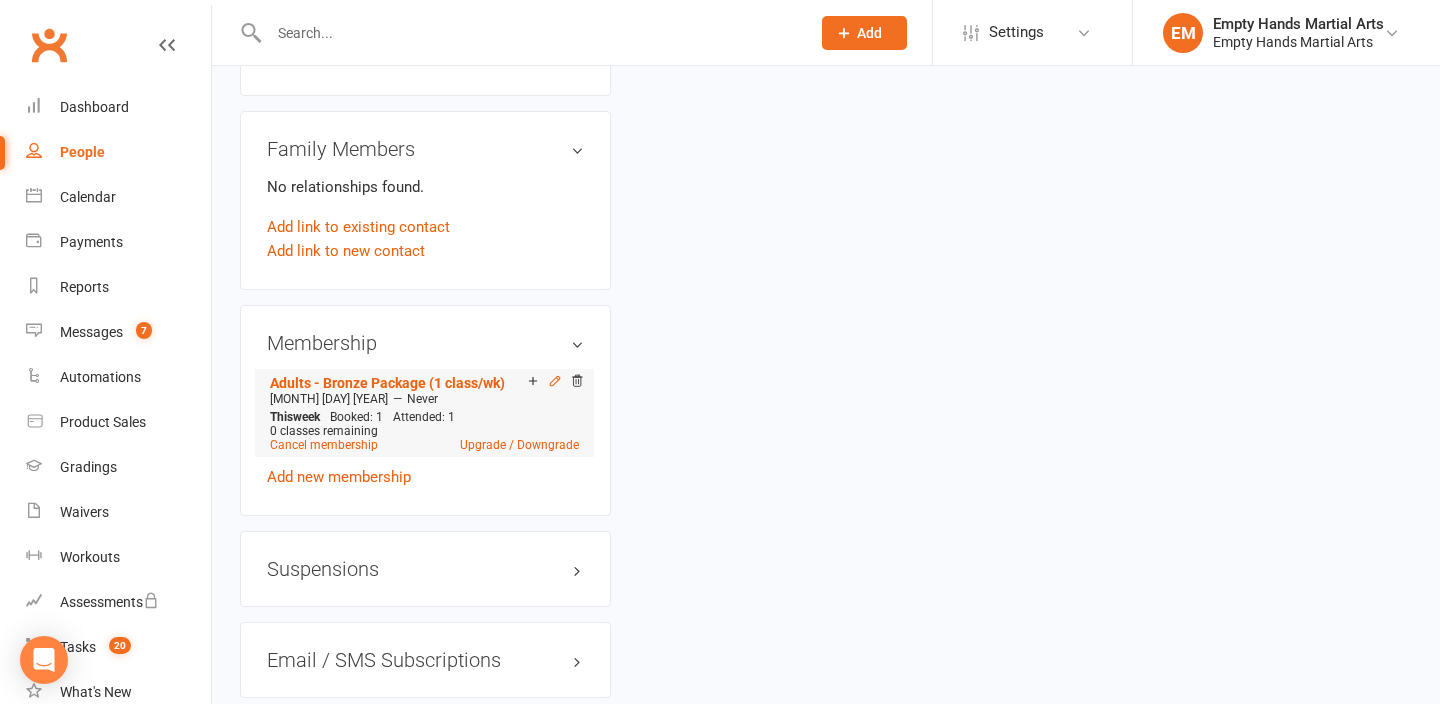 click 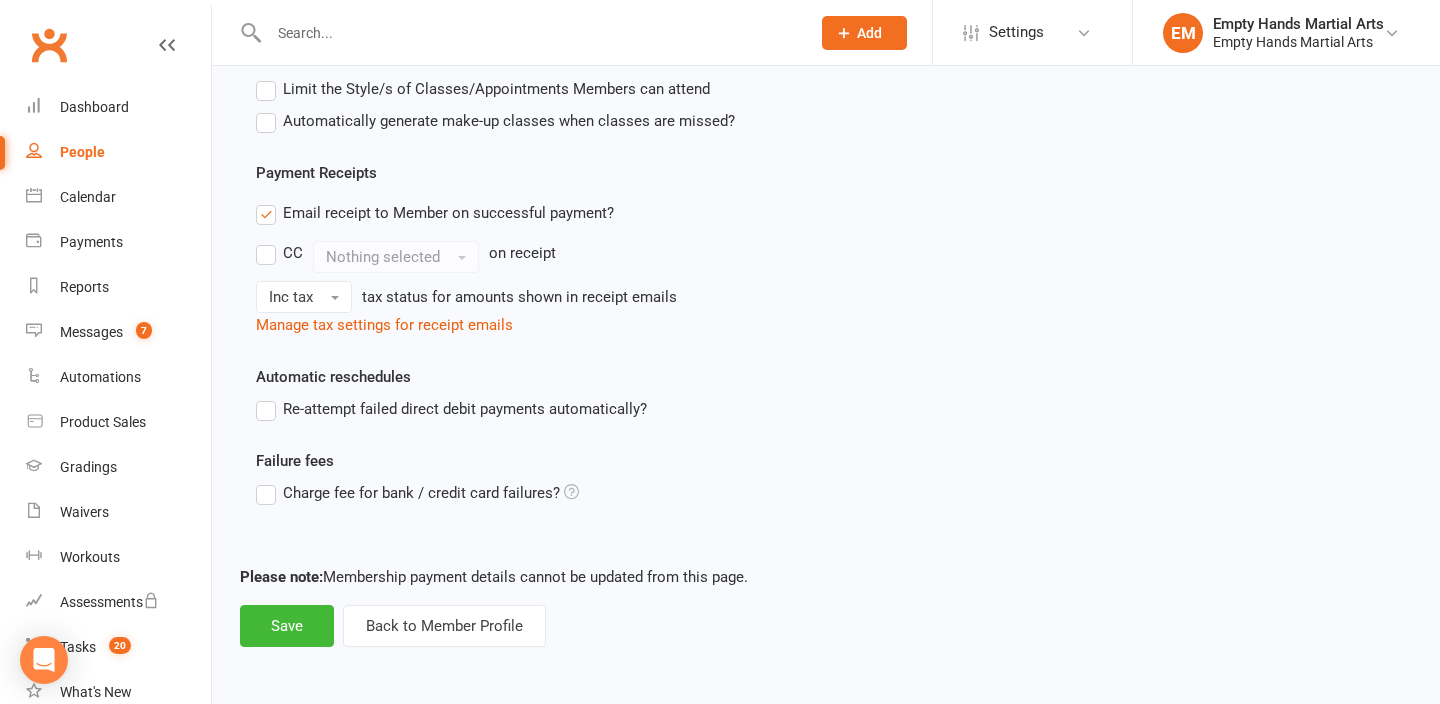 scroll, scrollTop: 0, scrollLeft: 0, axis: both 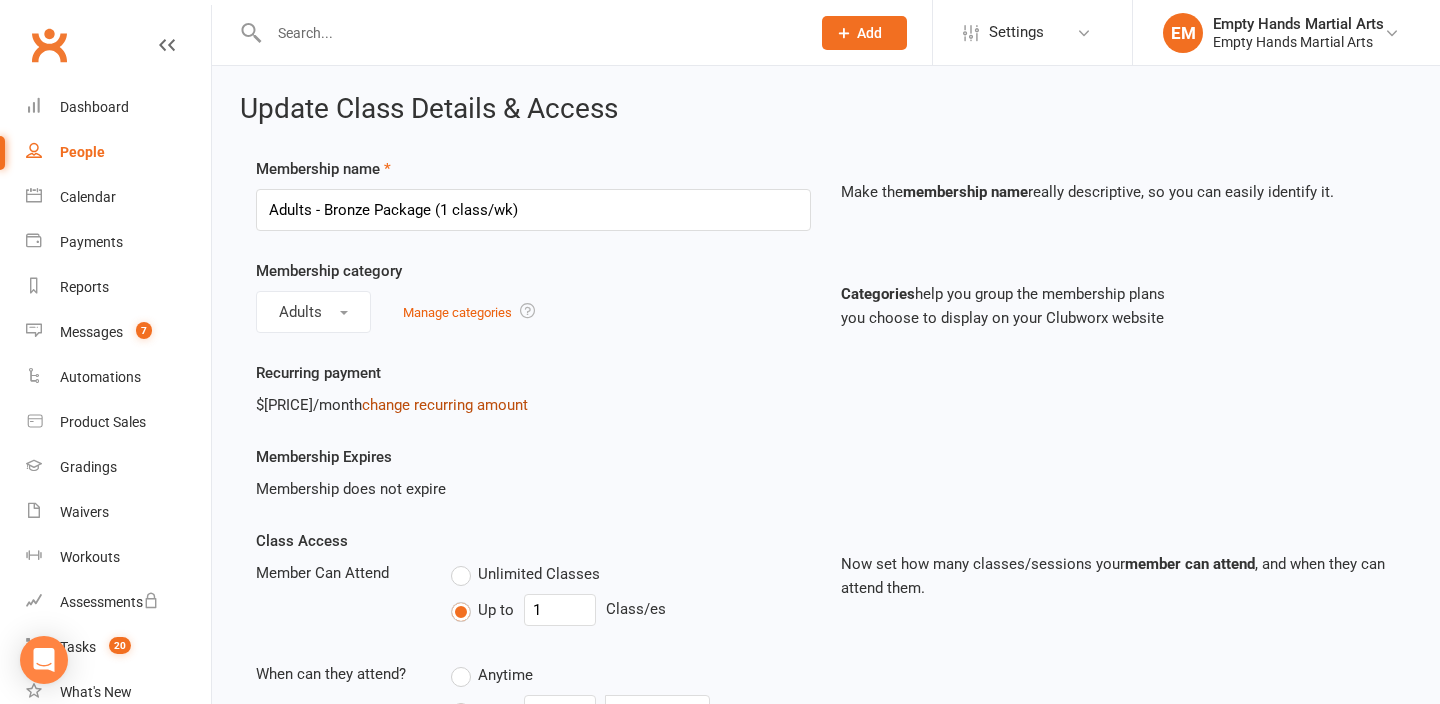 click on "change recurring amount" at bounding box center (445, 405) 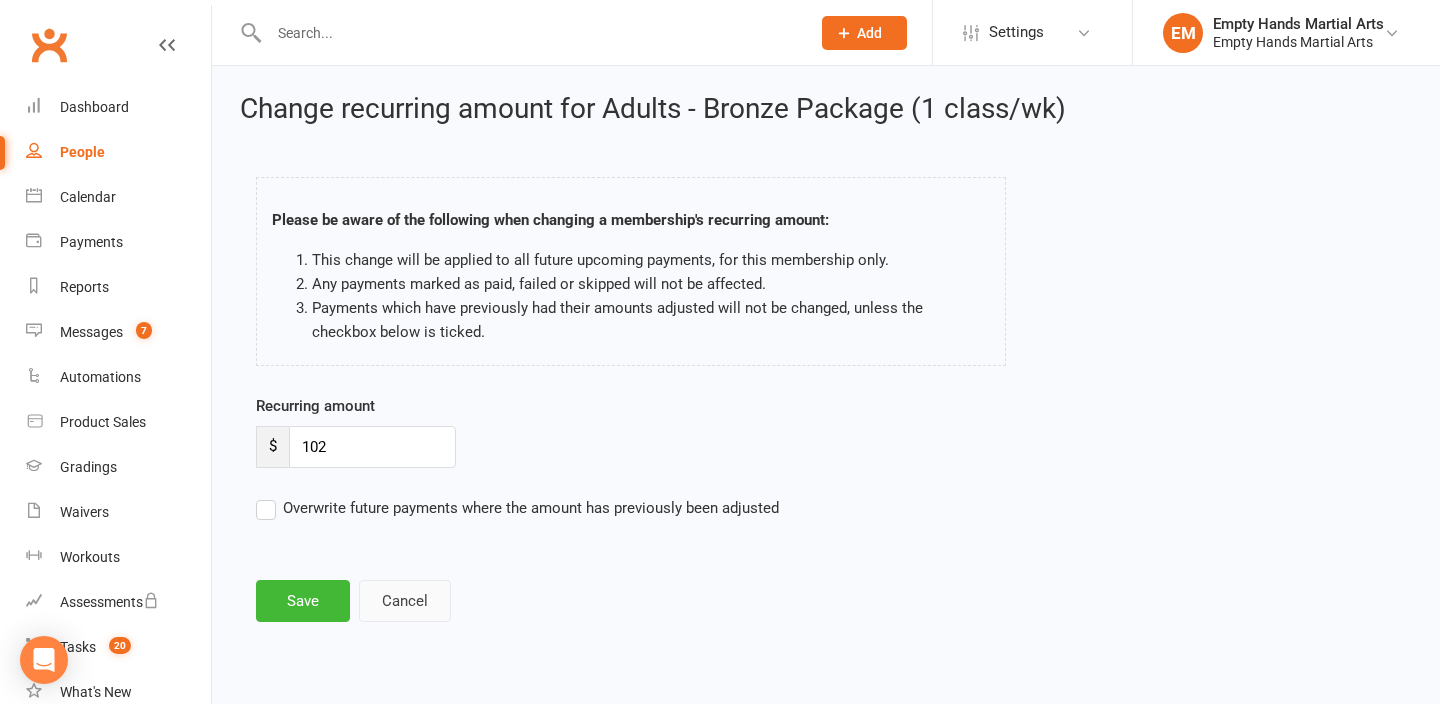 click on "Cancel" at bounding box center (405, 601) 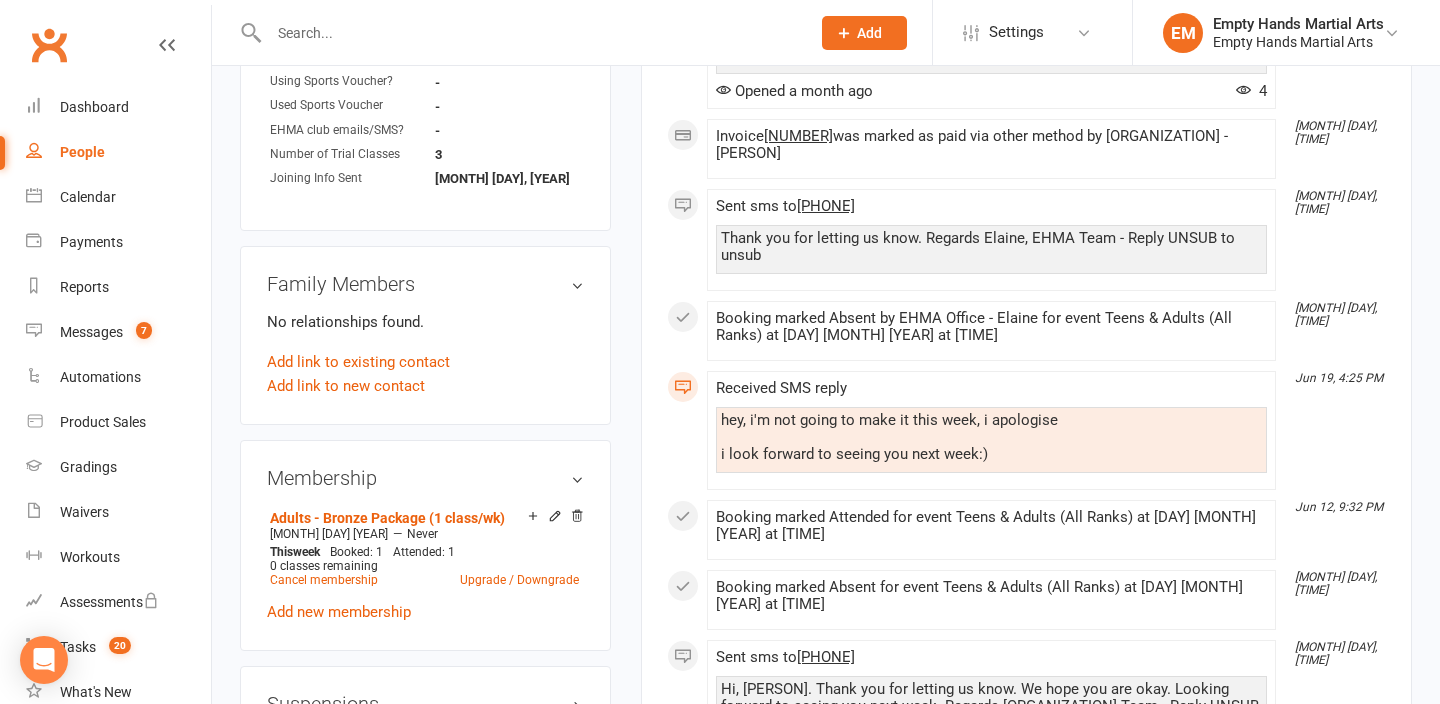 scroll, scrollTop: 1784, scrollLeft: 0, axis: vertical 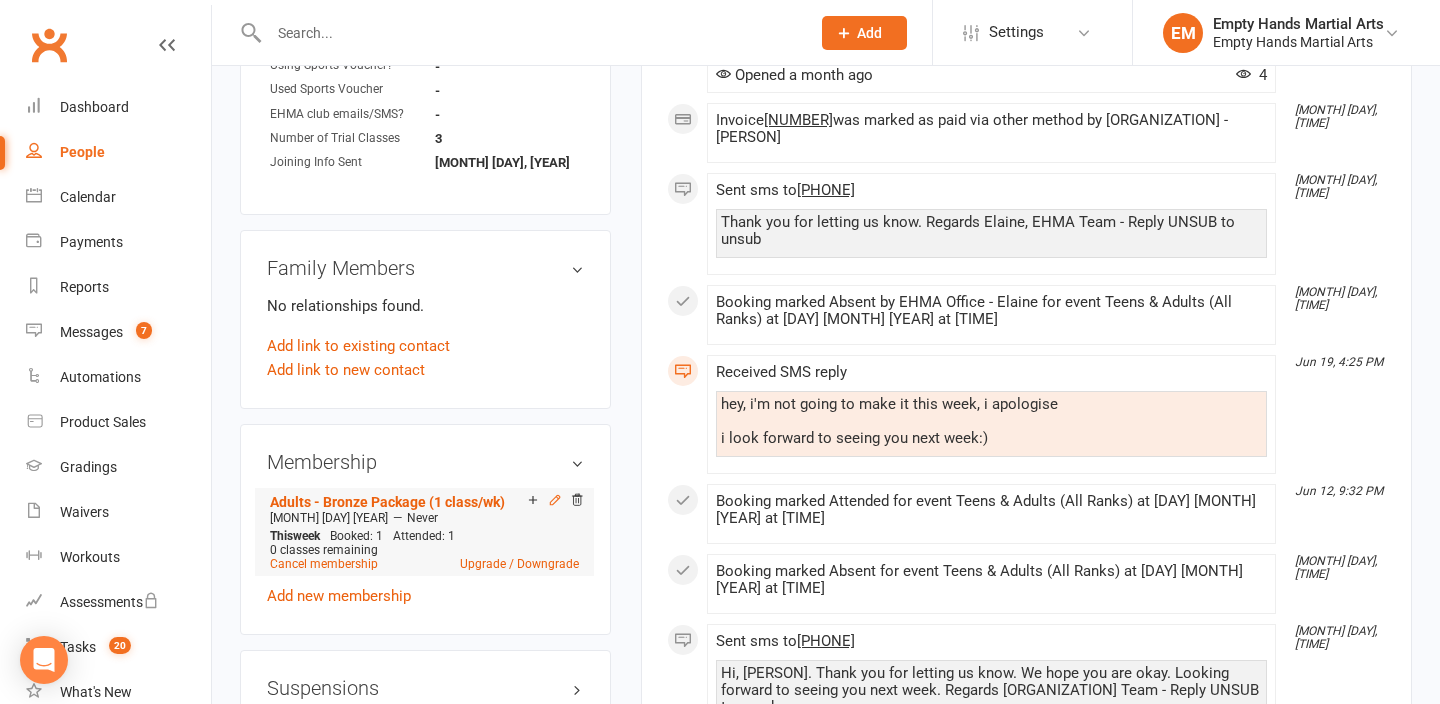 click 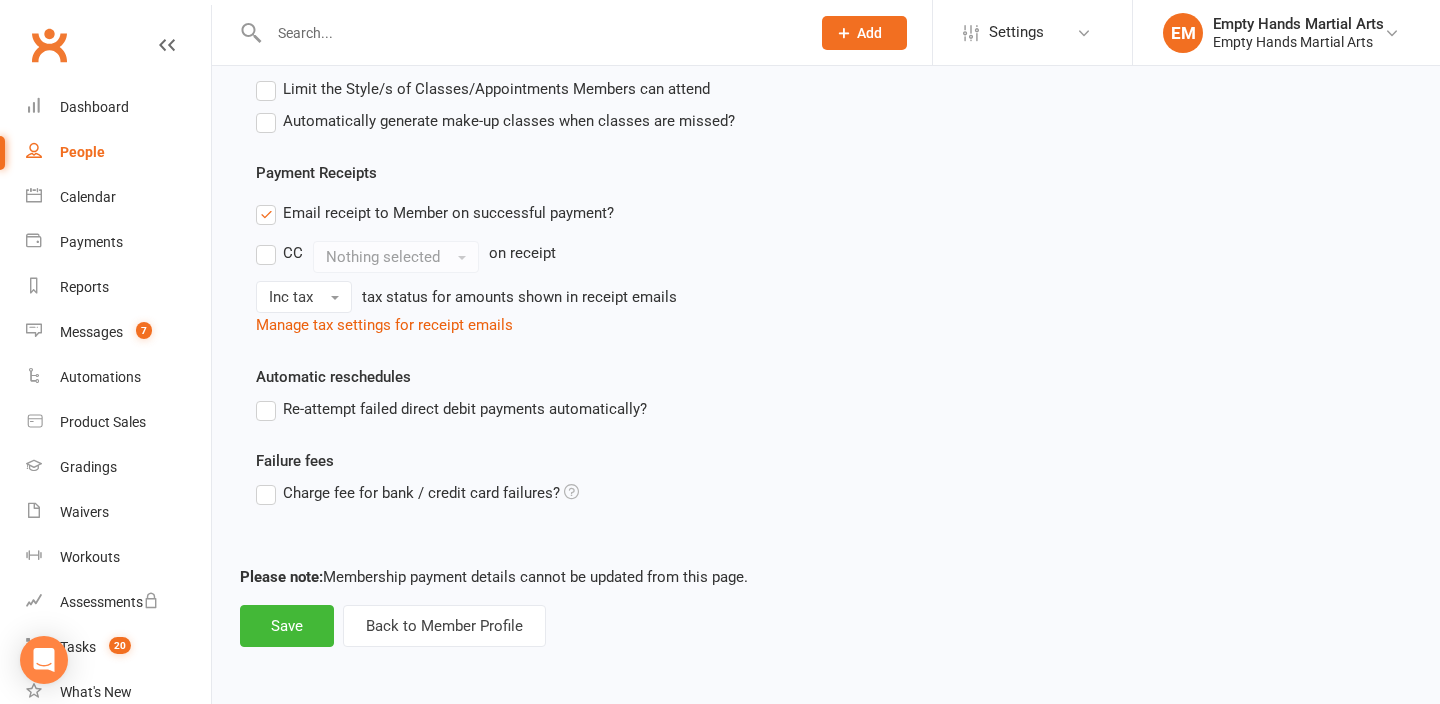 scroll, scrollTop: 0, scrollLeft: 0, axis: both 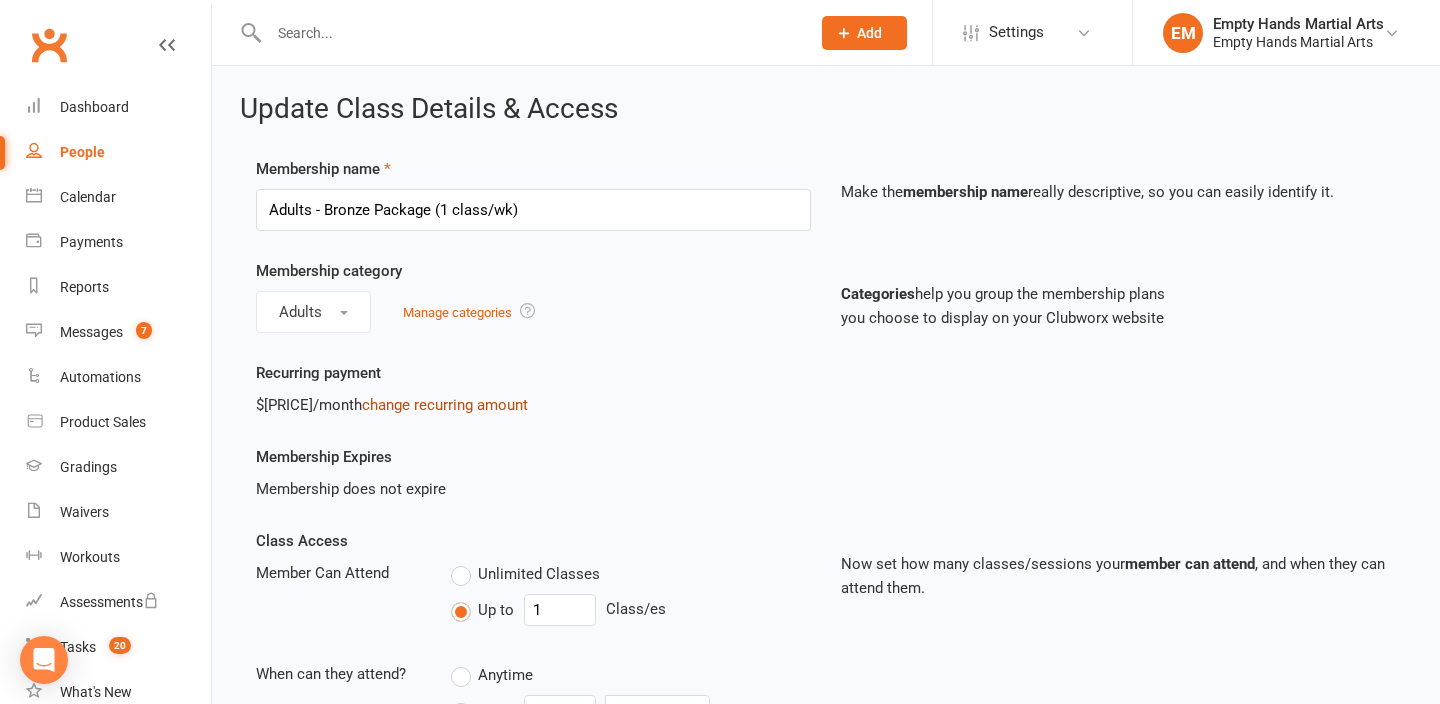 click on "change recurring amount" at bounding box center (445, 405) 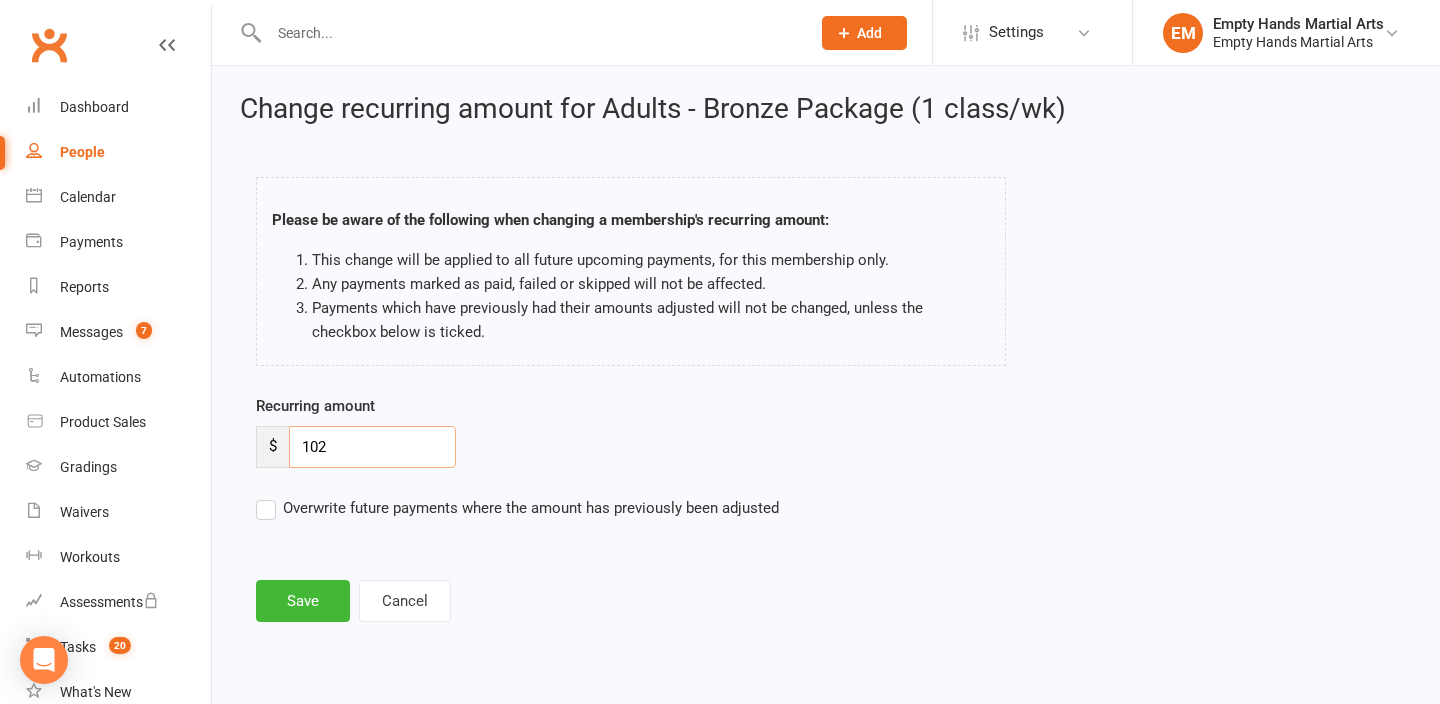 drag, startPoint x: 341, startPoint y: 452, endPoint x: 229, endPoint y: 441, distance: 112.53888 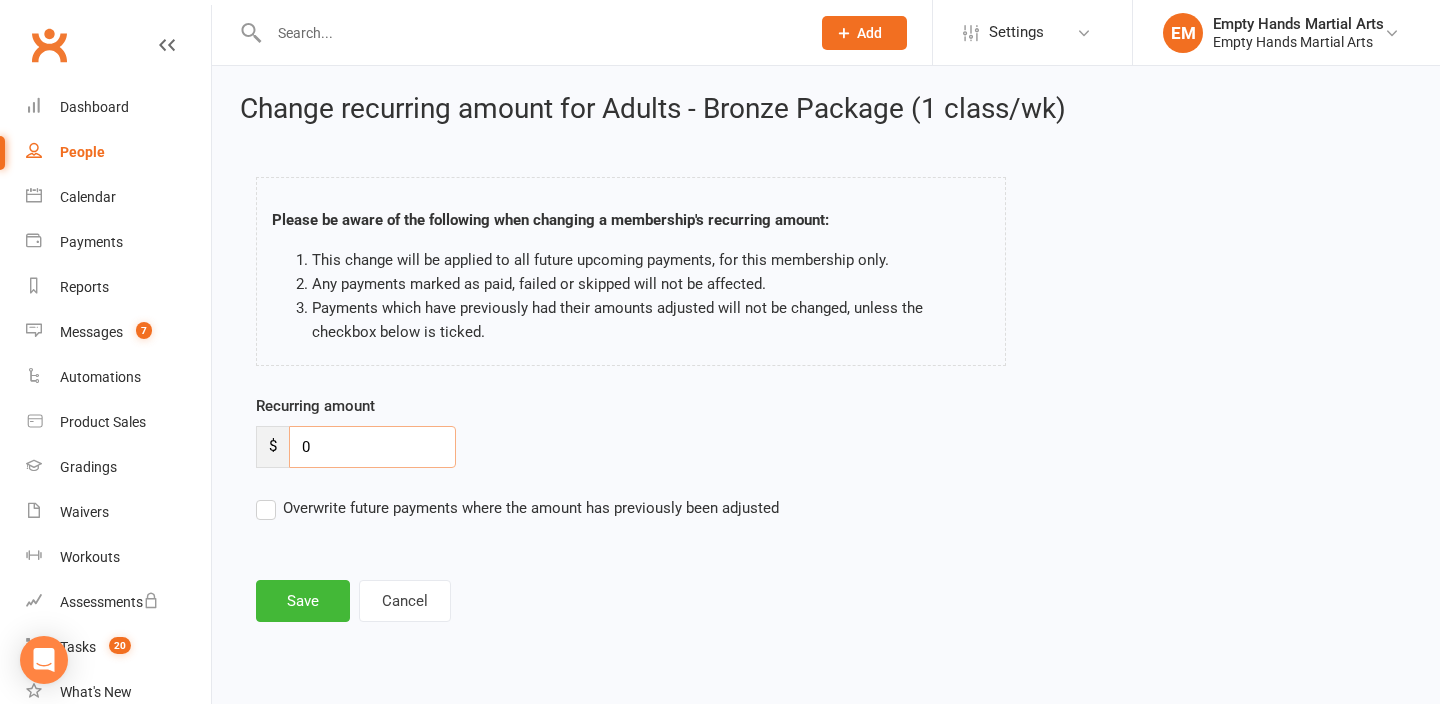 type on "0" 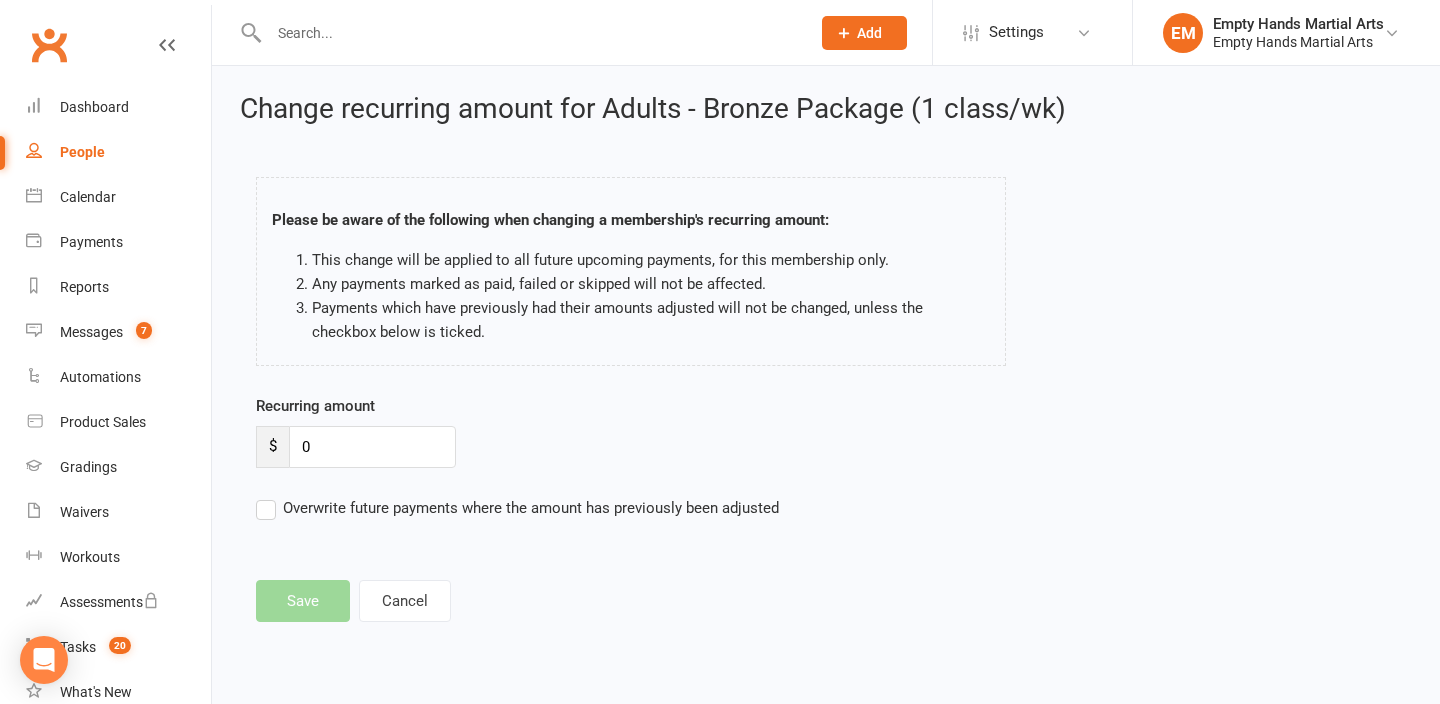 click on "Please be aware of the following when changing a membership's recurring amount: This change will be applied to all future upcoming payments, for this membership only. Any payments marked as paid, failed or skipped will not be affected. Payments which have previously had their amounts adjusted will not be changed, unless the checkbox below is ticked. Recurring amount $ [NUMBER] Overwrite future payments where the amount has previously been adjusted Save Cancel" at bounding box center [826, 389] 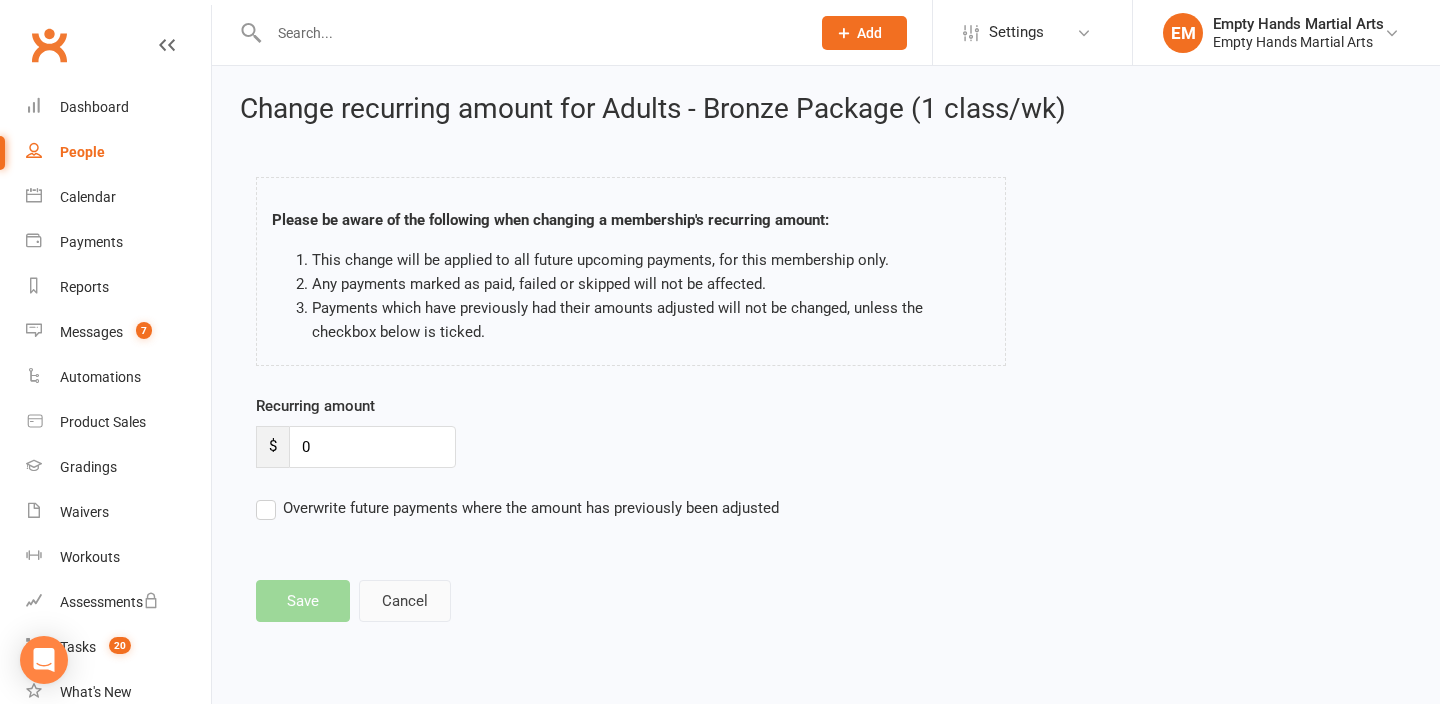 click on "Cancel" at bounding box center (405, 601) 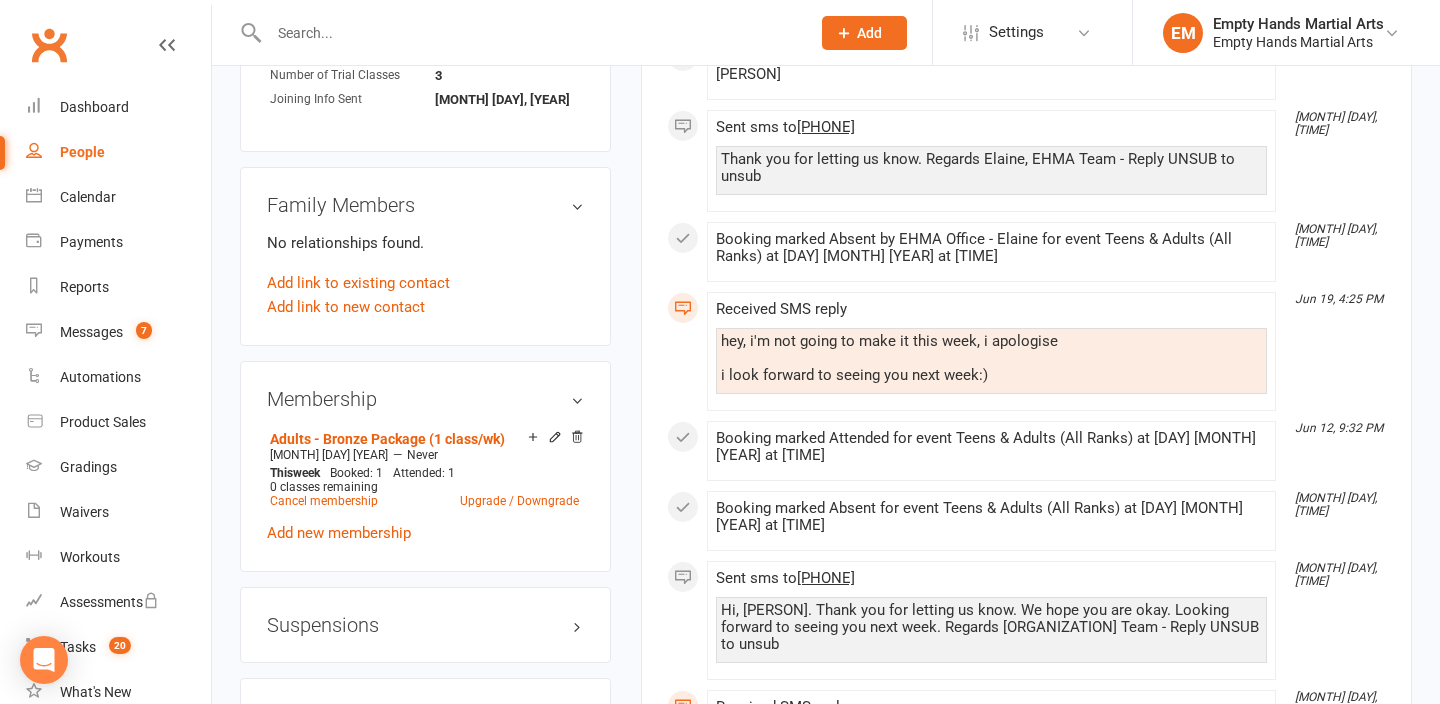 scroll, scrollTop: 1958, scrollLeft: 0, axis: vertical 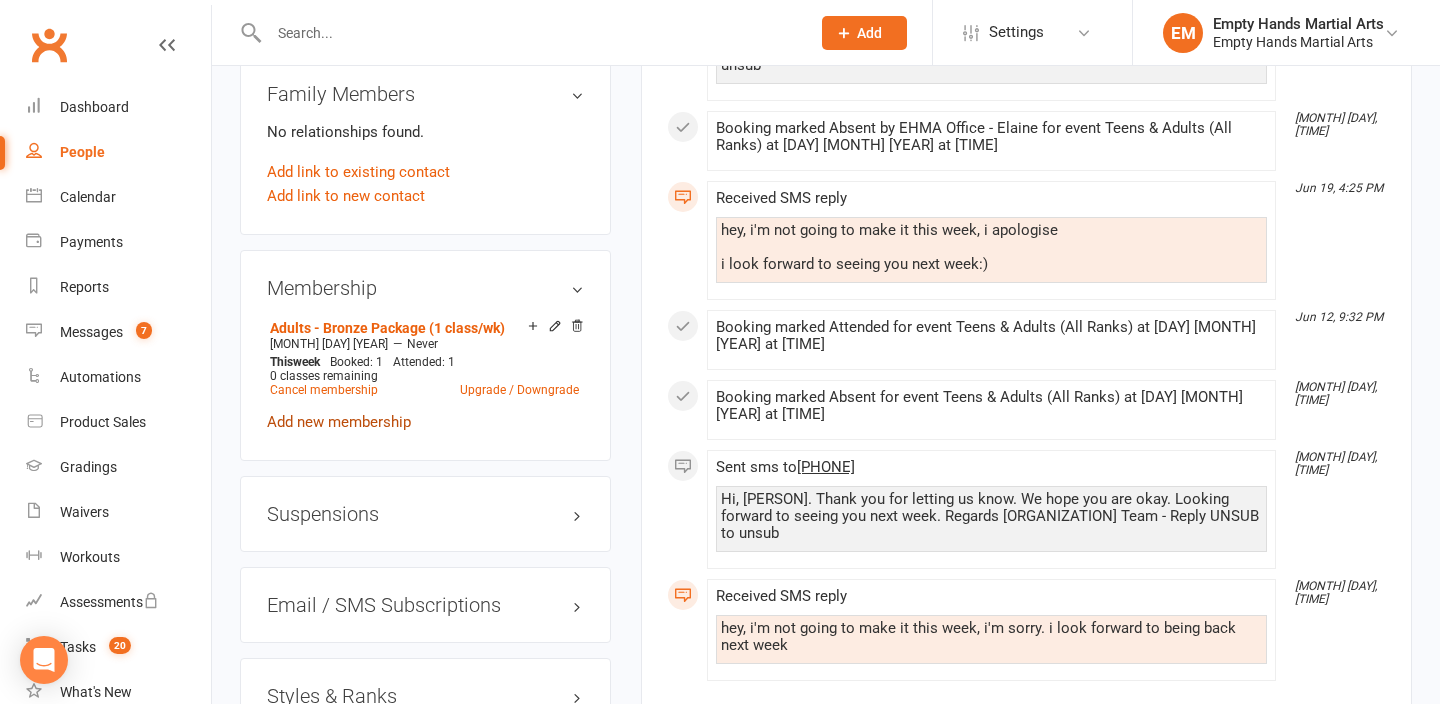 click on "Add new membership" at bounding box center [339, 422] 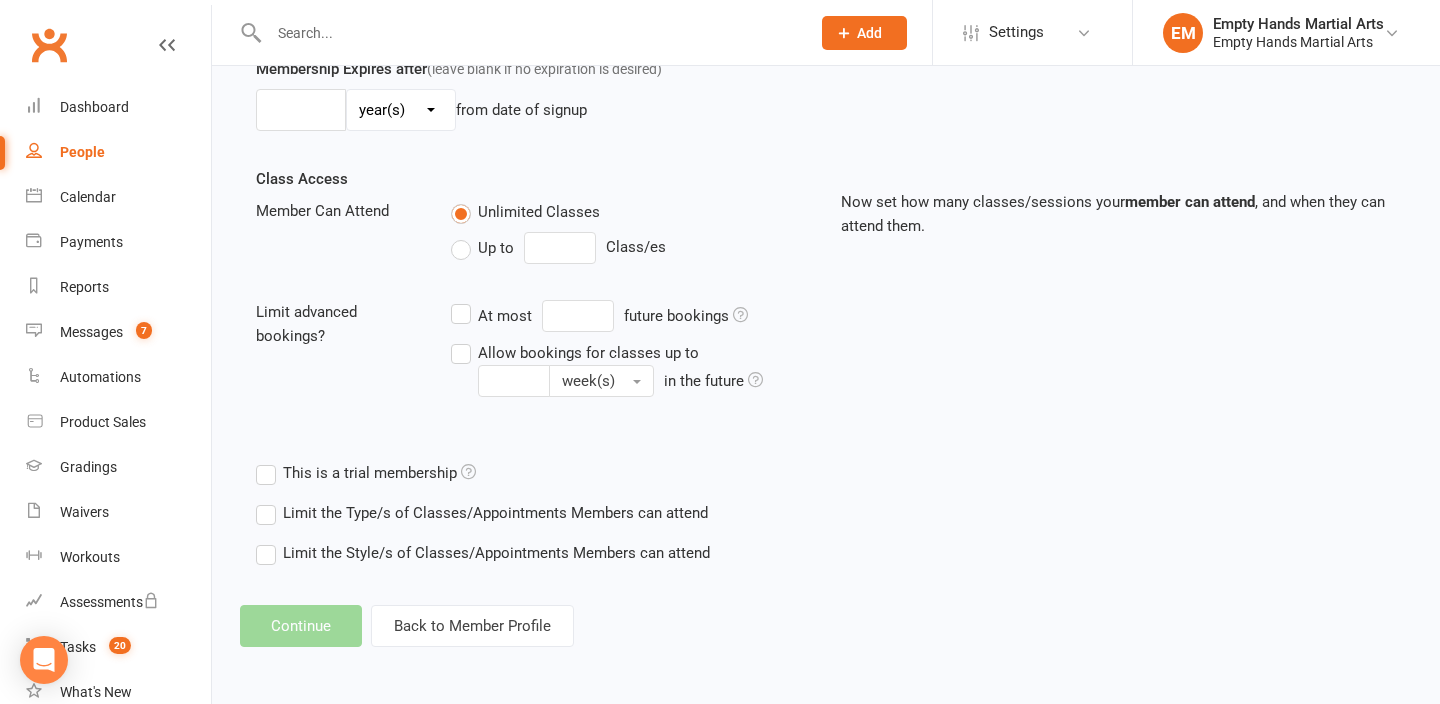 scroll, scrollTop: 0, scrollLeft: 0, axis: both 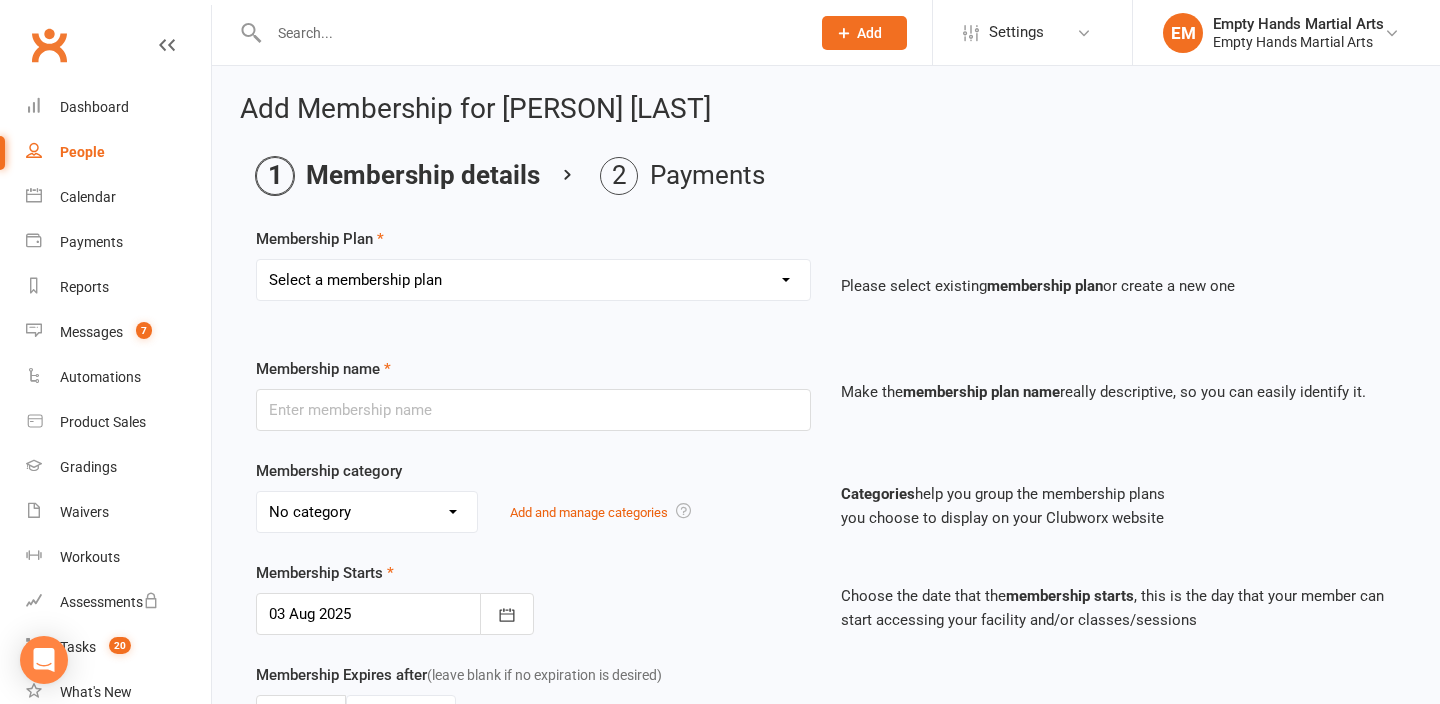click on "Select a membership plan Create new Membership Plan Adults Commit Plan (6 months) - 2 classes per week ($31/wk) Adults Commit Plan (12 months) - 2 classes per week ($26/wk) Adults Commit Plan (6 months) - unlimited access ($39/wk) Adults Commit Plan (12 months) - unlimited access ($29/wk) Adults Flexi Plan - 2 classes per week ($35/wk) Adults Flexi Plan - unlimited access ($49/wk) Teens/Pensioners Flexi Plan - 2 classes per week ($21/wk) Teens/Pensioners Flexi Plan - unlimited access ($29/wk) Teens - Bronze Package (1 class/wk) Teens - Silver Package (unlimited classes) Teens Kenpo Karate (x2), 1 class per week, Term Training Only - Monthly Training Fee Kenpo Dragons (Kids) - Bronze Package (1 class/wk) Kenpo Dragons (Kids) - Bronze Package (1 class/wk) - 2 children Kenpo Dragons (Kids) - Bronze Package (1 class/wk) - 3 children Kenpo Dragons (Kids) - Bronze Package (1 class/wk) - Per Fortnight Fee Kenpo Dragons (Kids) - Bronze Package (1 class/wk) - 2 children - Per Fortnight Fee Kids - Casual Classes" at bounding box center [533, 280] 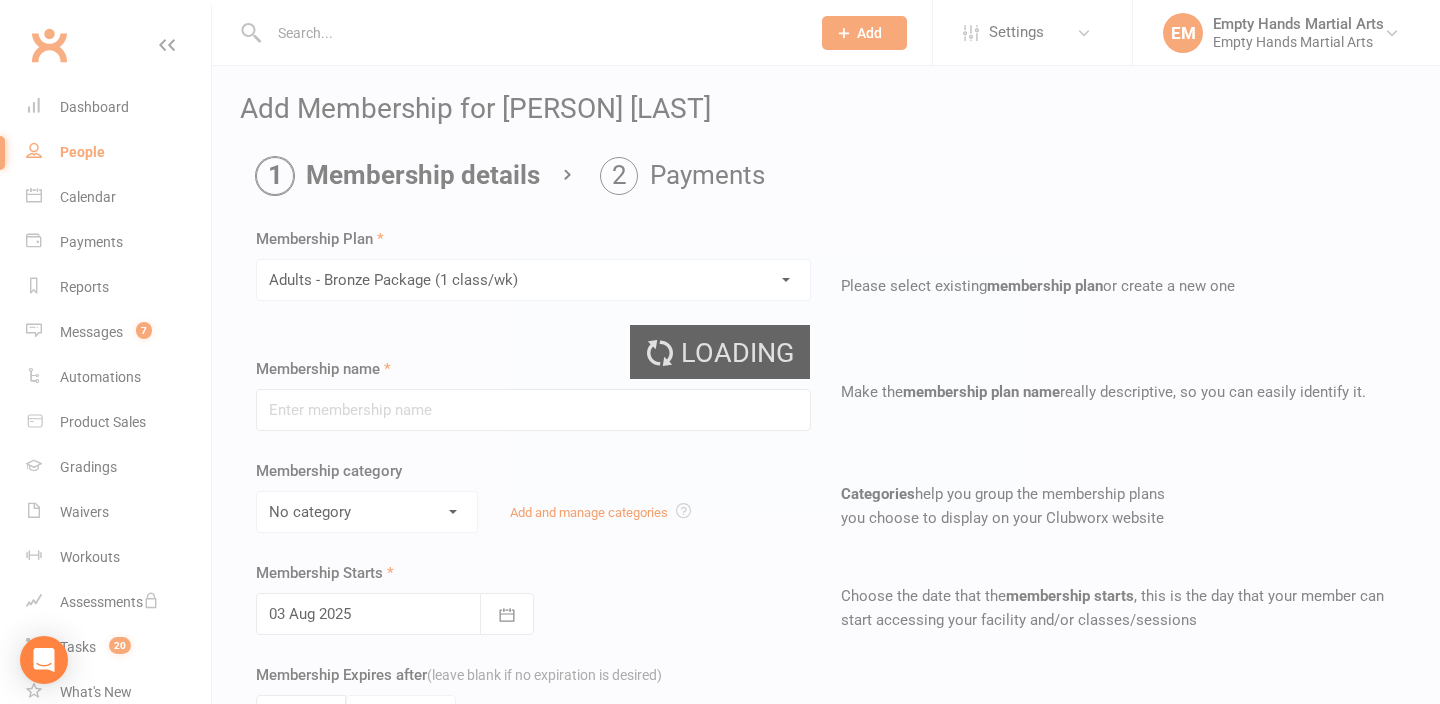 type on "Adults - Bronze Package (1 class/wk)" 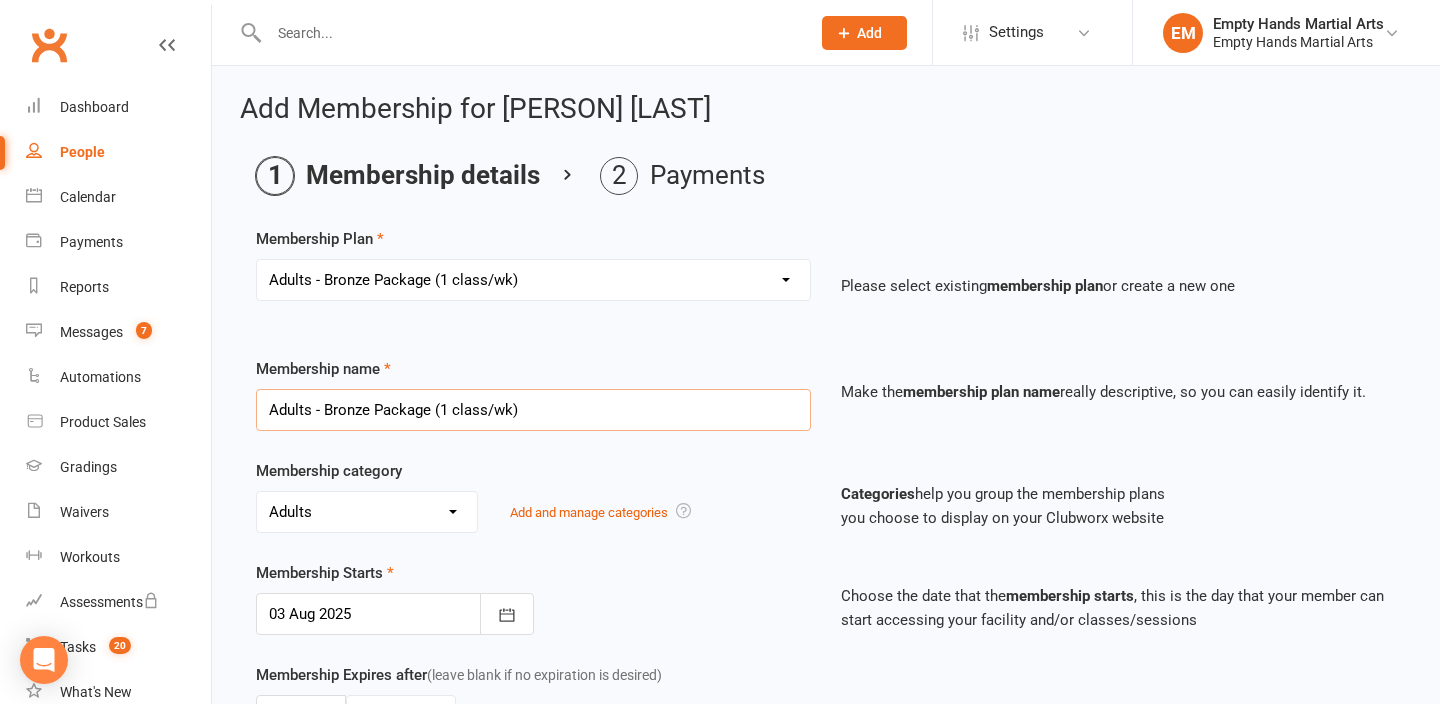 click on "Adults - Bronze Package (1 class/wk)" at bounding box center [533, 410] 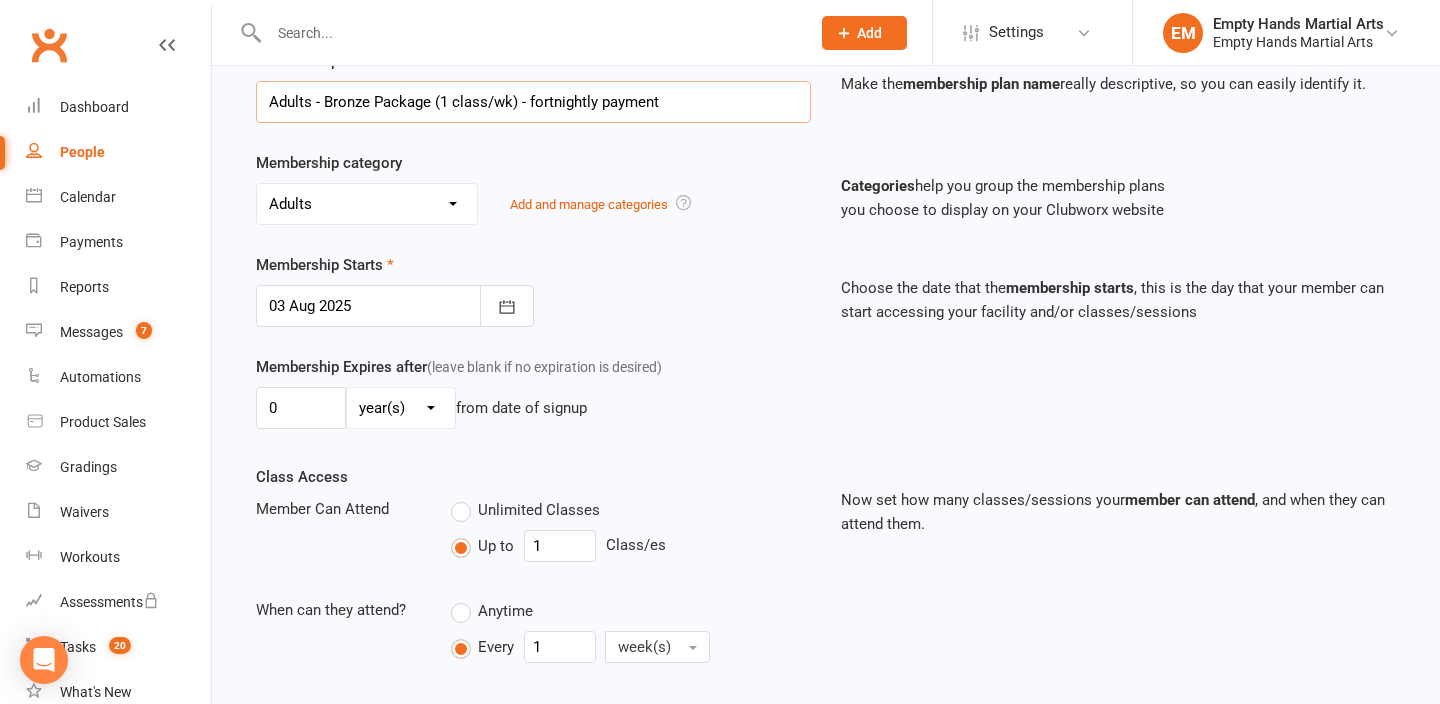 scroll, scrollTop: 316, scrollLeft: 0, axis: vertical 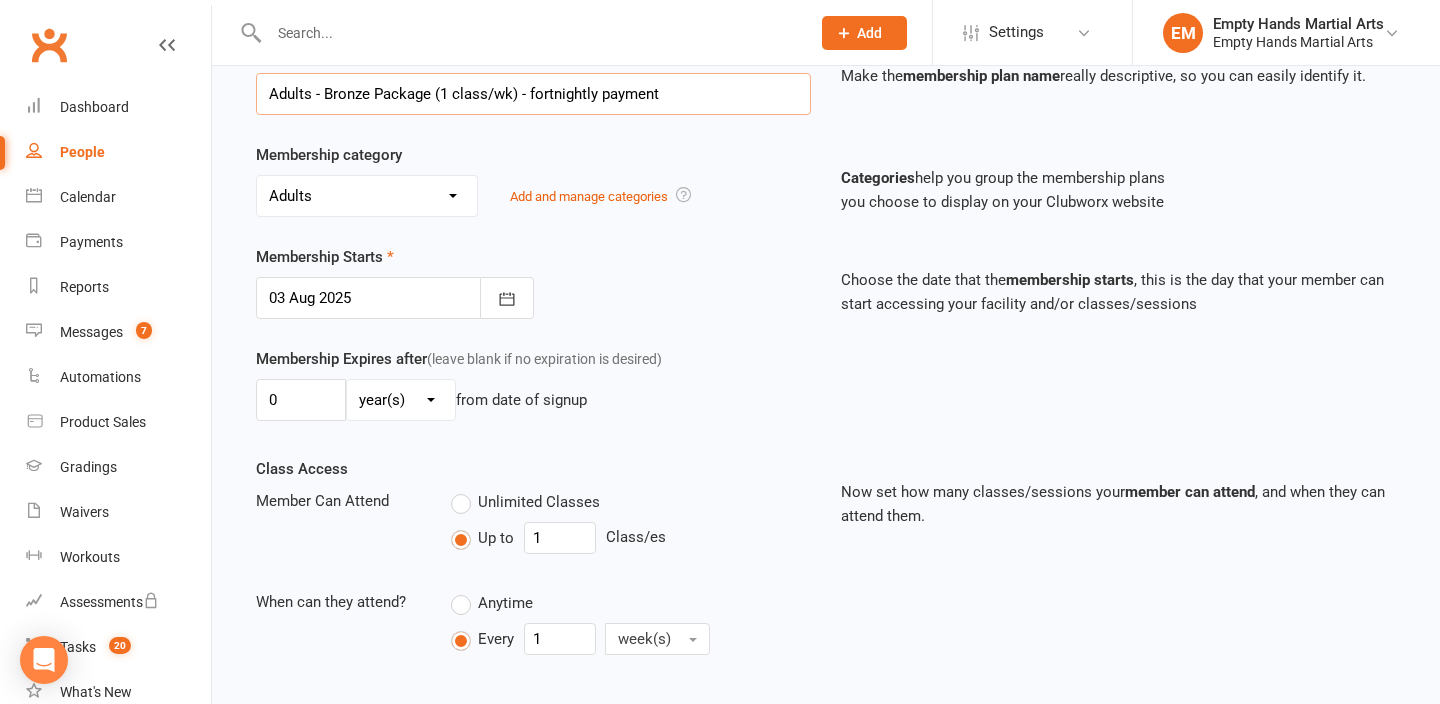 type on "Adults - Bronze Package (1 class/wk) - fortnightly payment" 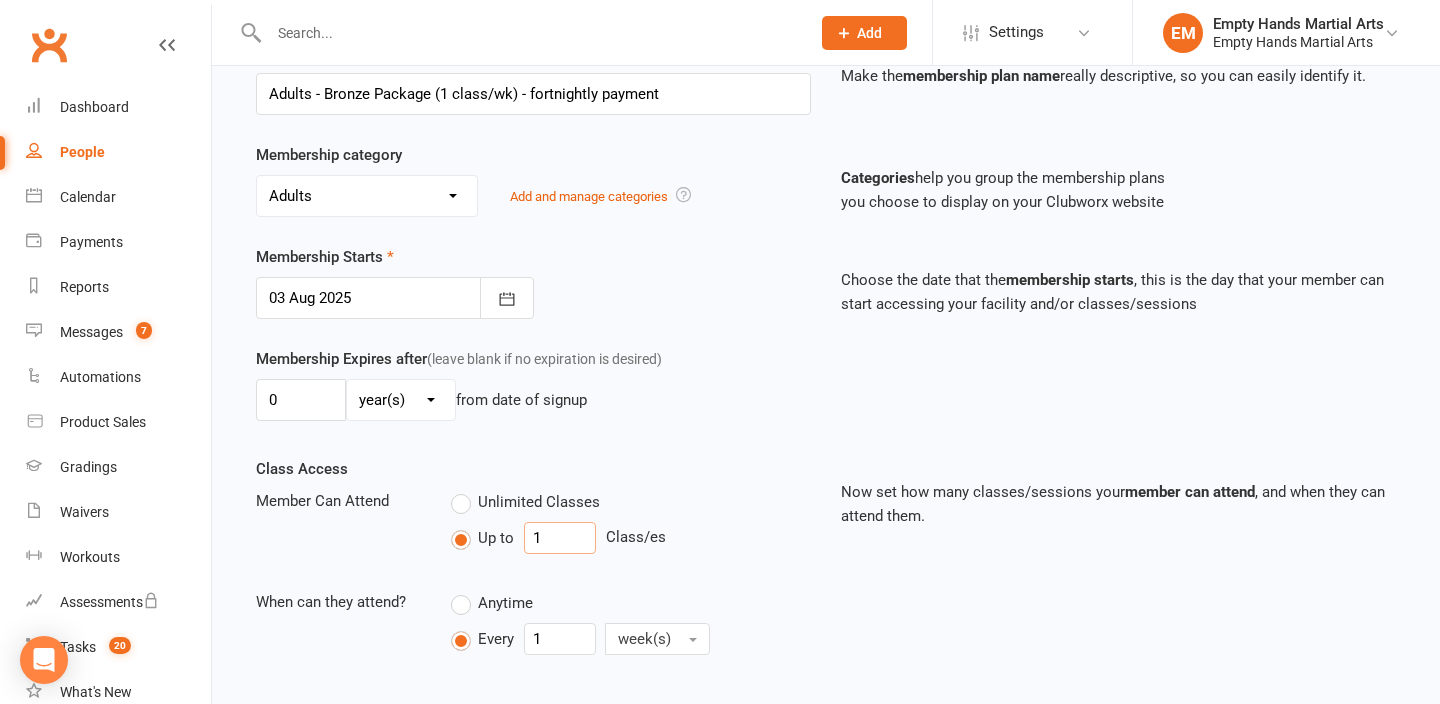 click on "1" at bounding box center (560, 538) 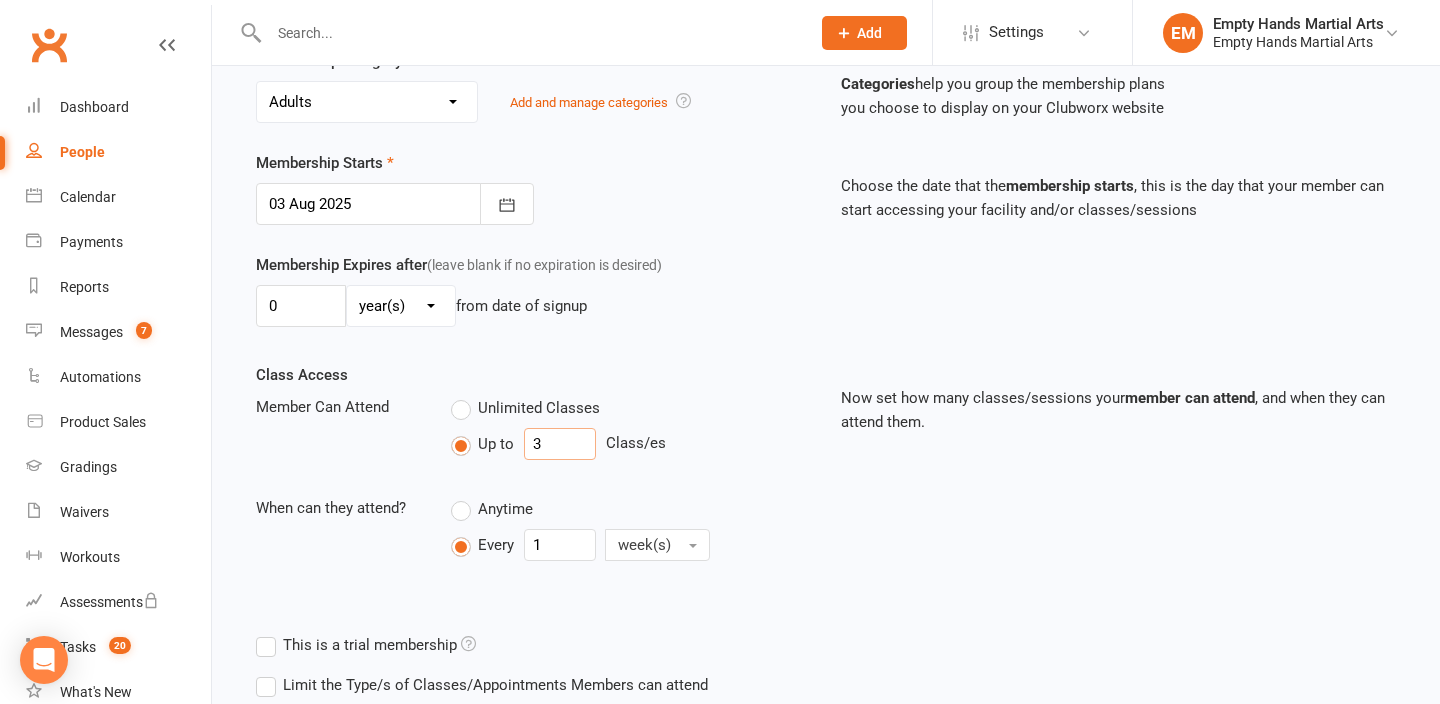 scroll, scrollTop: 437, scrollLeft: 0, axis: vertical 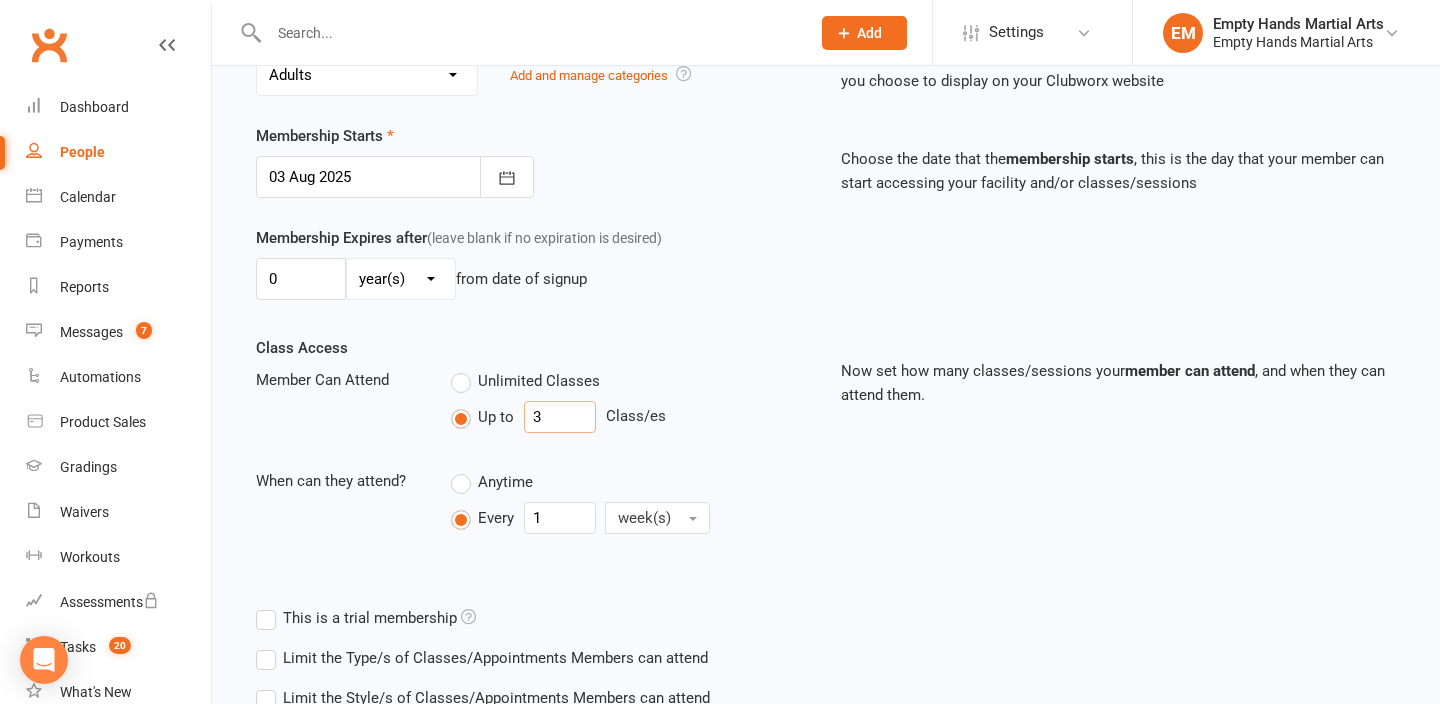 type on "3" 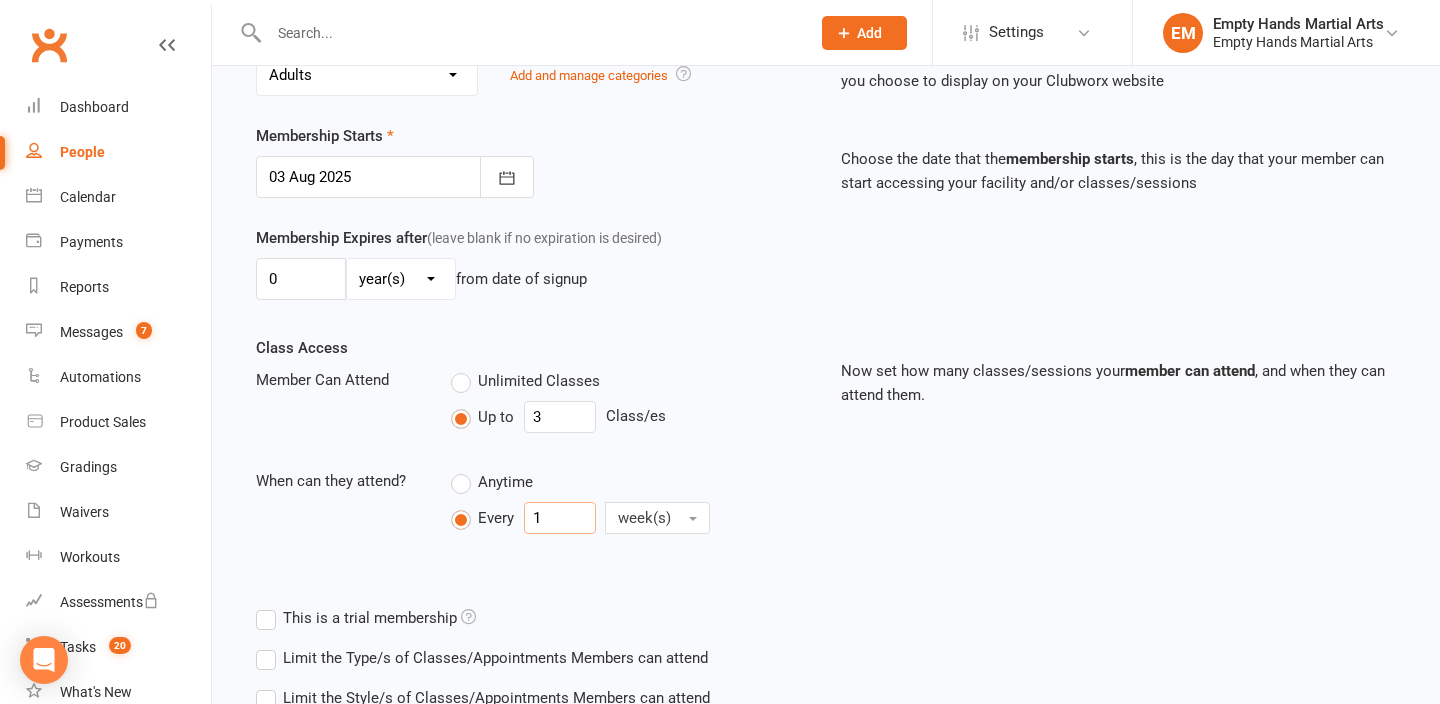 click on "1" at bounding box center (560, 518) 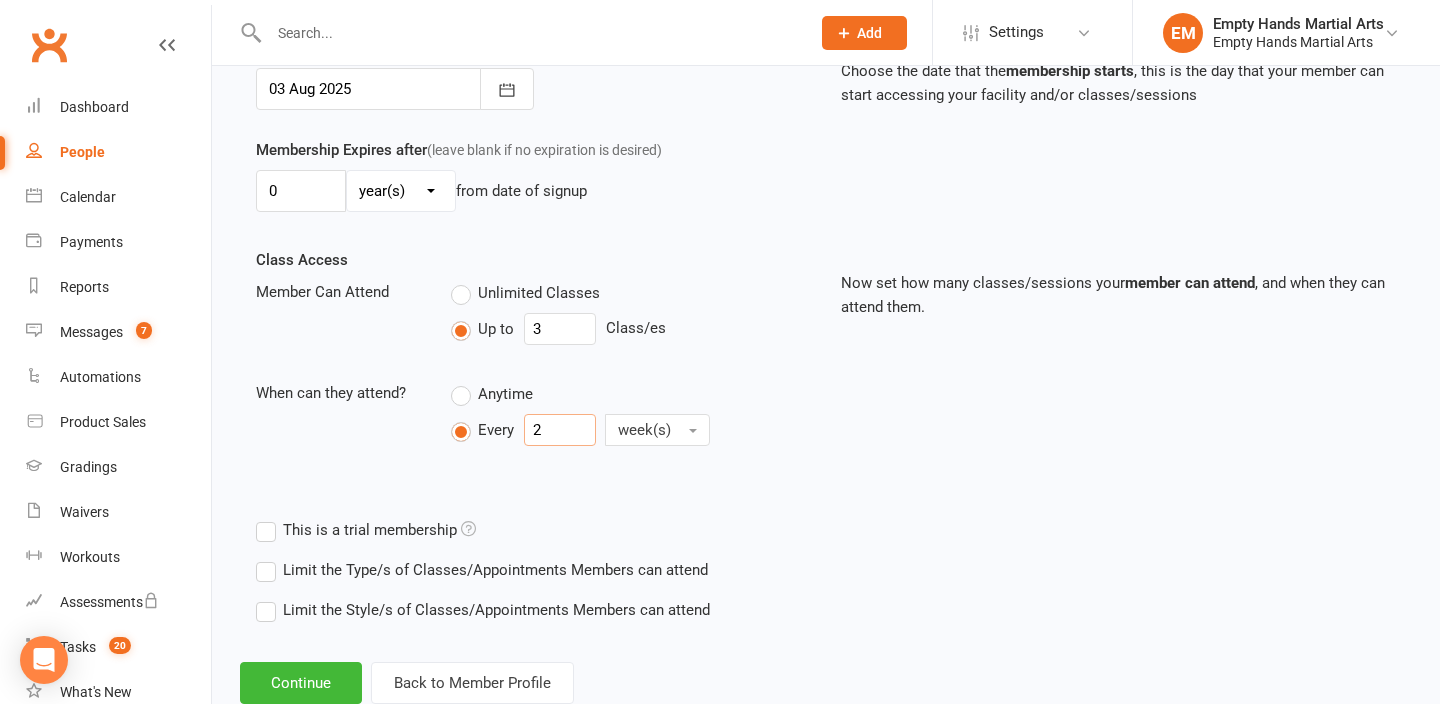 scroll, scrollTop: 582, scrollLeft: 0, axis: vertical 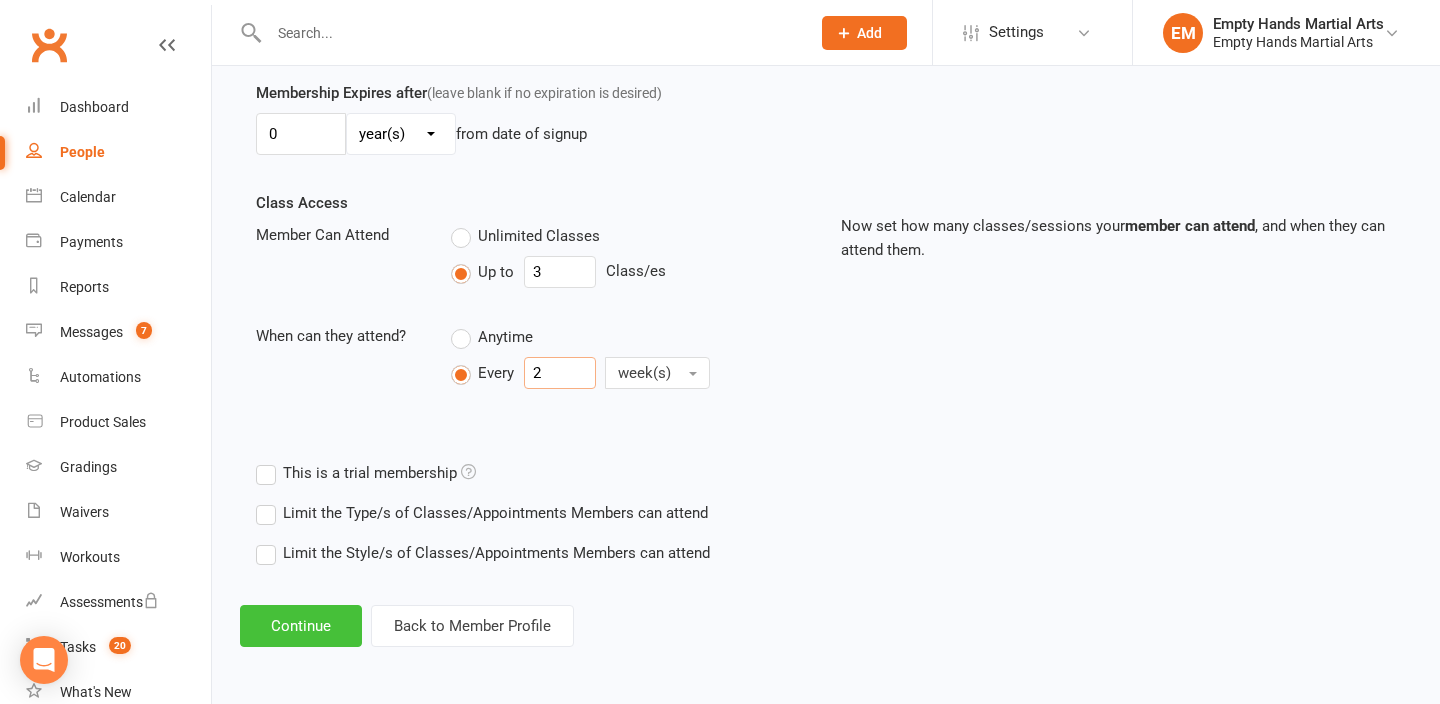 type on "2" 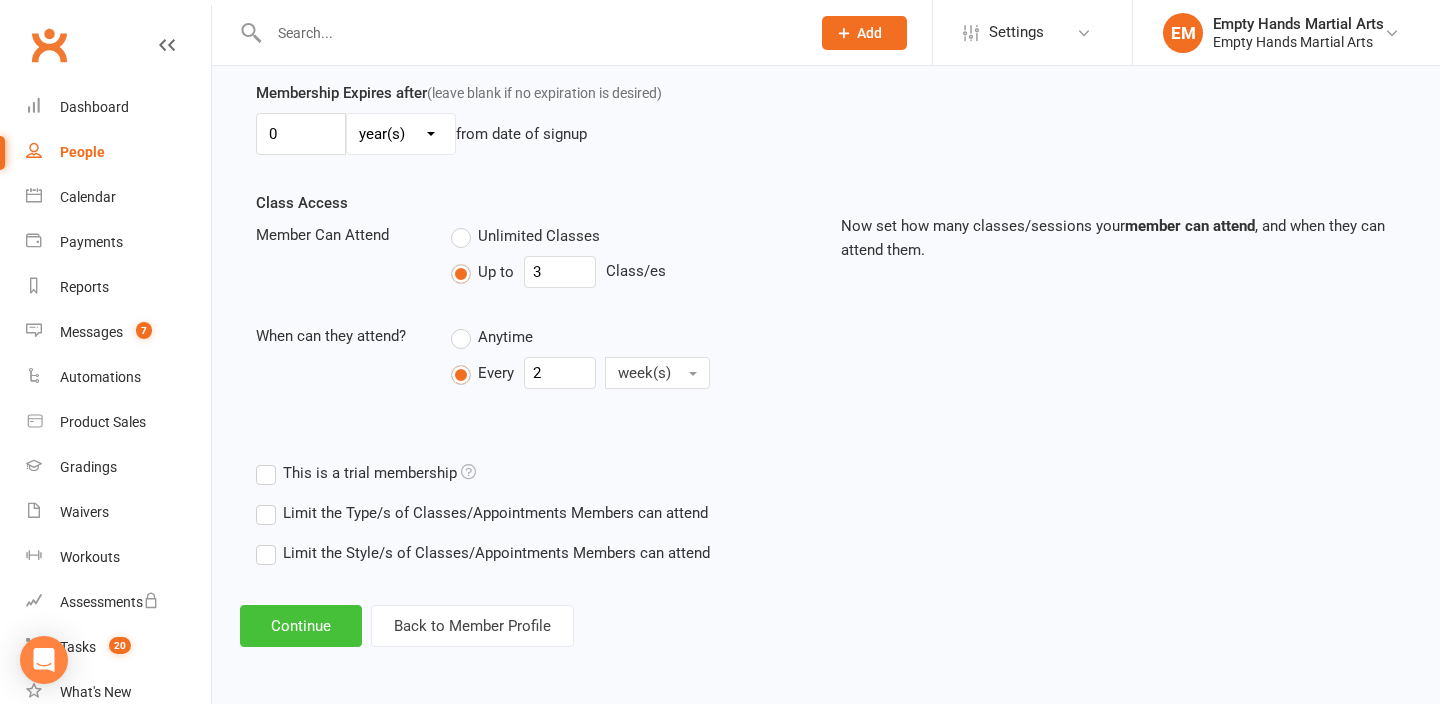 click on "Continue" at bounding box center [301, 626] 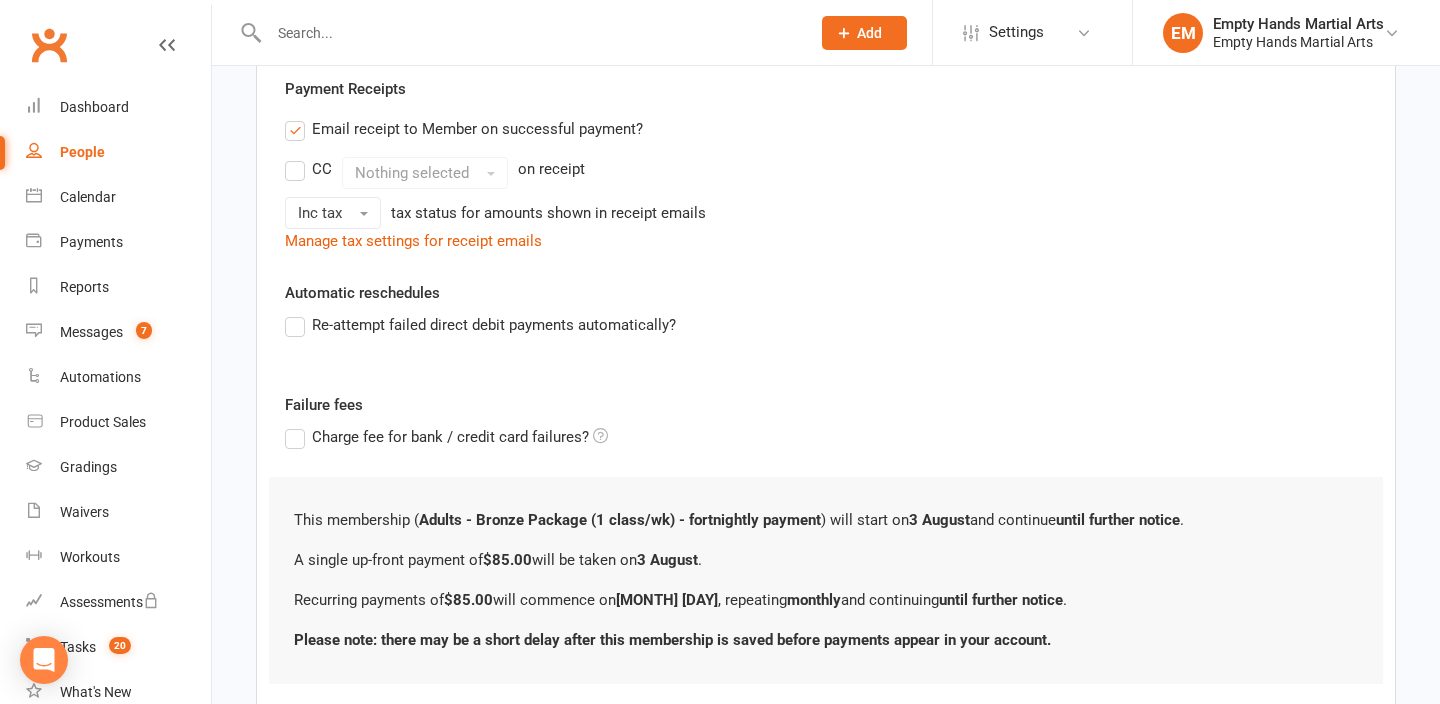 scroll, scrollTop: 0, scrollLeft: 0, axis: both 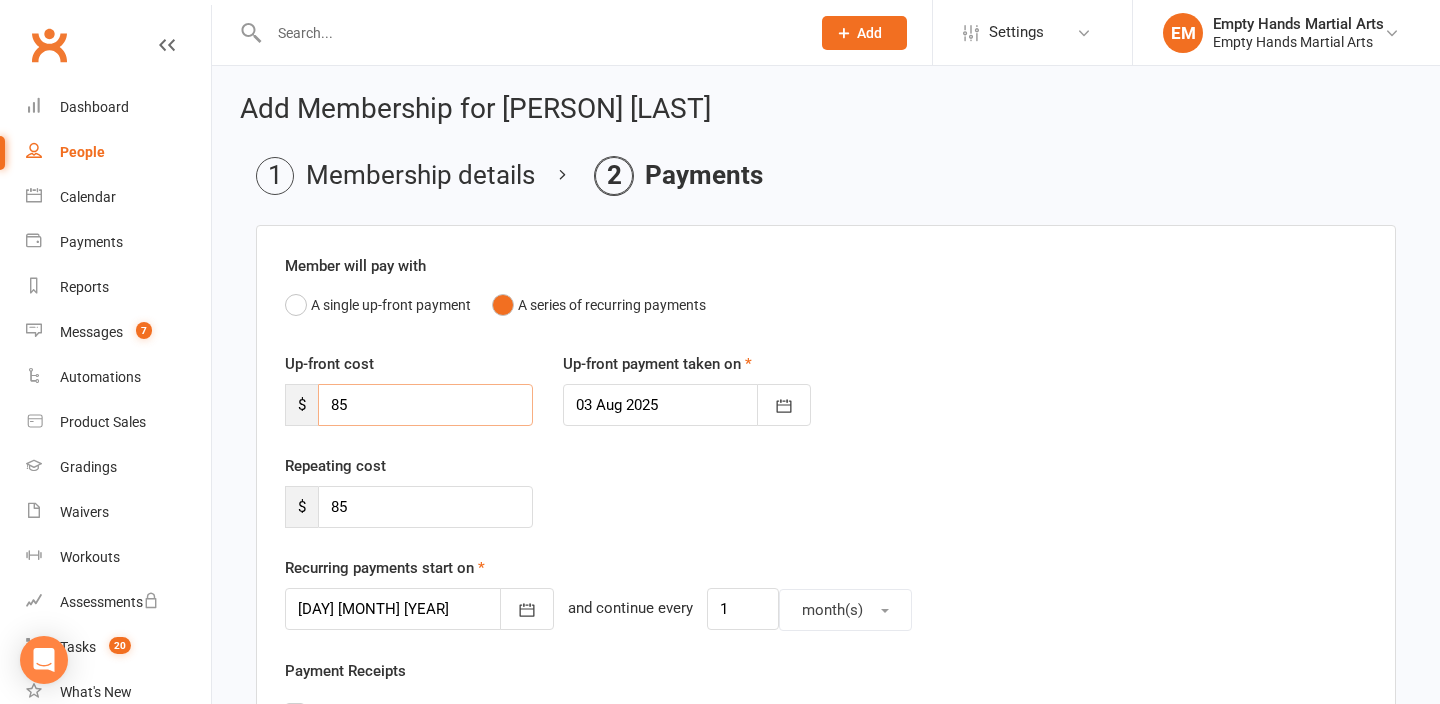 click on "85" at bounding box center [425, 405] 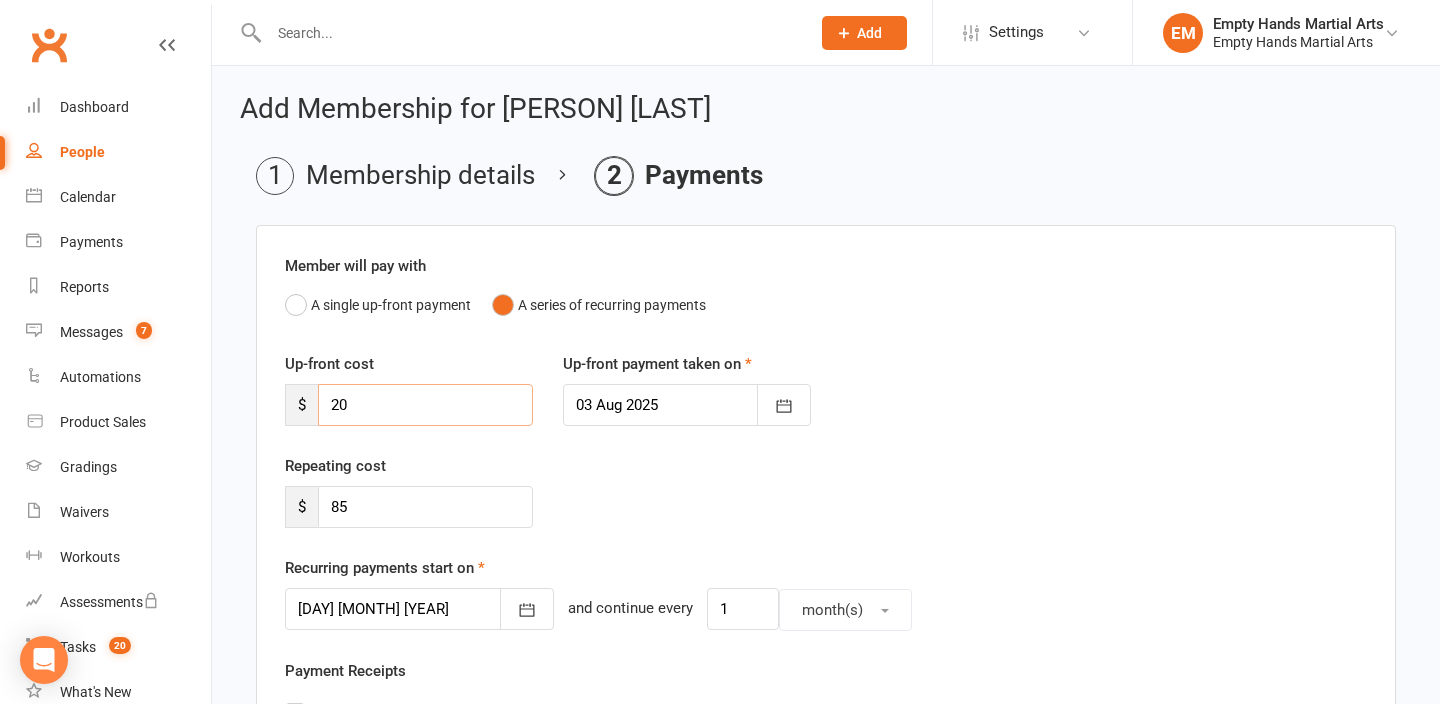 type on "20" 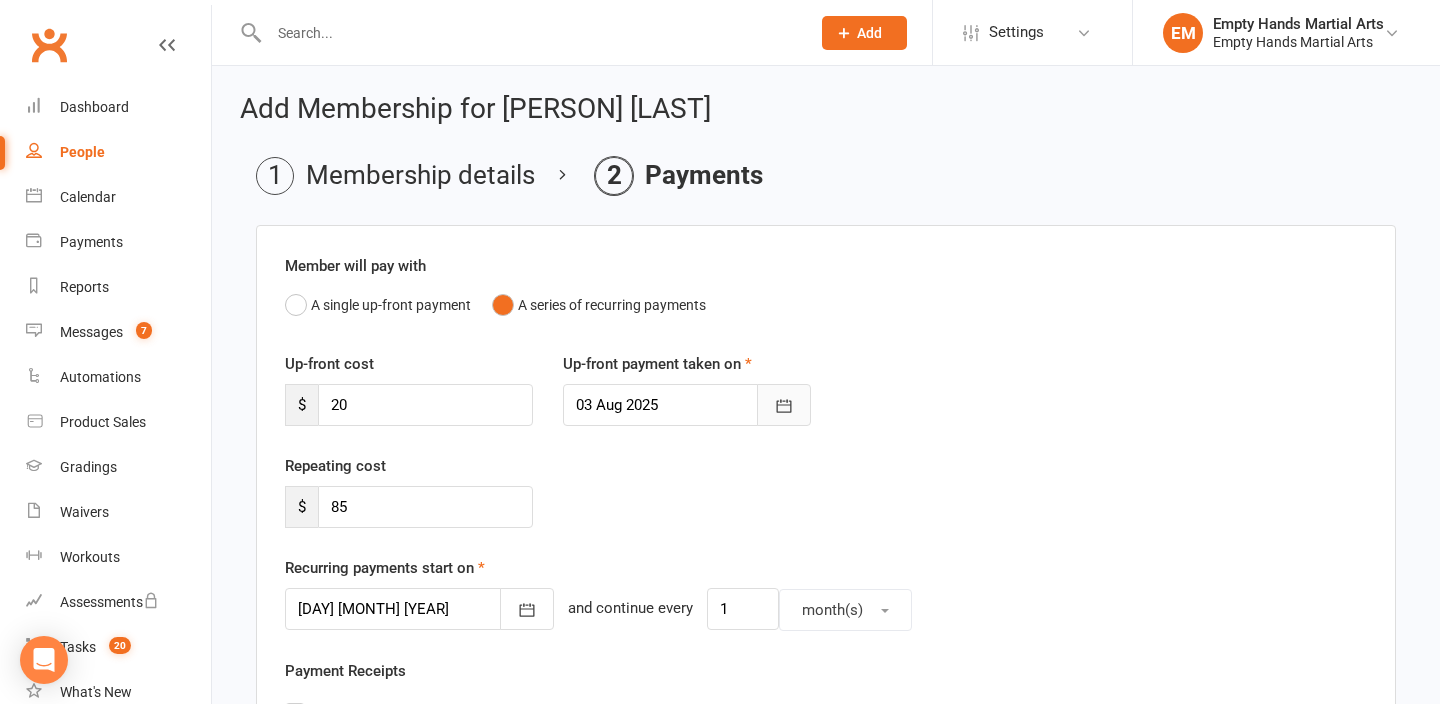 click 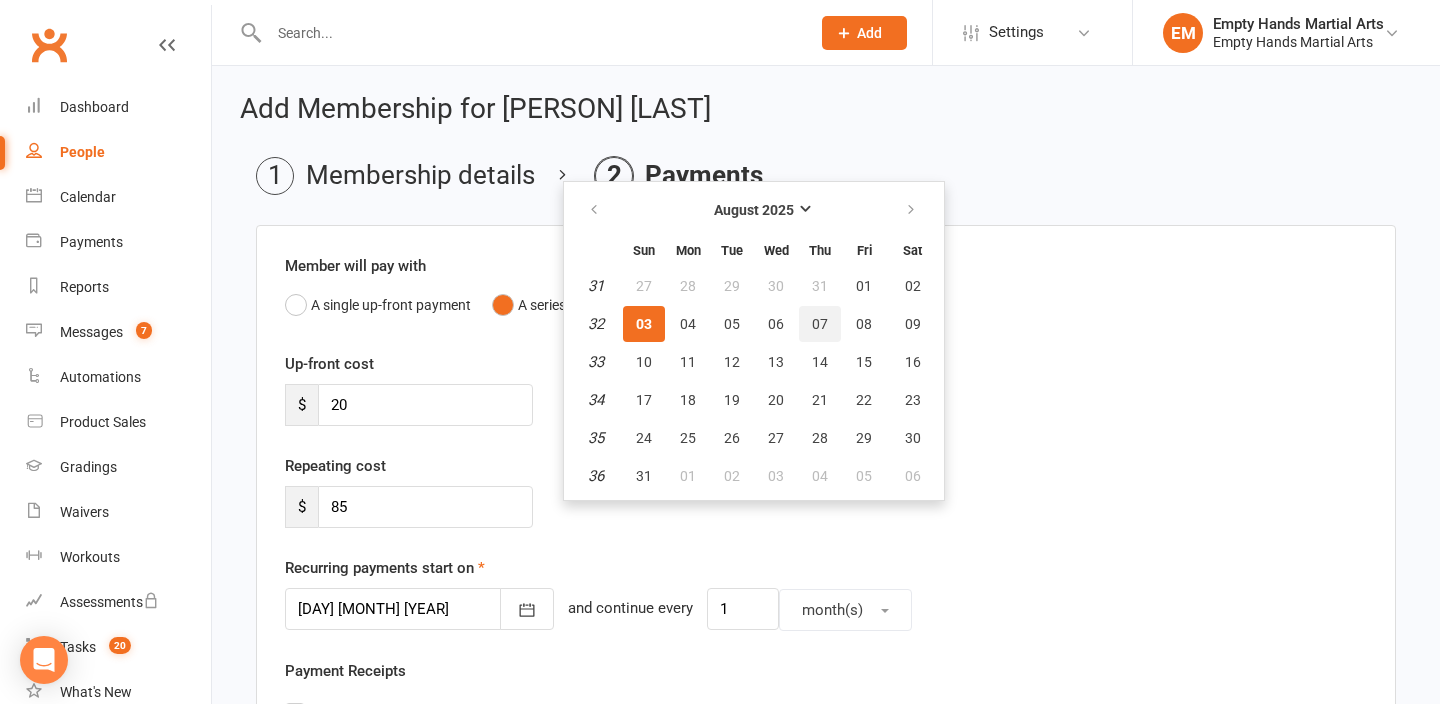 click on "07" at bounding box center [820, 324] 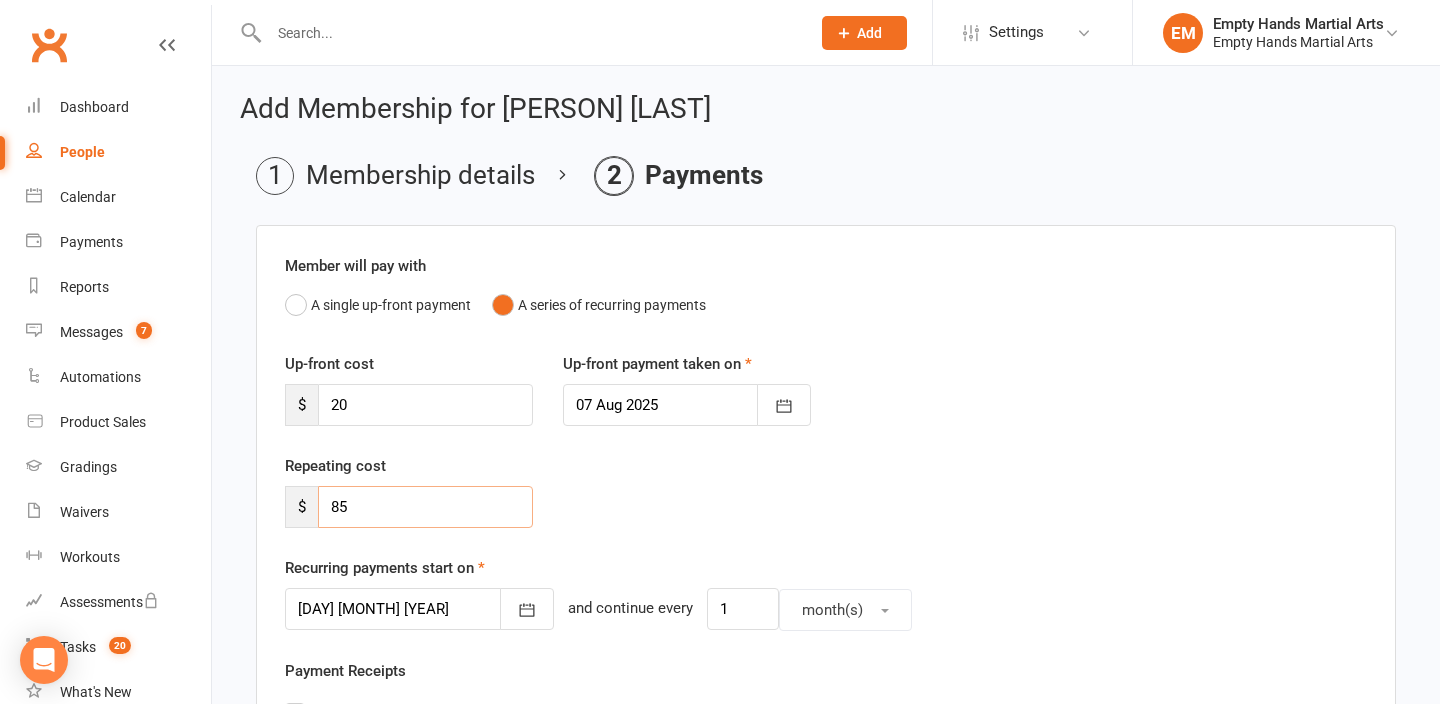 click on "85" at bounding box center [425, 507] 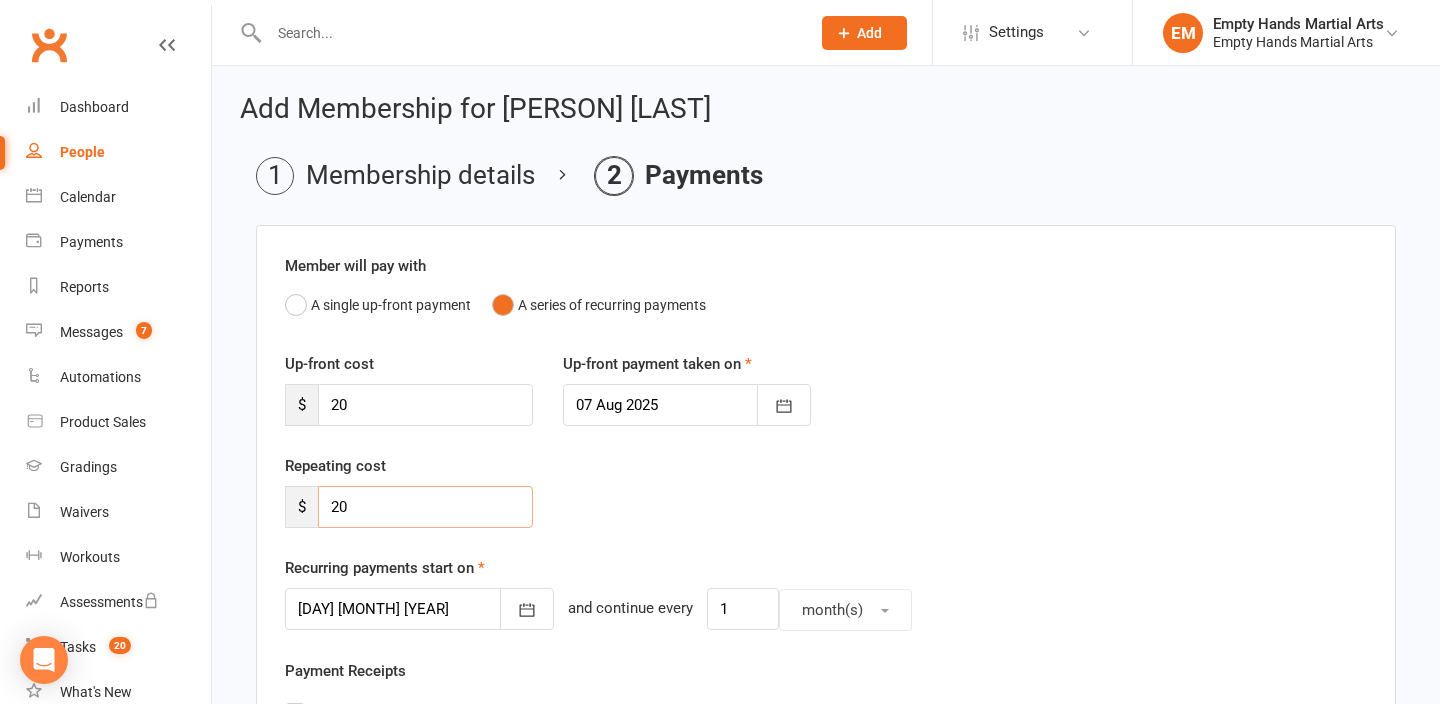 type on "20" 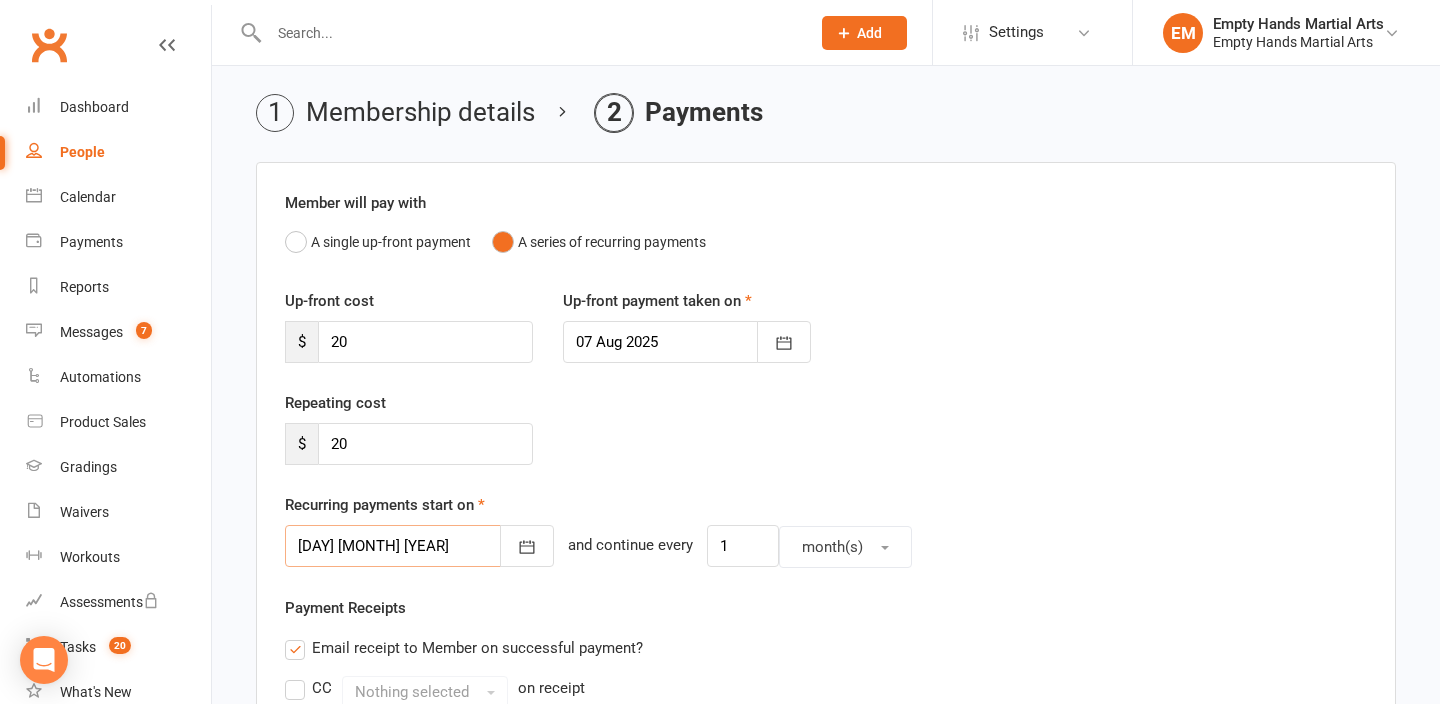 scroll, scrollTop: 88, scrollLeft: 0, axis: vertical 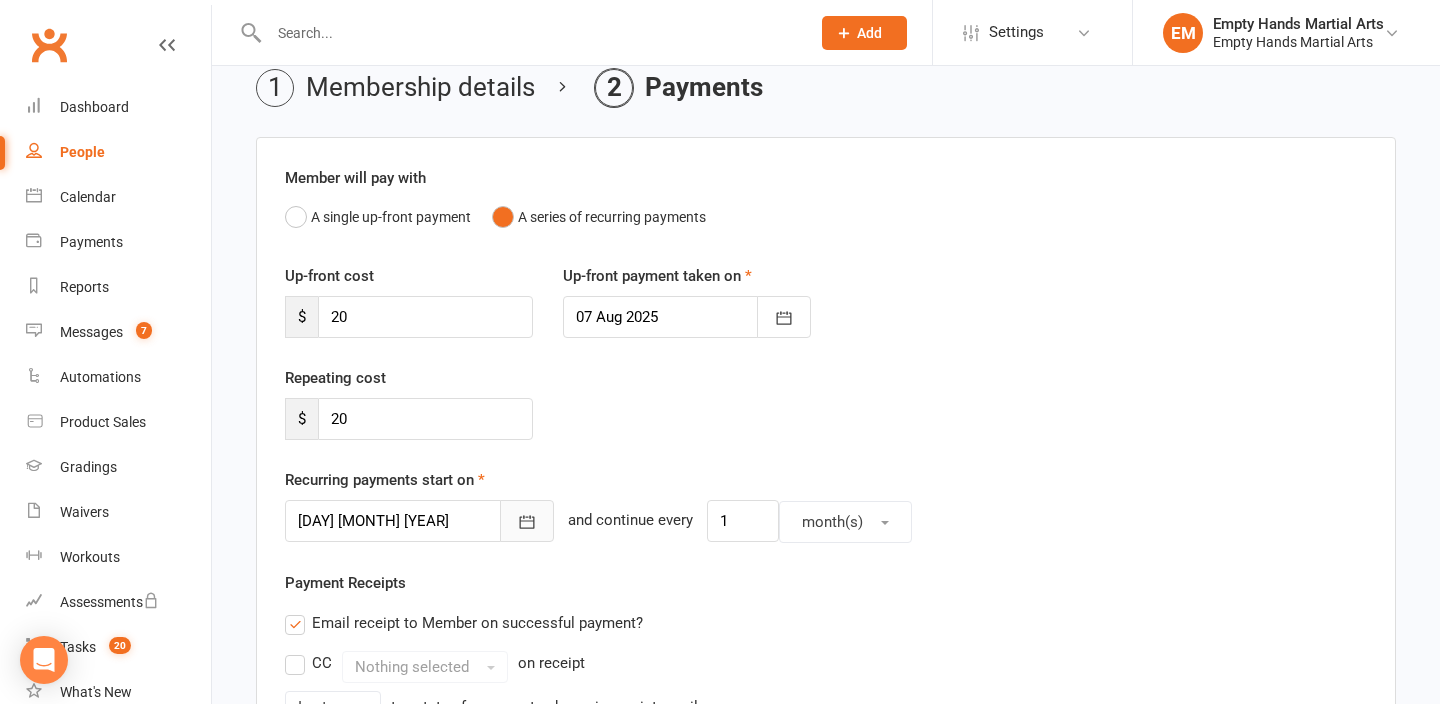 click 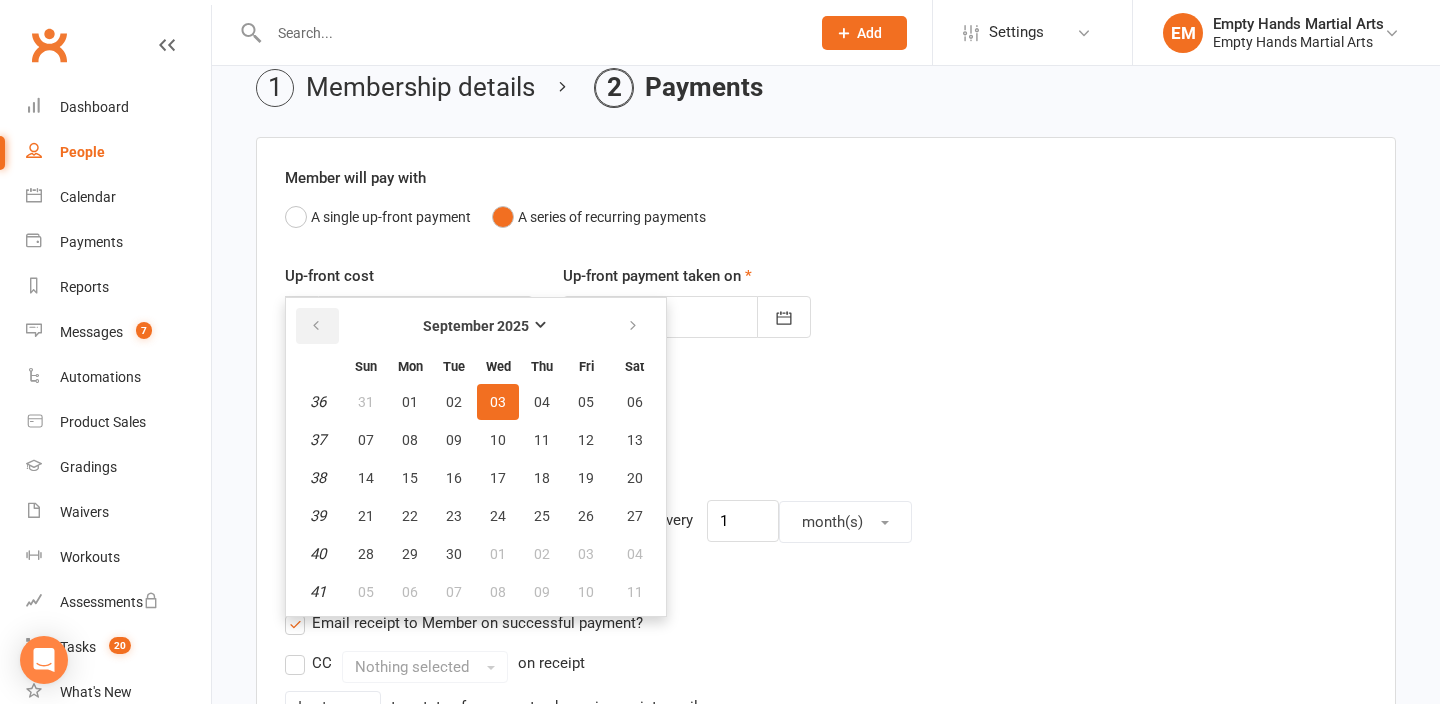 click at bounding box center (316, 326) 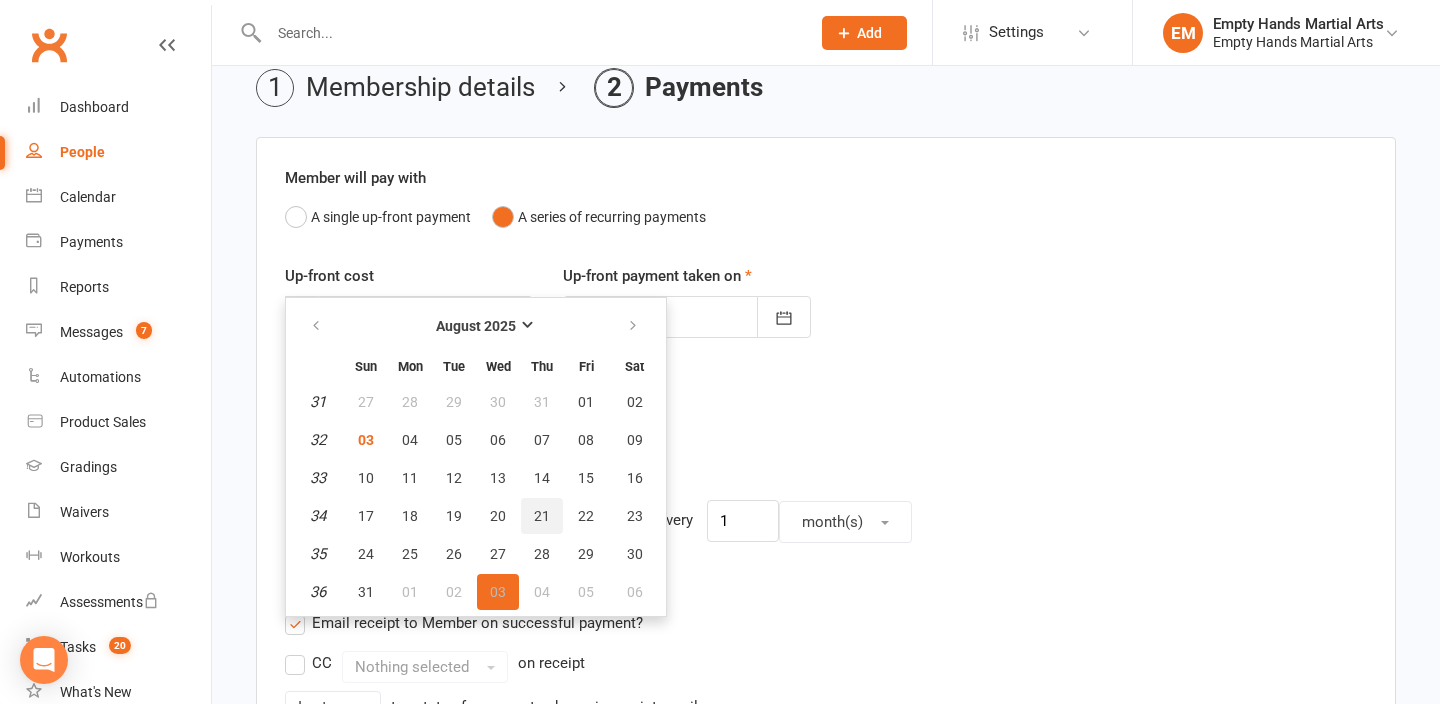 click on "21" at bounding box center [542, 516] 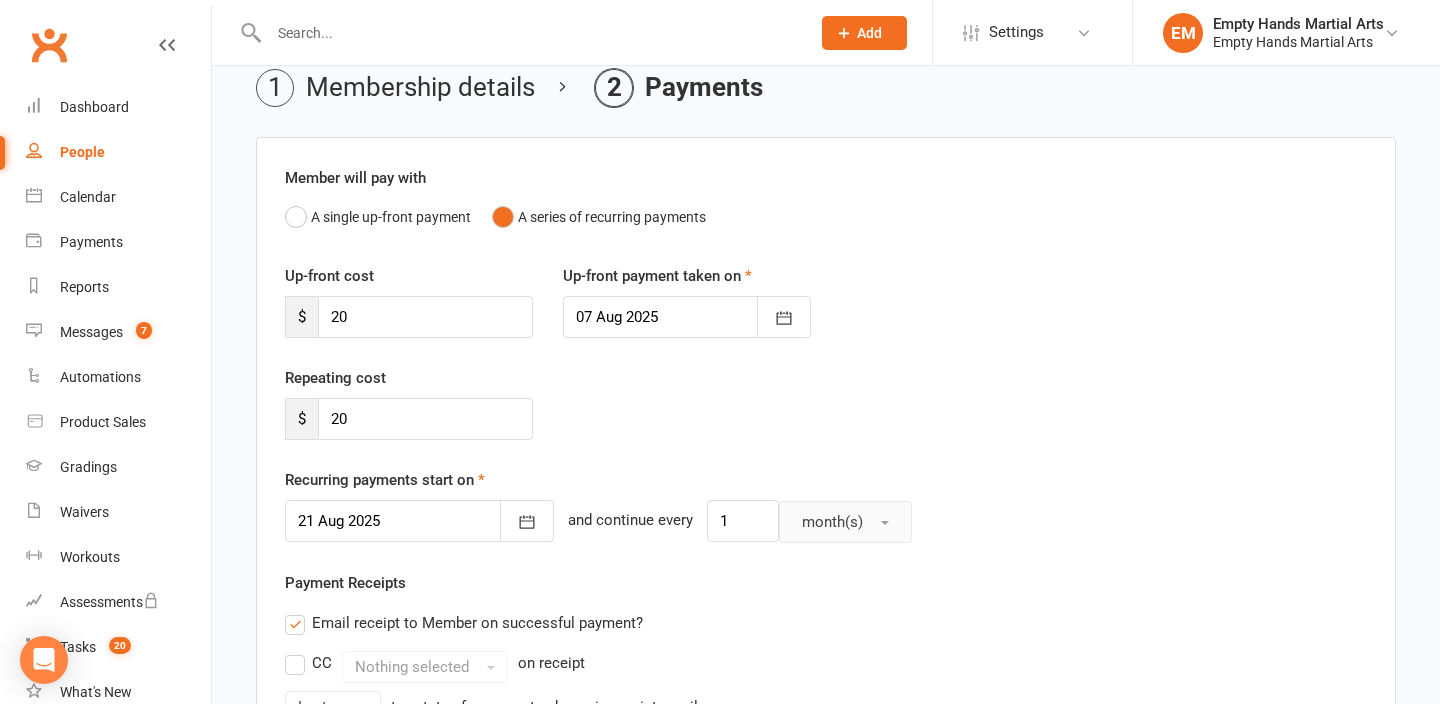 click on "month(s)" at bounding box center [845, 522] 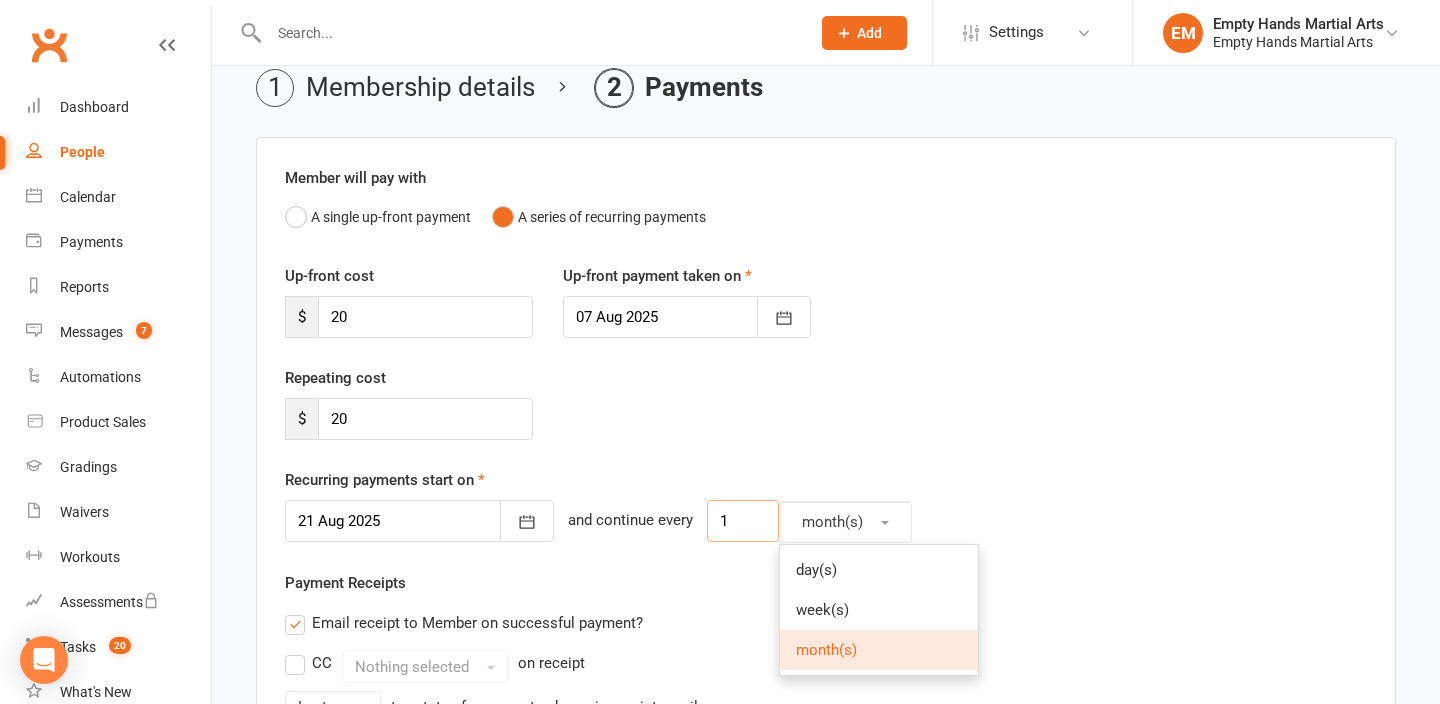 click on "1" at bounding box center (743, 521) 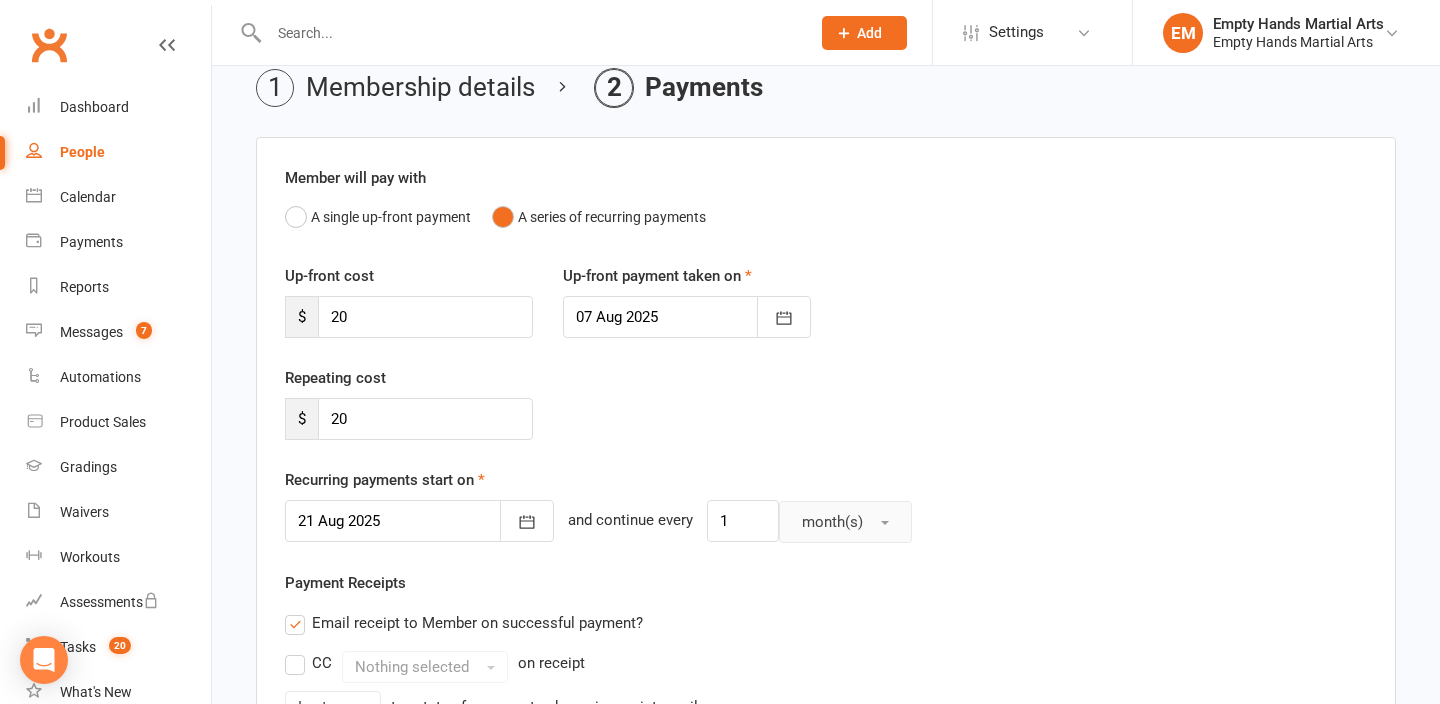type 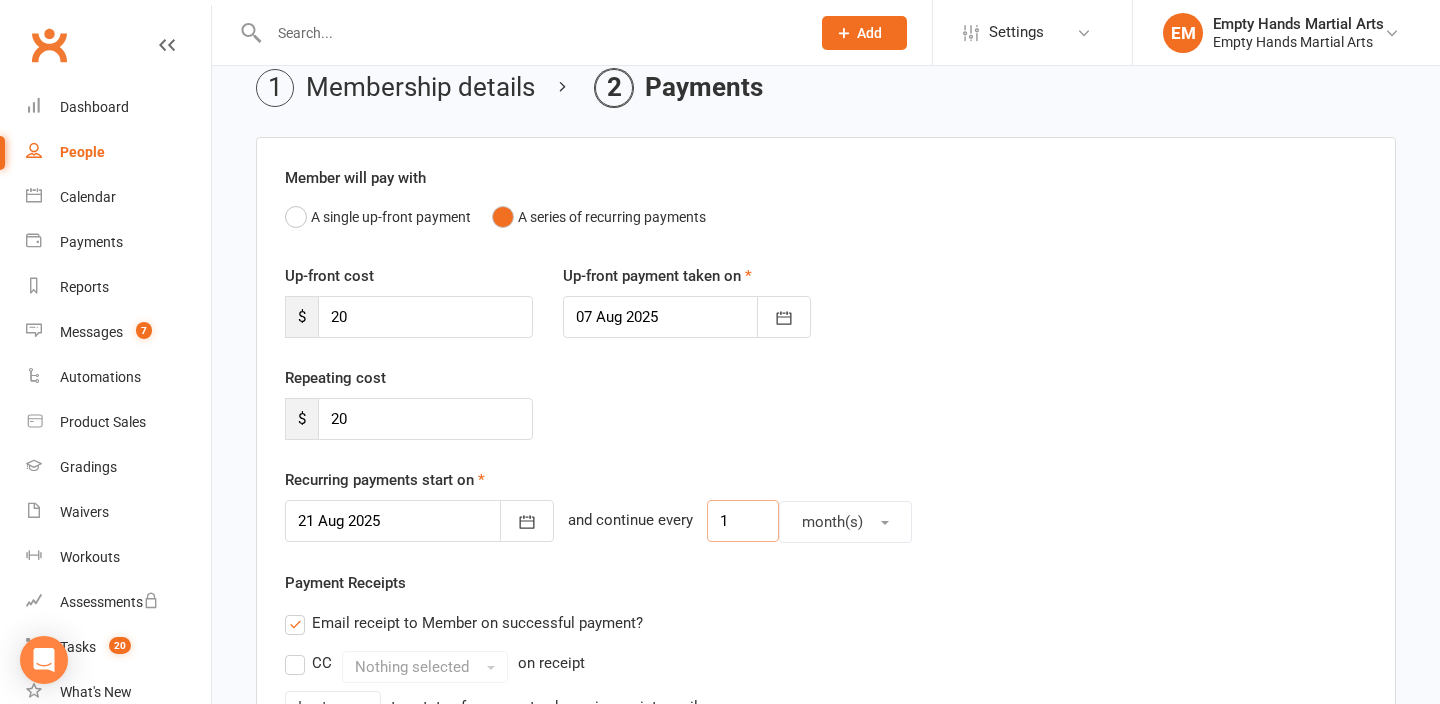 click on "1" at bounding box center [743, 521] 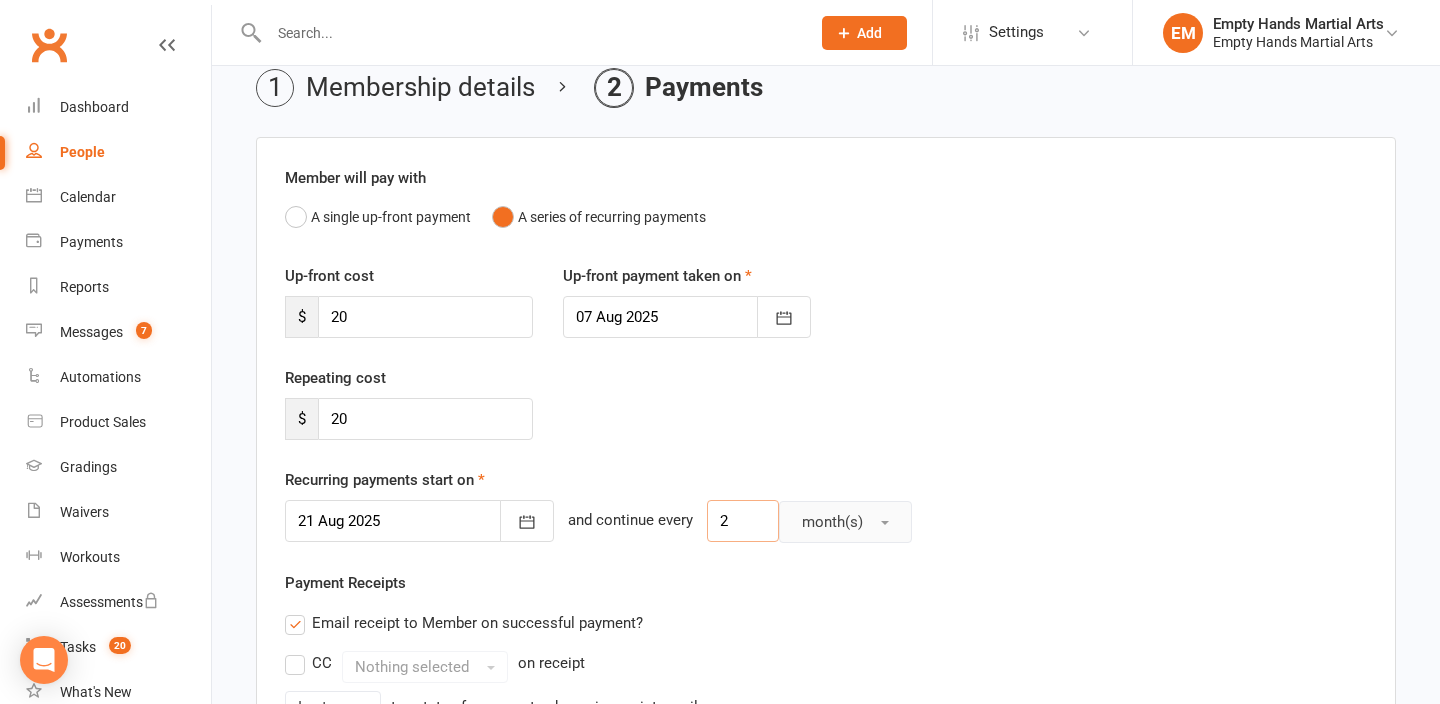 type on "2" 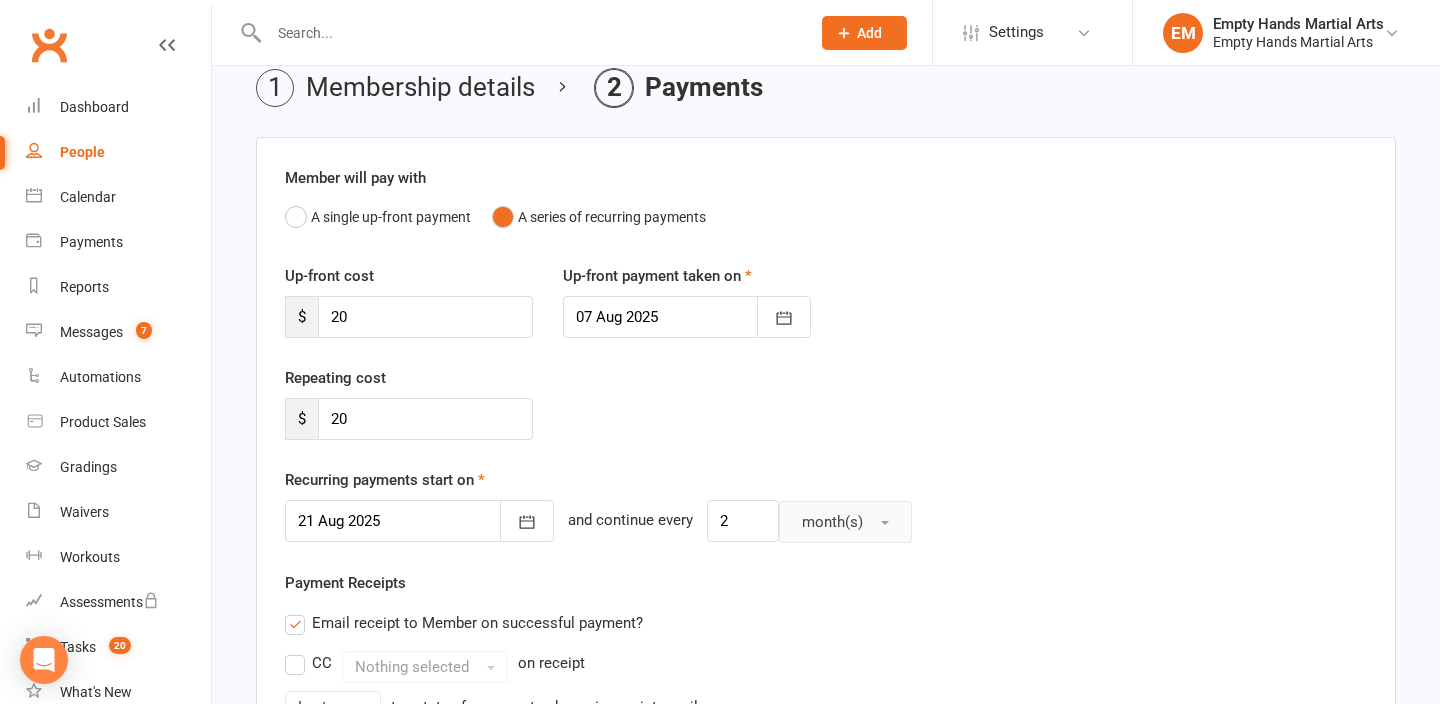 click on "month(s)" at bounding box center [832, 522] 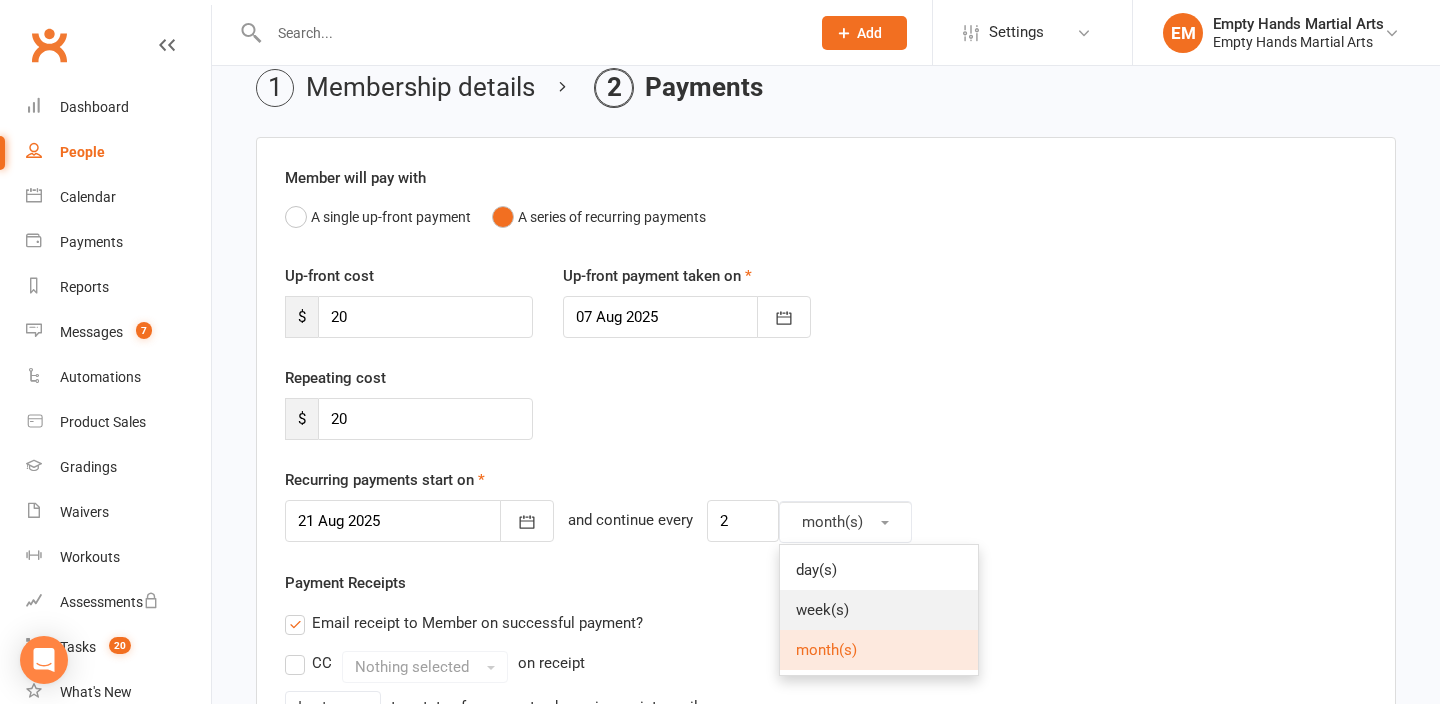click on "week(s)" at bounding box center (822, 610) 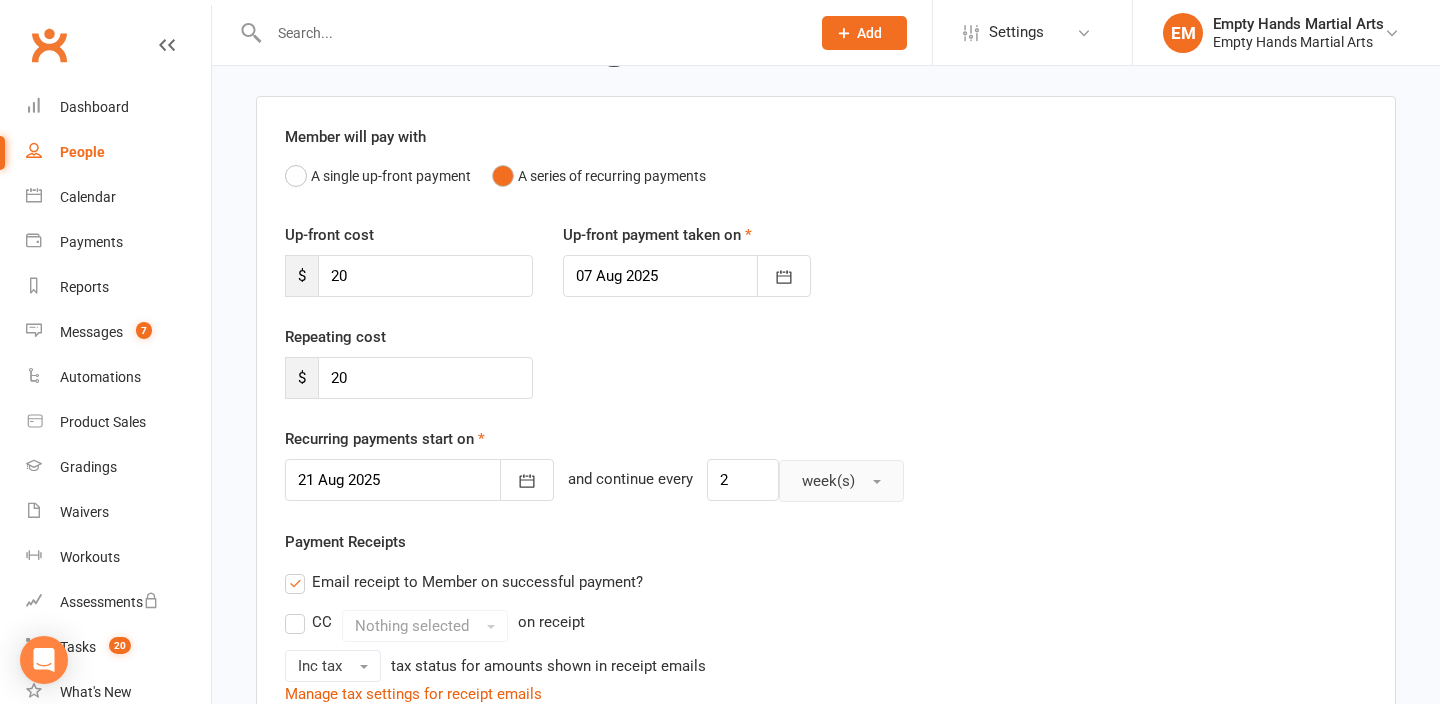 scroll, scrollTop: 352, scrollLeft: 0, axis: vertical 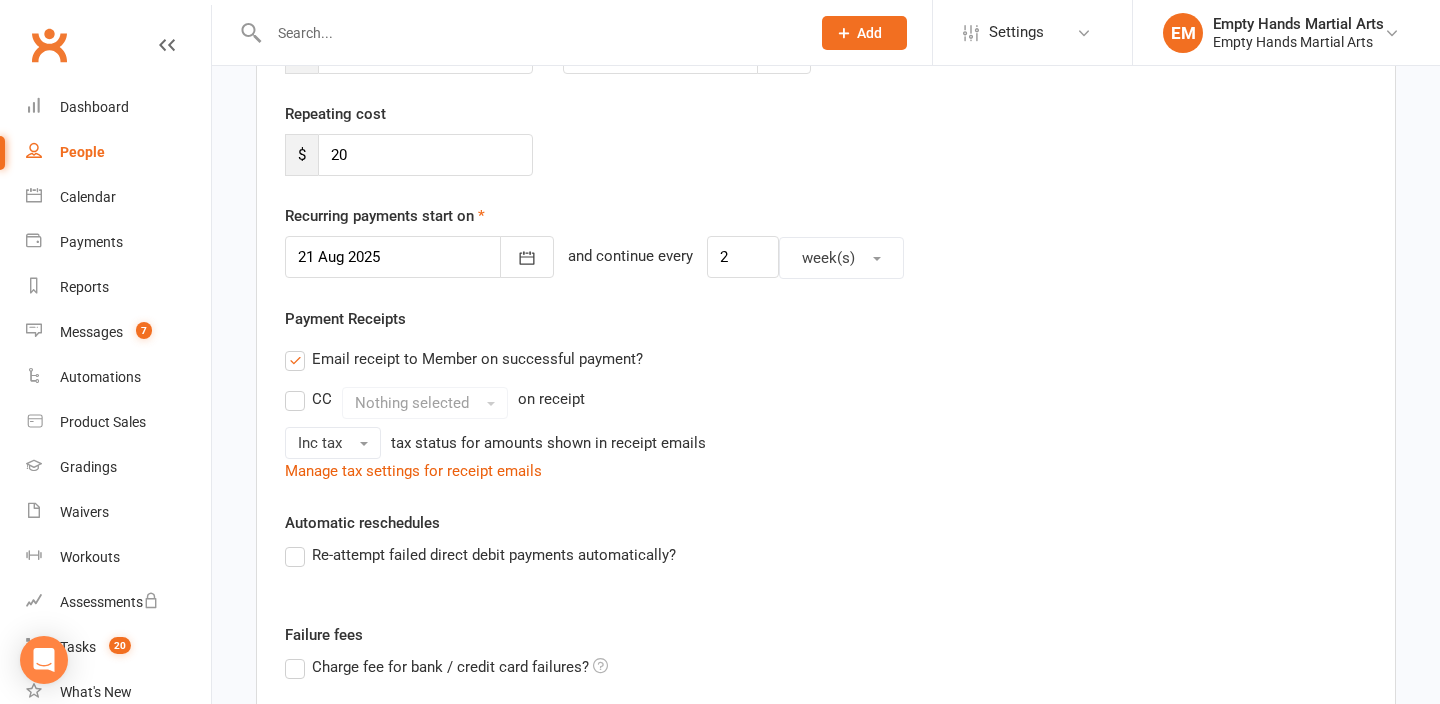 click on "Email receipt to Member on successful payment?" at bounding box center [464, 359] 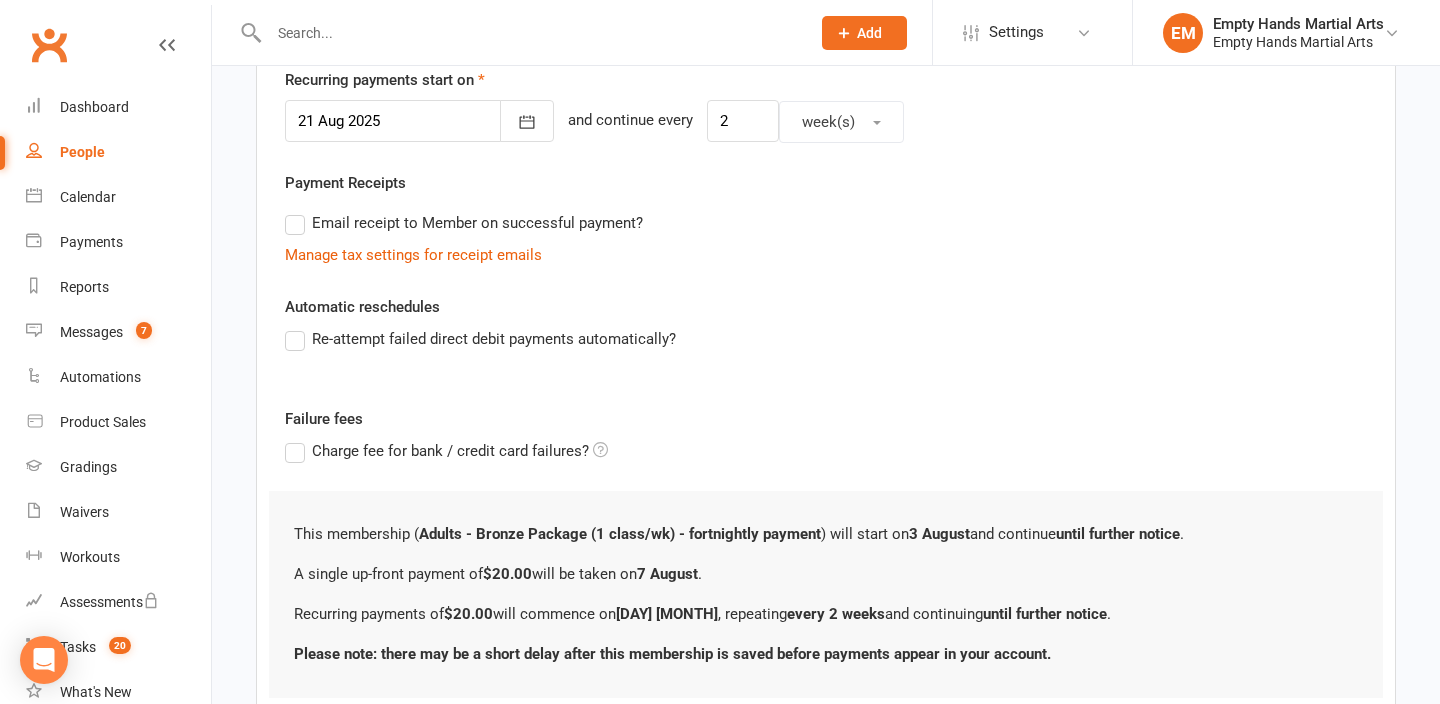 scroll, scrollTop: 553, scrollLeft: 0, axis: vertical 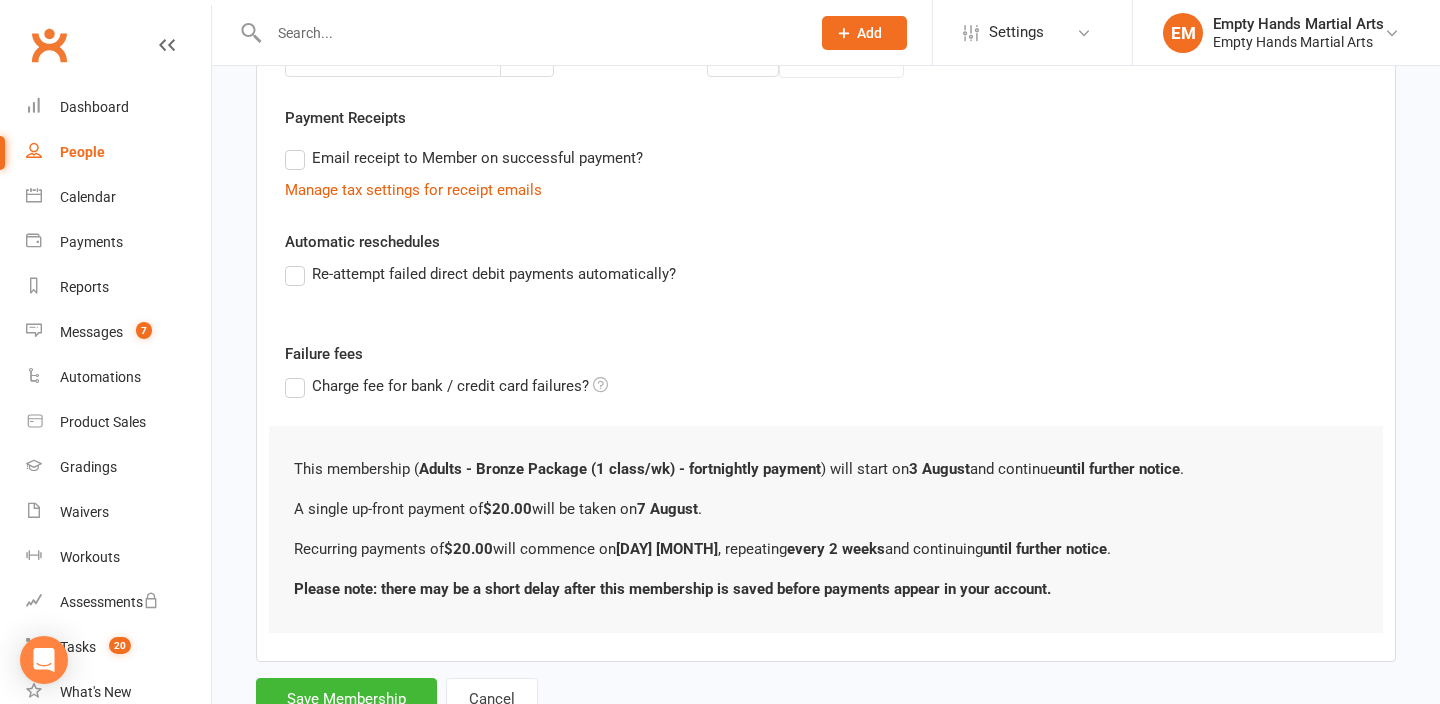 click on "Charge fee for bank / credit card failures?" at bounding box center (446, 386) 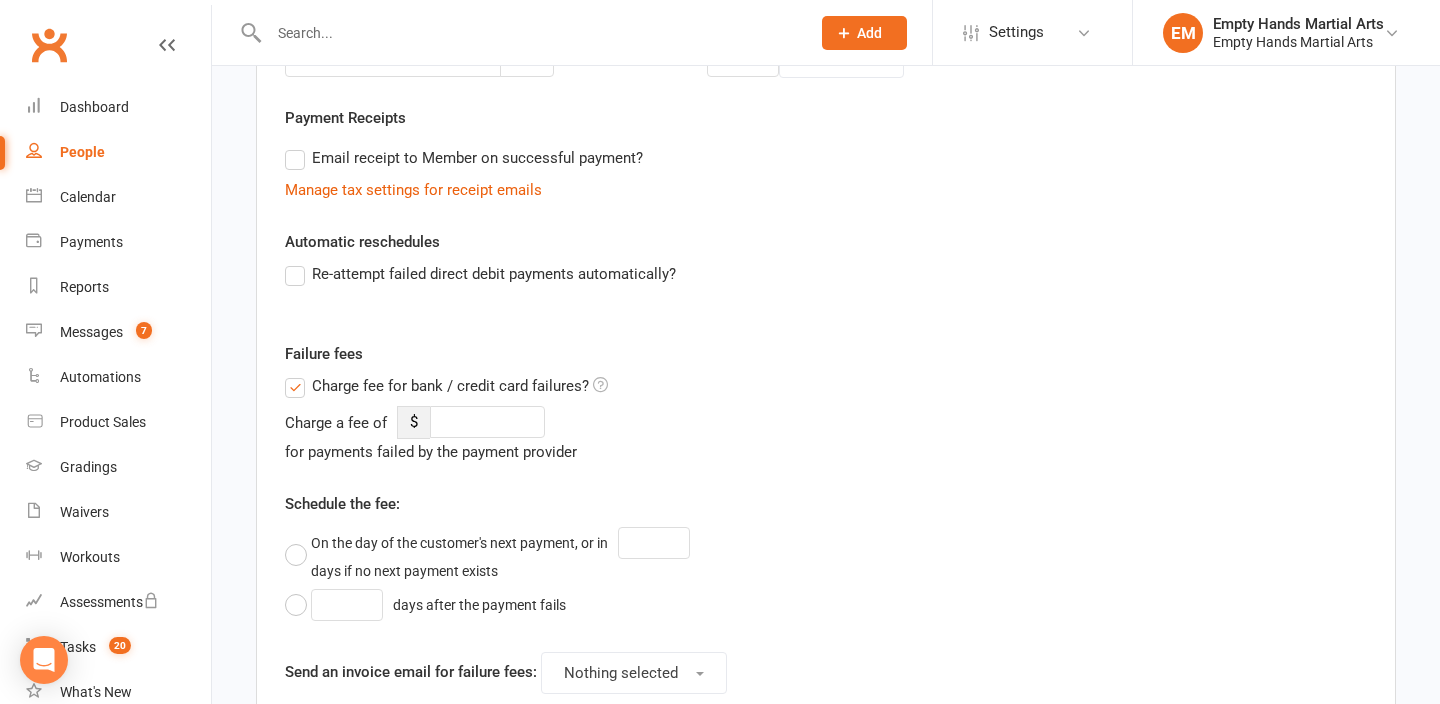 click on "Charge fee for bank / credit card failures?" at bounding box center (446, 386) 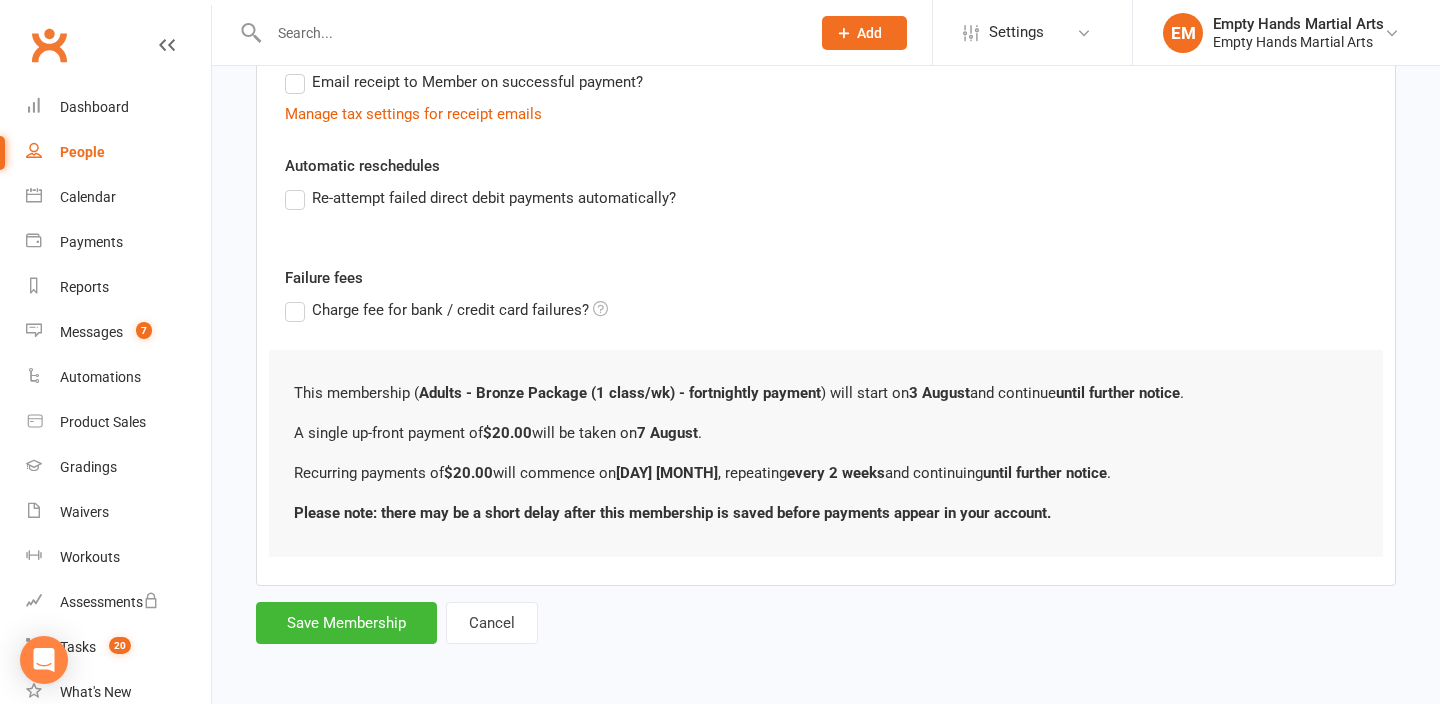 scroll, scrollTop: 630, scrollLeft: 0, axis: vertical 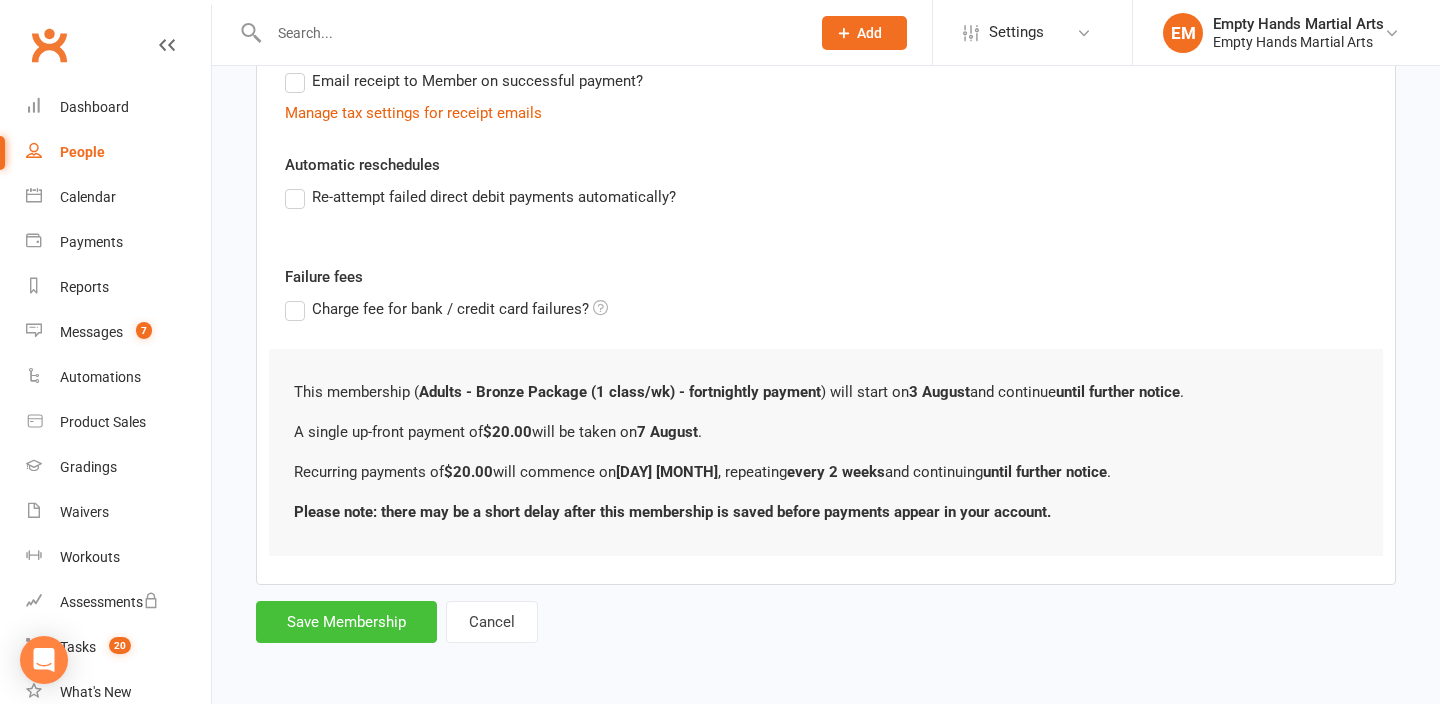 click on "Save Membership" at bounding box center [346, 622] 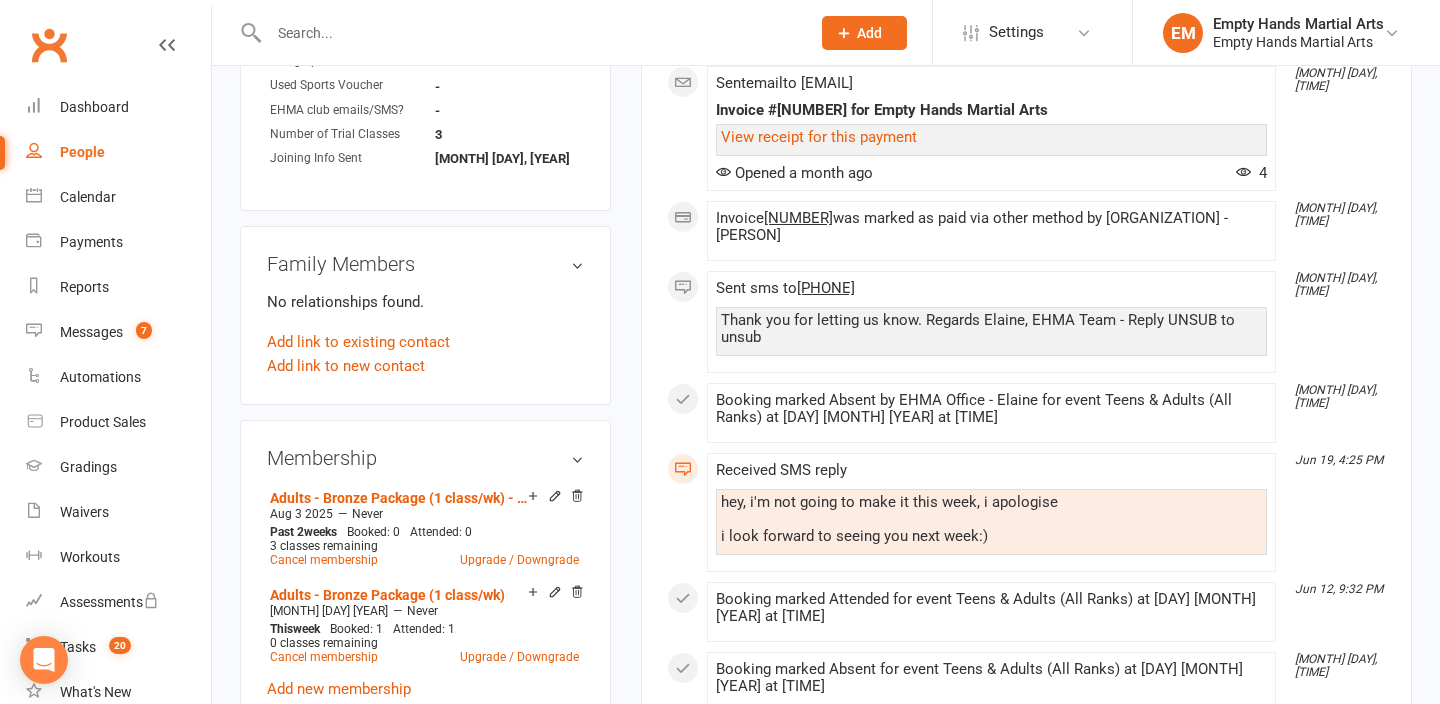 scroll, scrollTop: 1873, scrollLeft: 0, axis: vertical 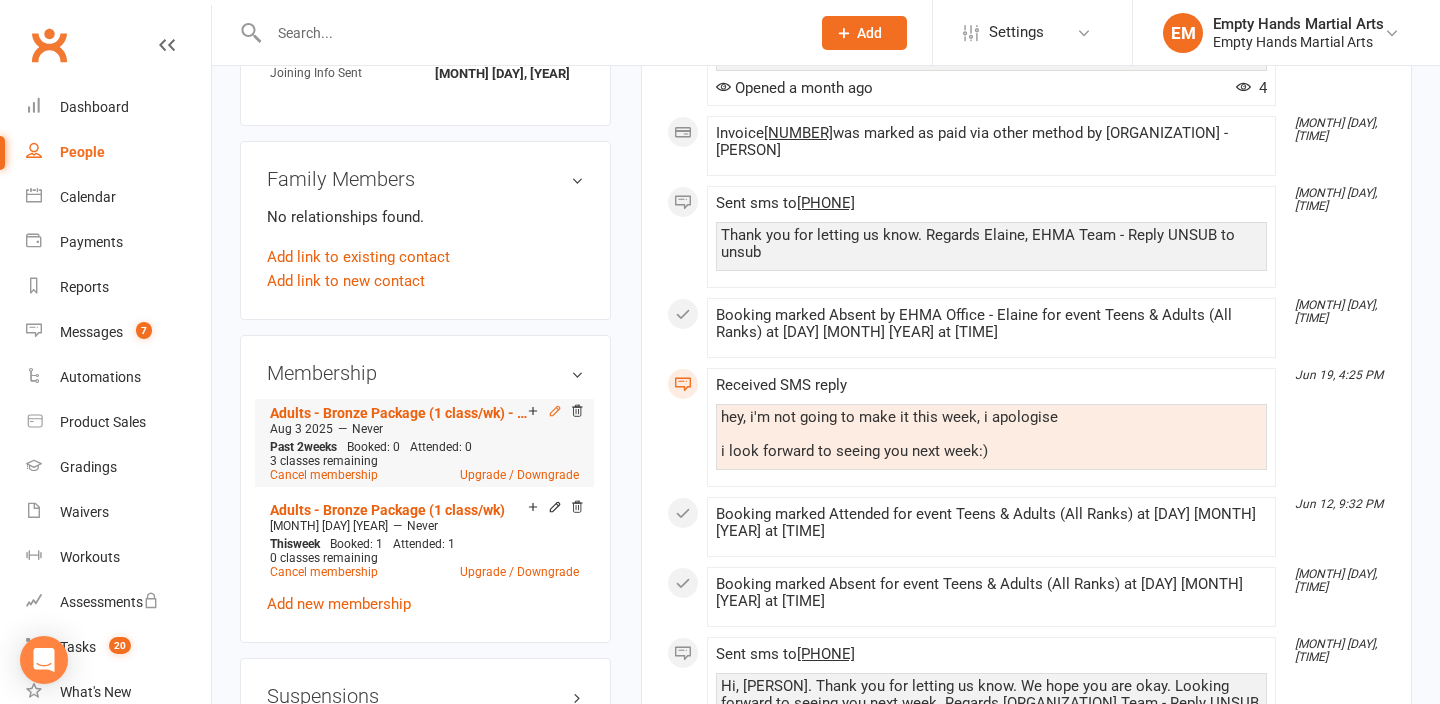 click 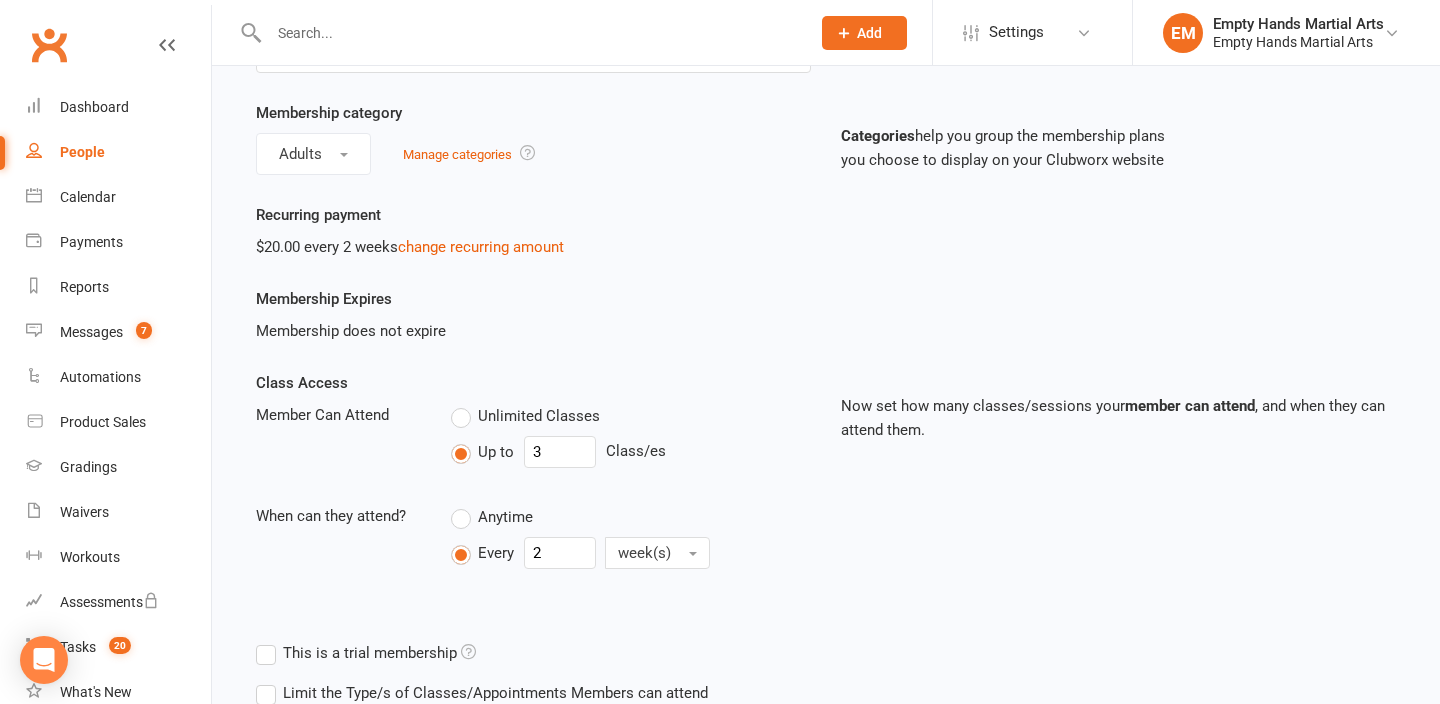 scroll, scrollTop: 670, scrollLeft: 0, axis: vertical 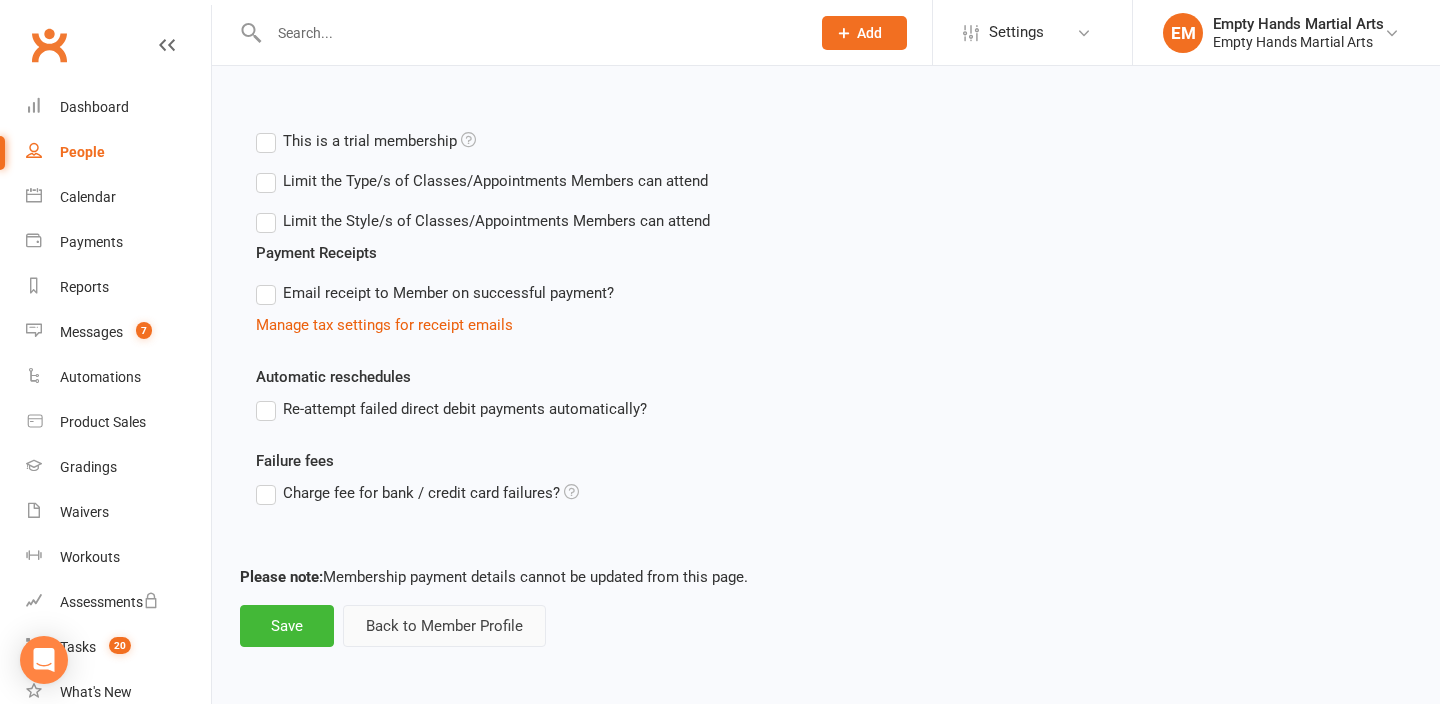 click on "Back to Member Profile" at bounding box center (444, 626) 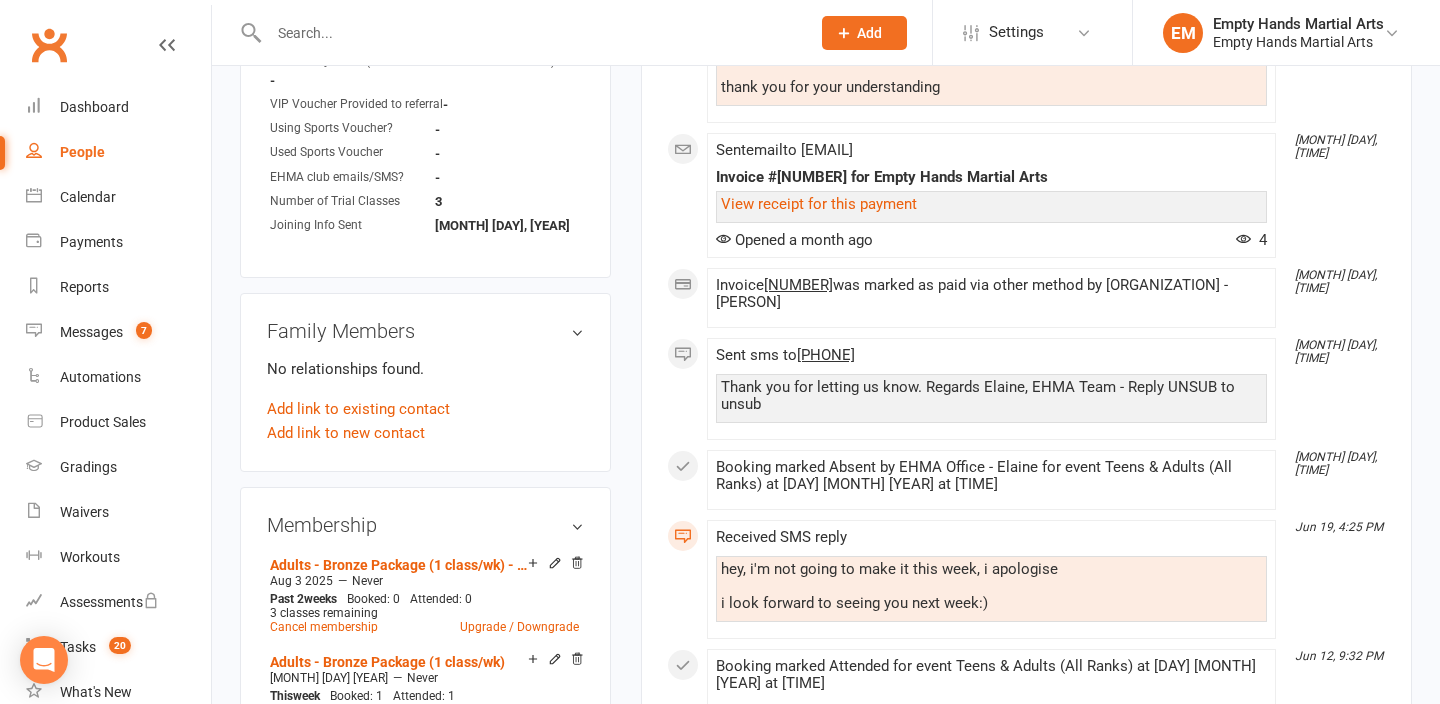 scroll, scrollTop: 2036, scrollLeft: 0, axis: vertical 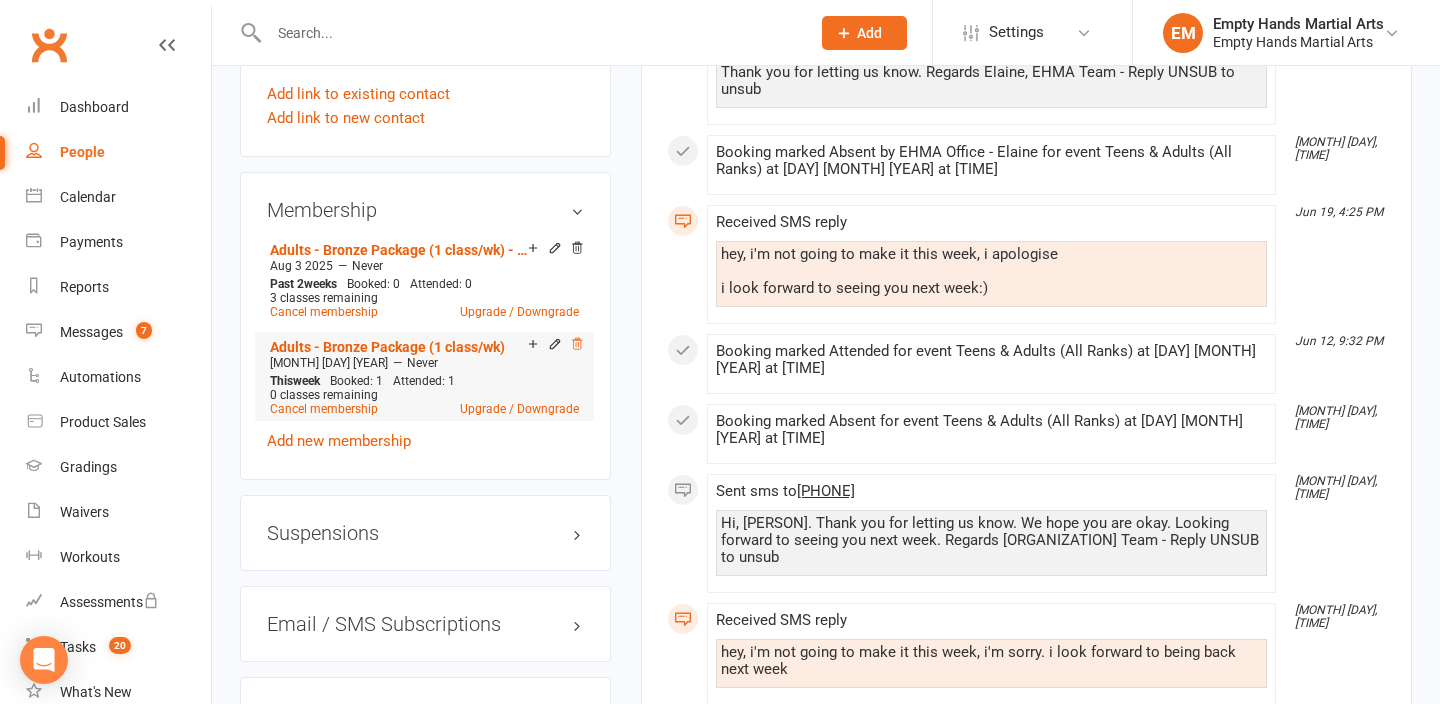 click 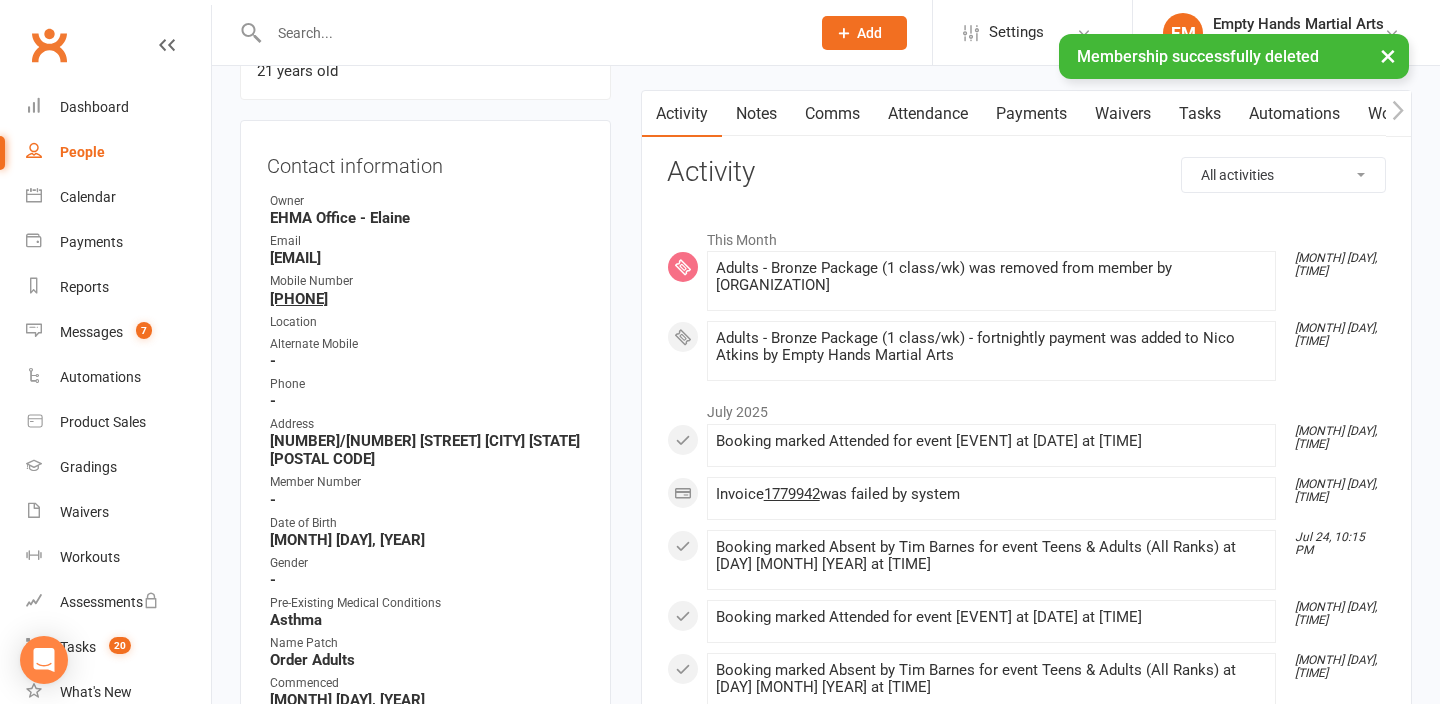 scroll, scrollTop: 0, scrollLeft: 0, axis: both 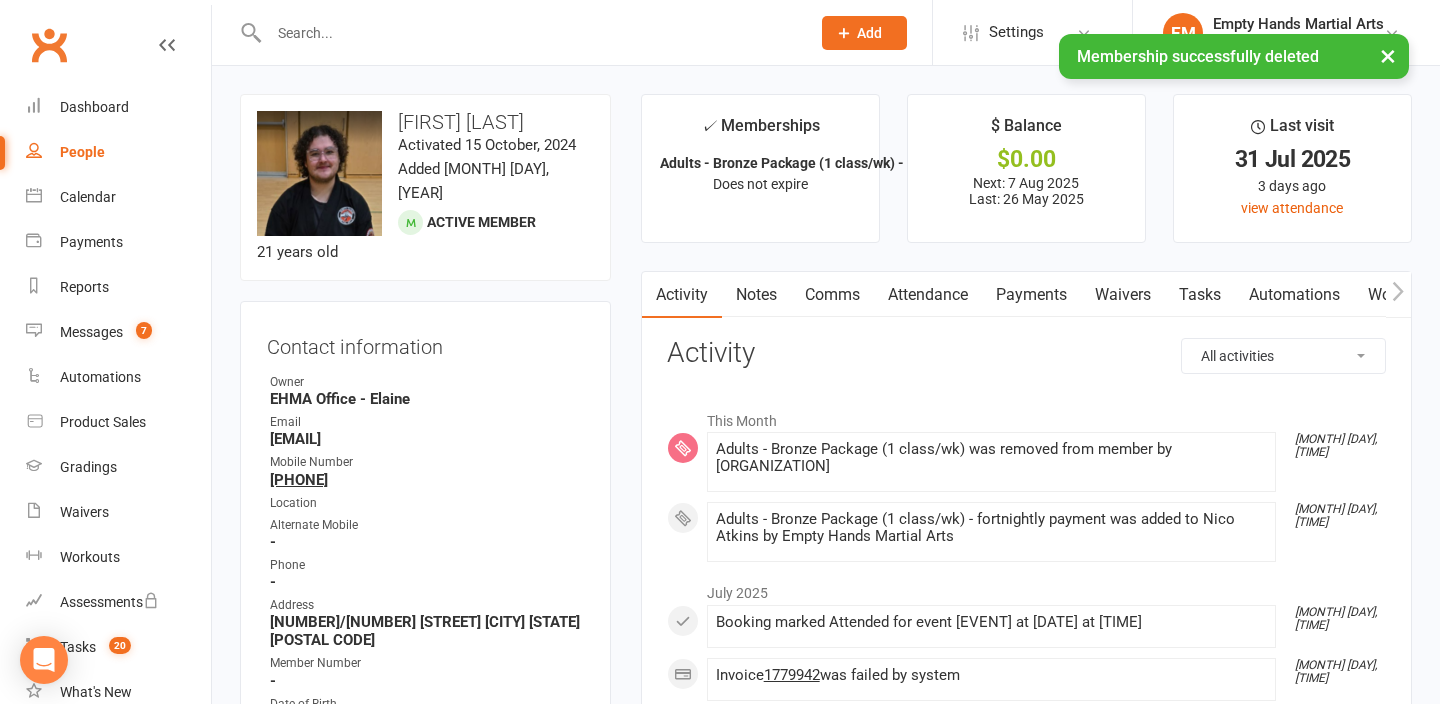 click on "Payments" at bounding box center [1031, 295] 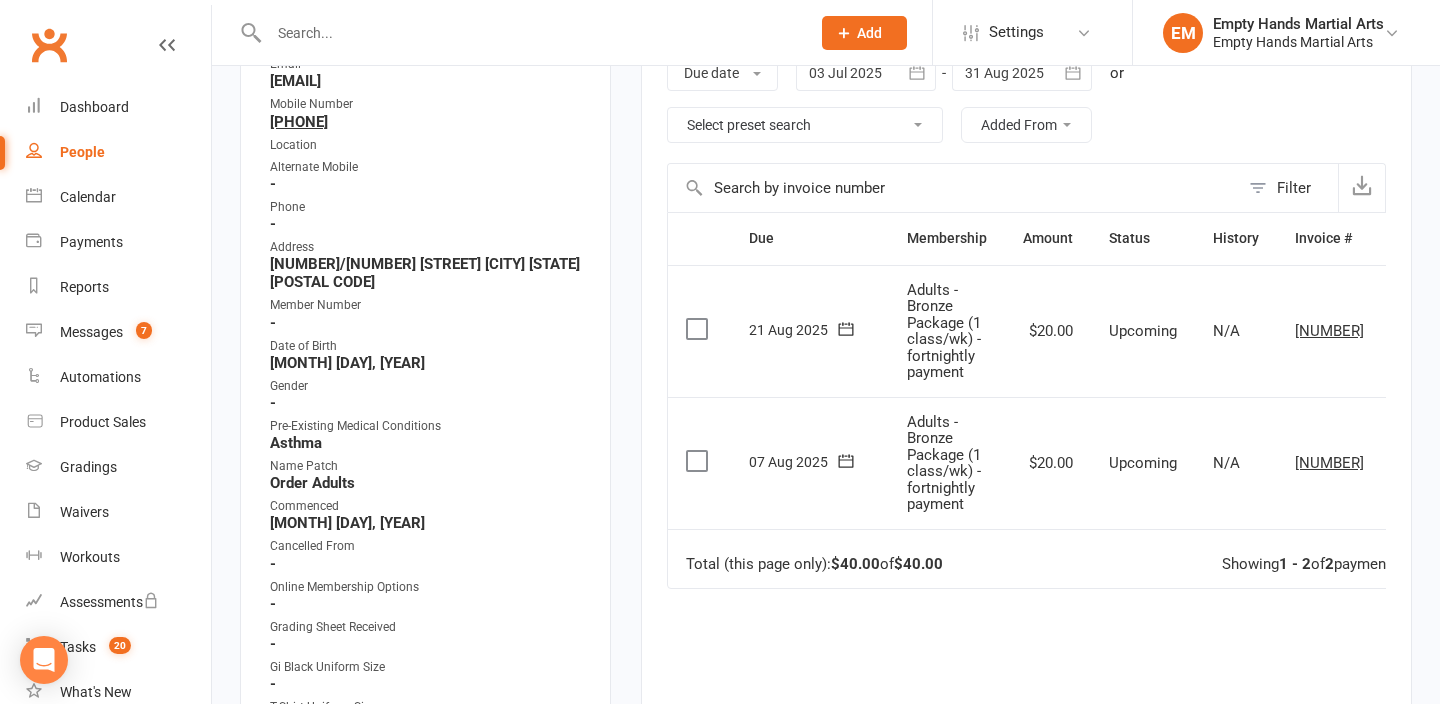 scroll, scrollTop: 260, scrollLeft: 0, axis: vertical 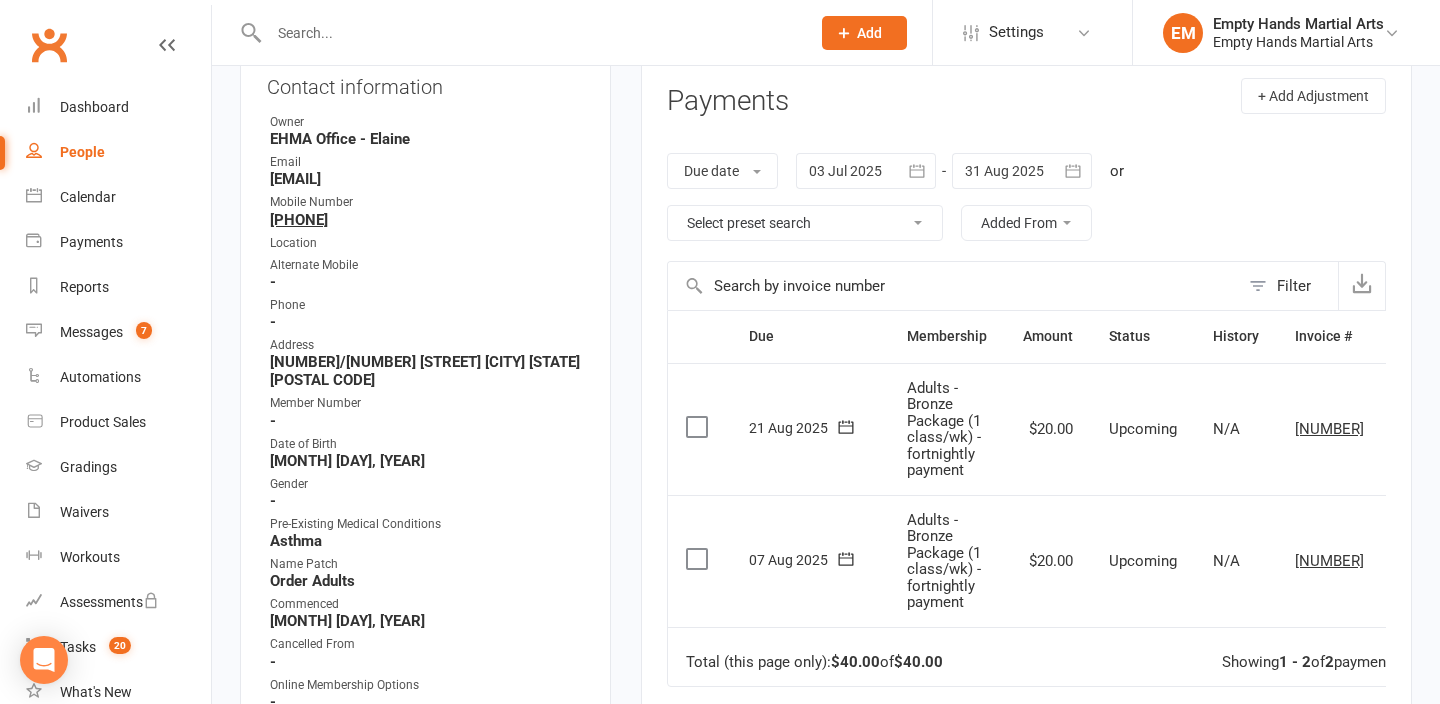 click 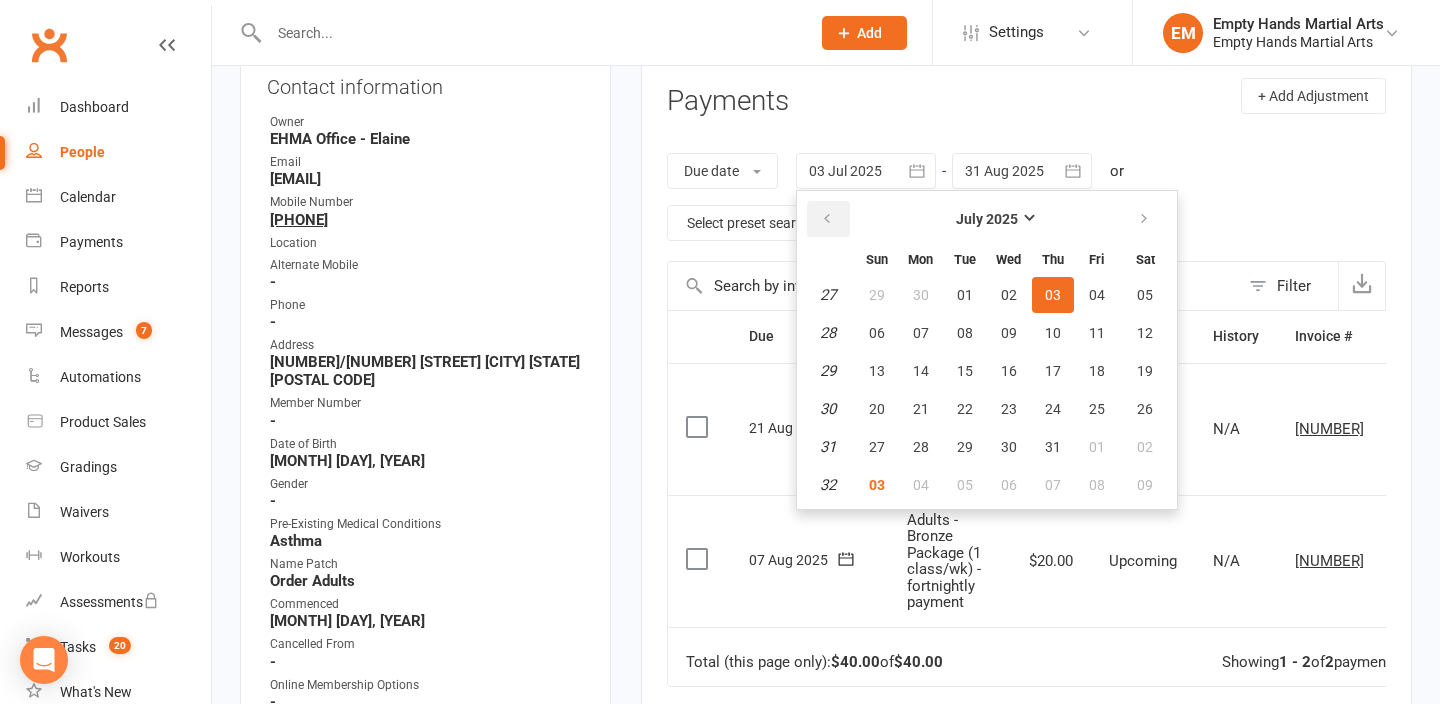 click at bounding box center (827, 219) 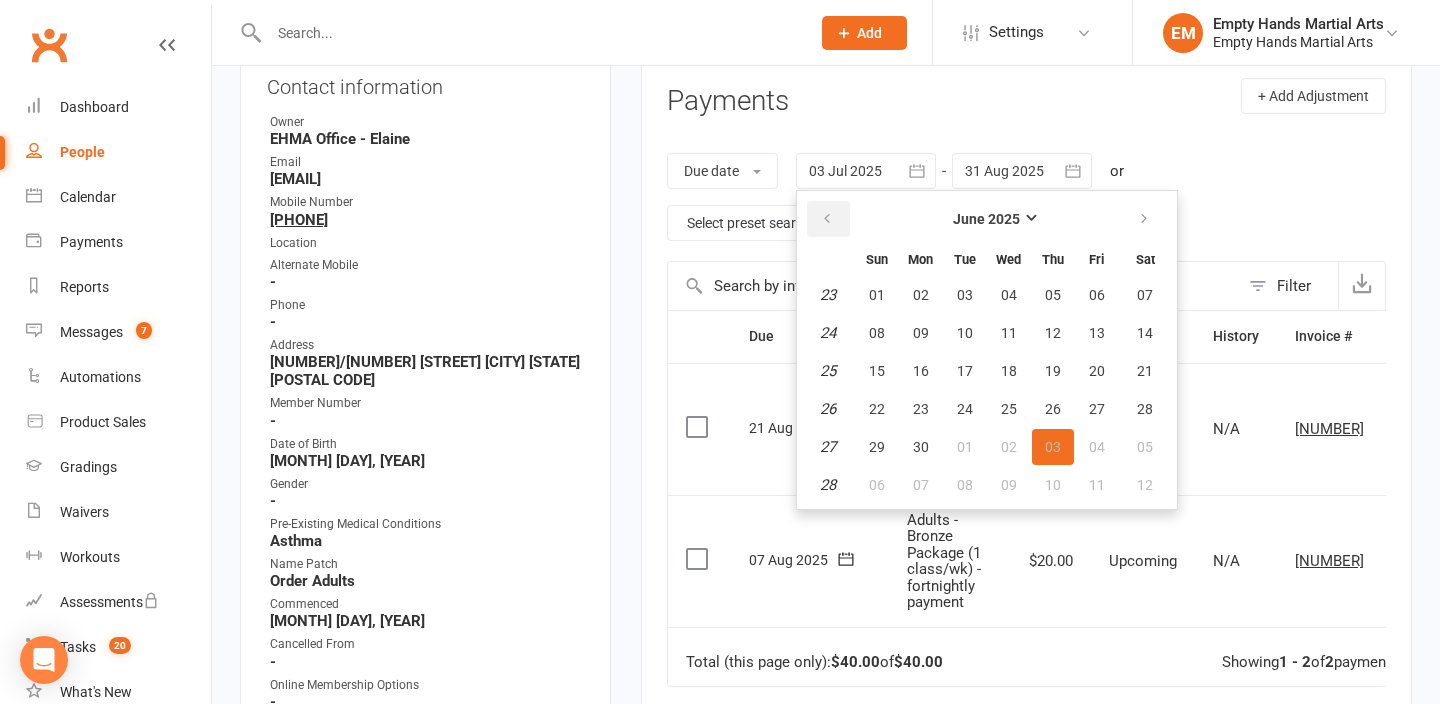 click at bounding box center (827, 219) 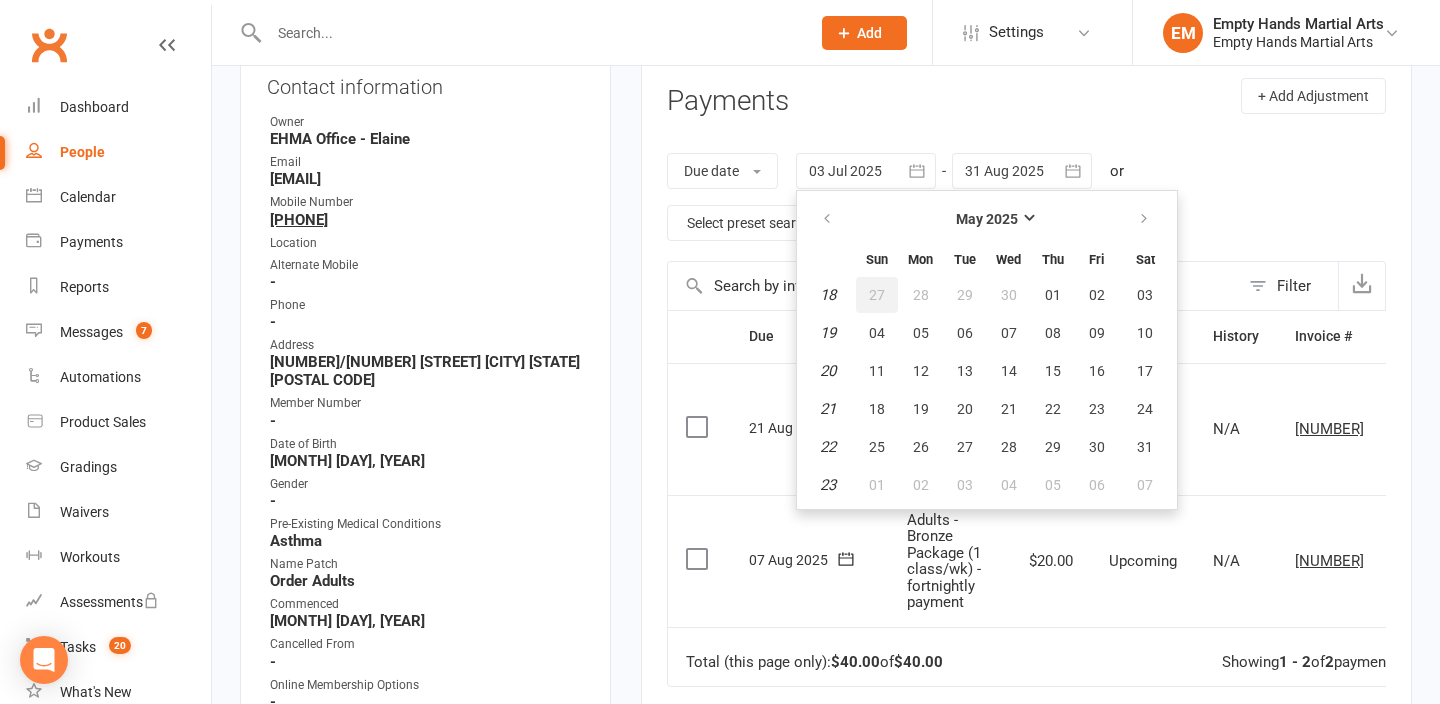 click on "27" at bounding box center (877, 295) 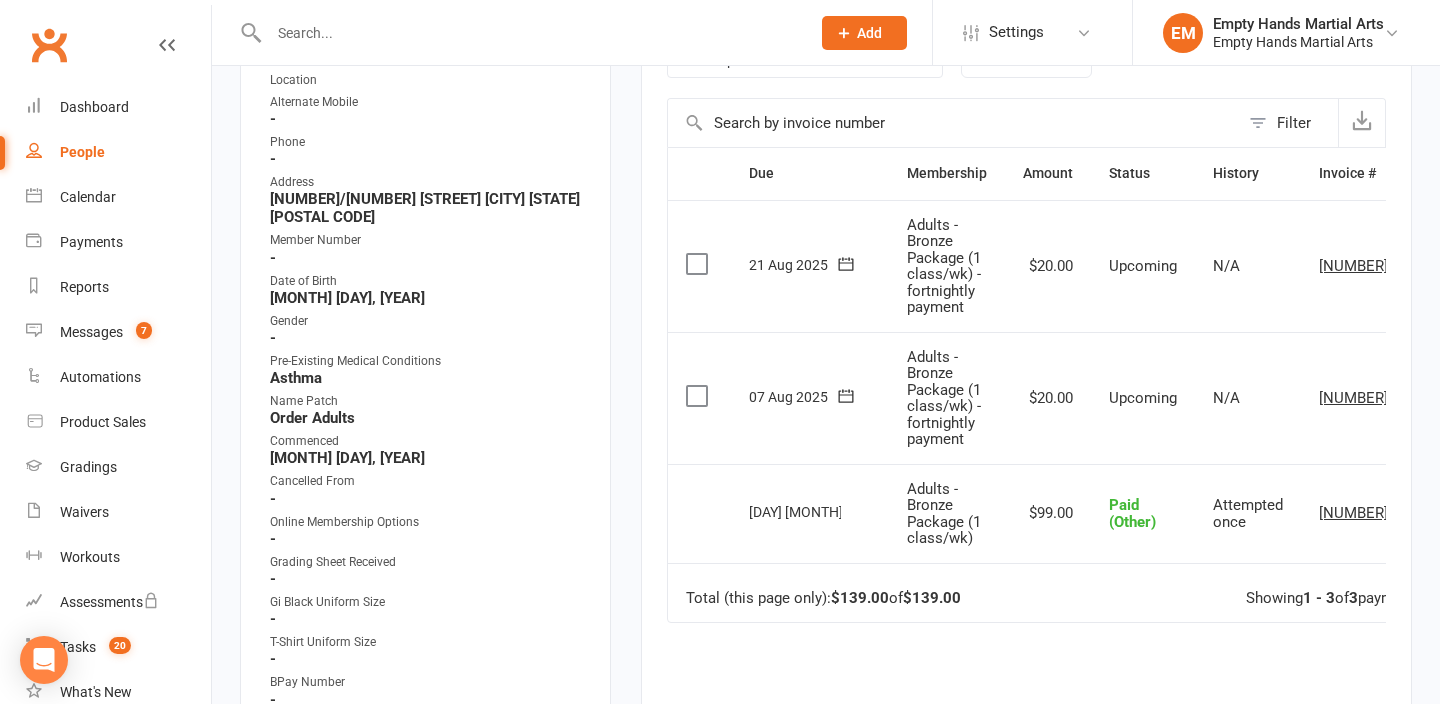 scroll, scrollTop: 631, scrollLeft: 0, axis: vertical 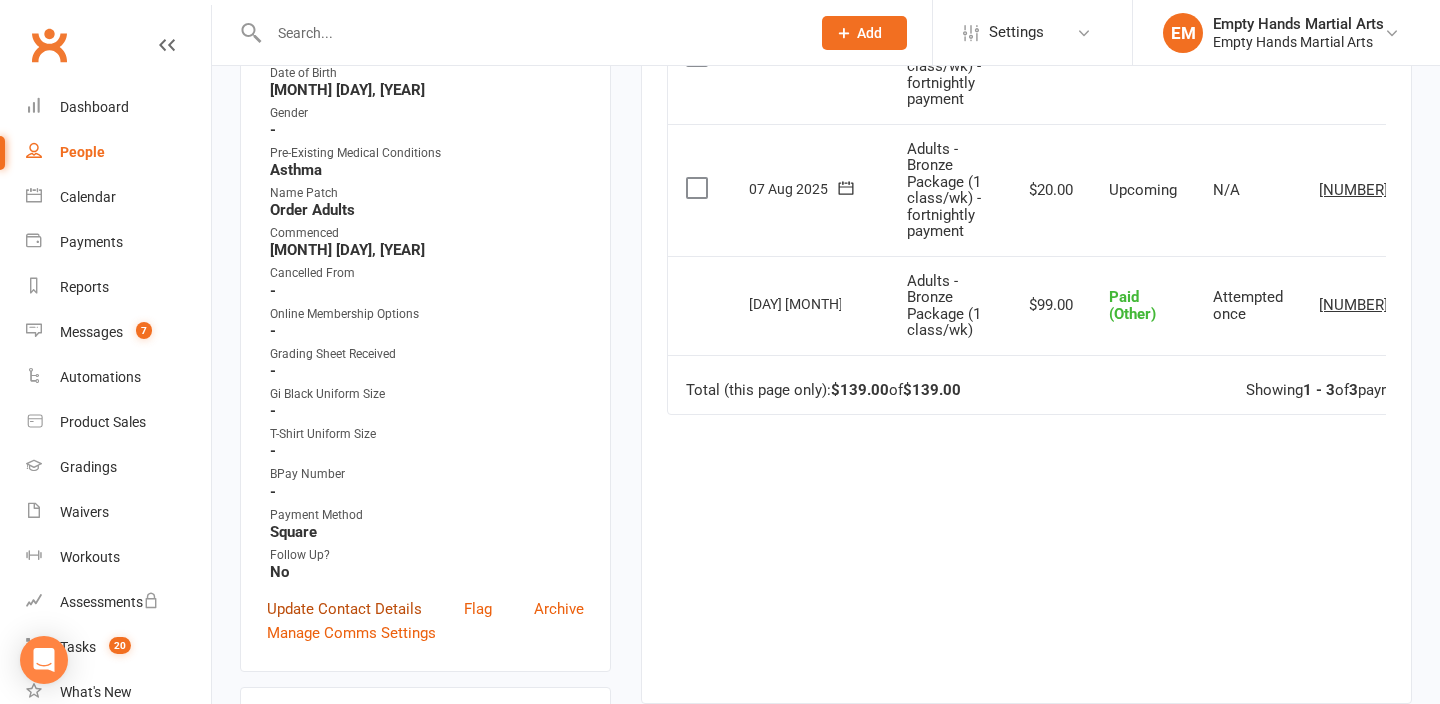 click on "Update Contact Details" at bounding box center [344, 609] 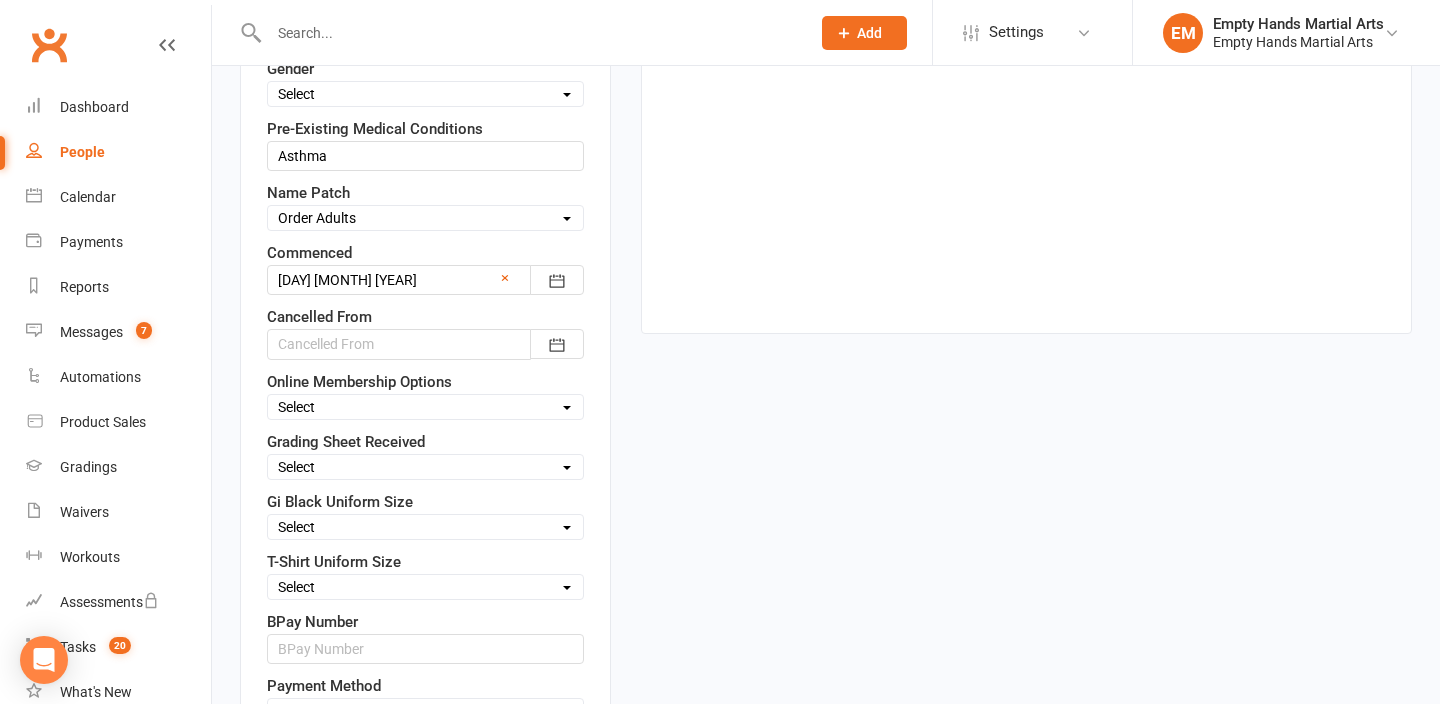 scroll, scrollTop: 1191, scrollLeft: 0, axis: vertical 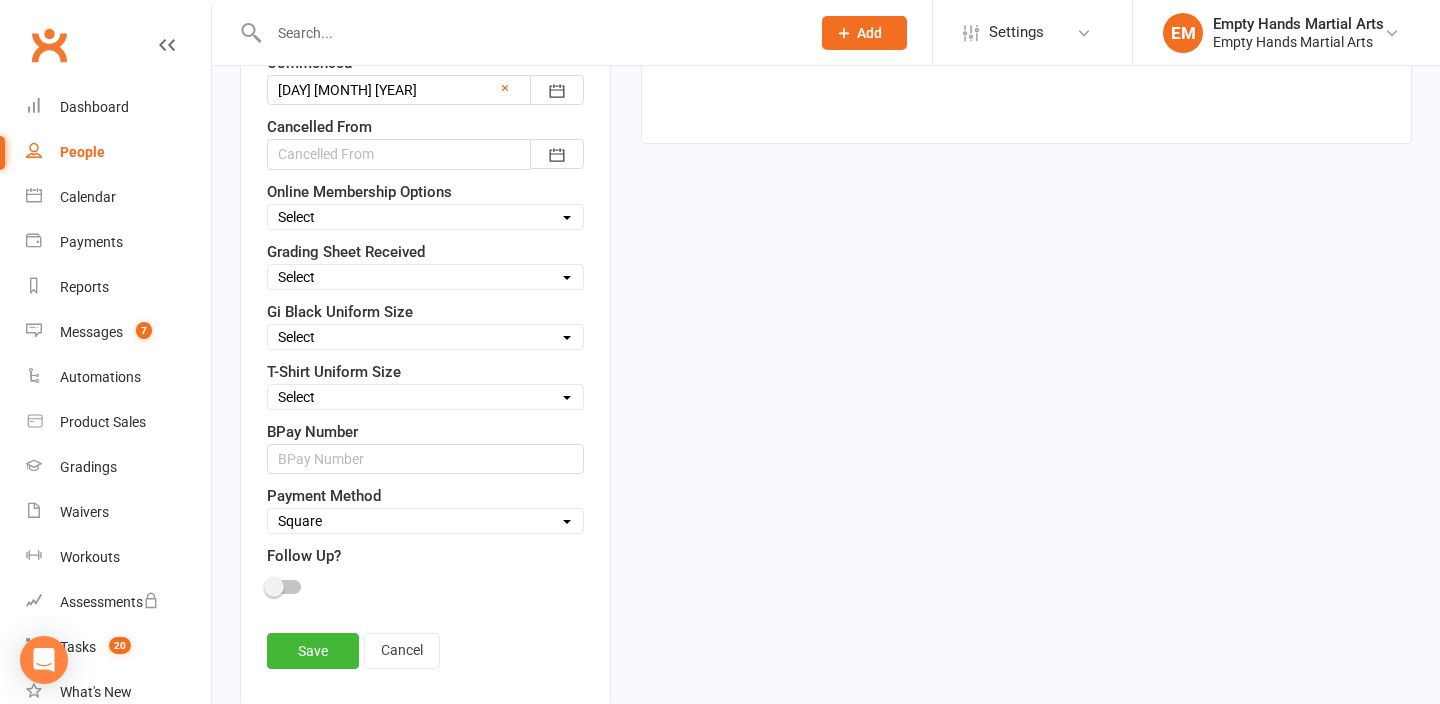 click on "Select Square (weekly) Square (monthly) Square Square (Auto) Xero - Monthly (Auto) Xero - Term Fee Xero - Annual DIrect Debit (own) Ezidebit Bpay Not applicable" at bounding box center (425, 521) 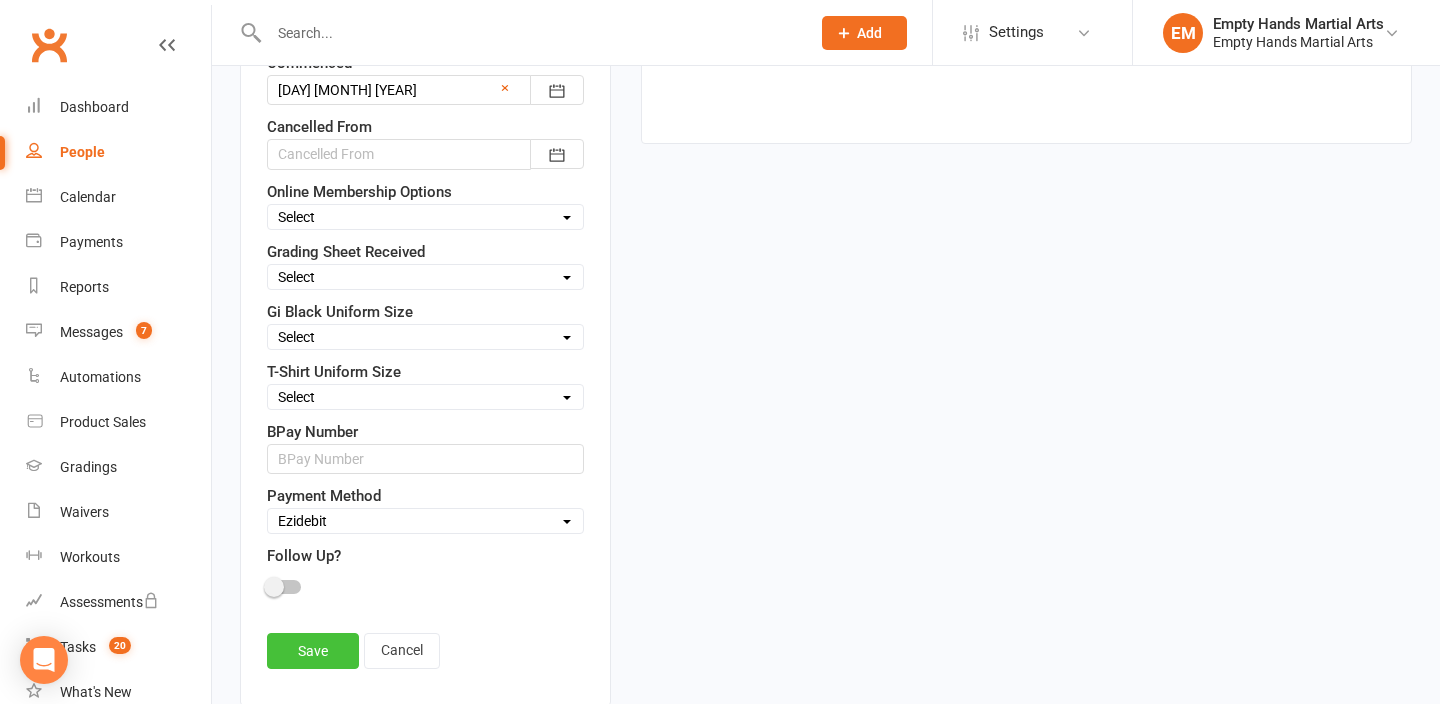 click on "Save" at bounding box center [313, 651] 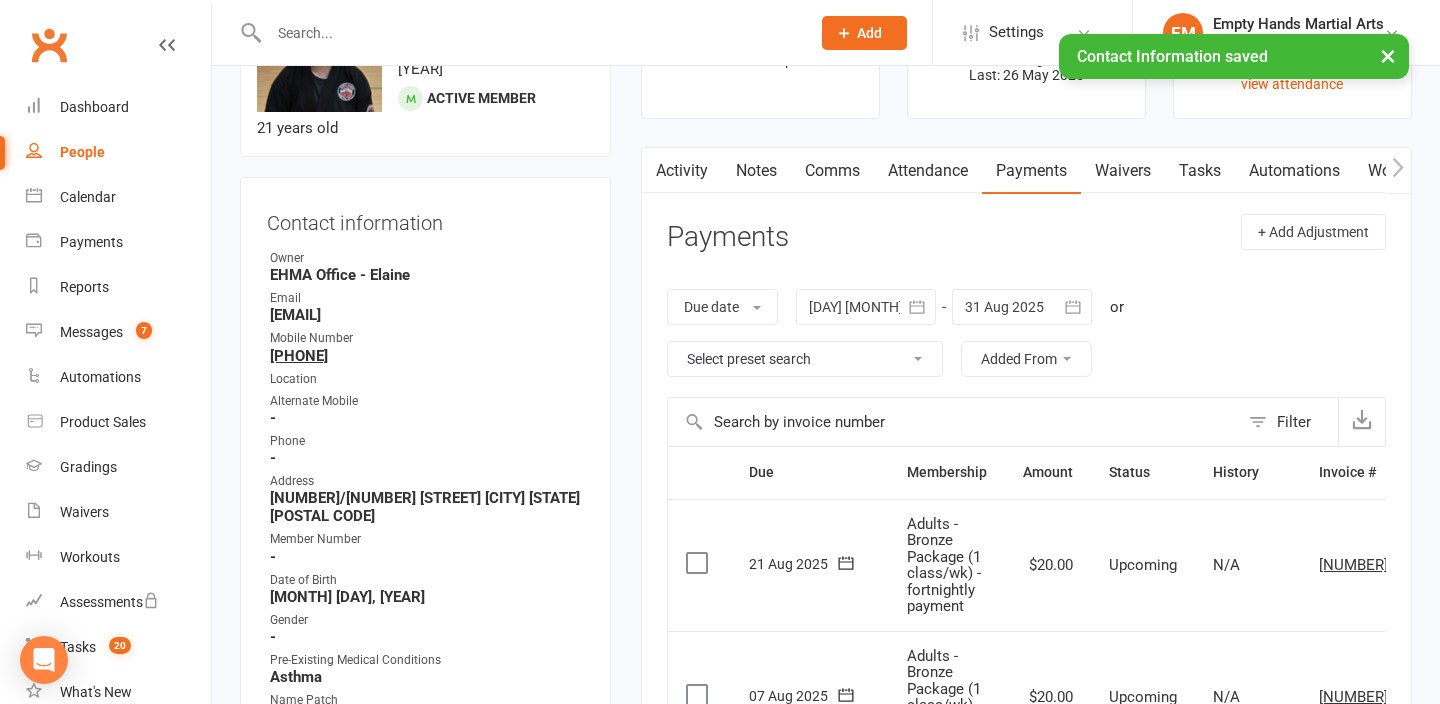 scroll, scrollTop: 0, scrollLeft: 0, axis: both 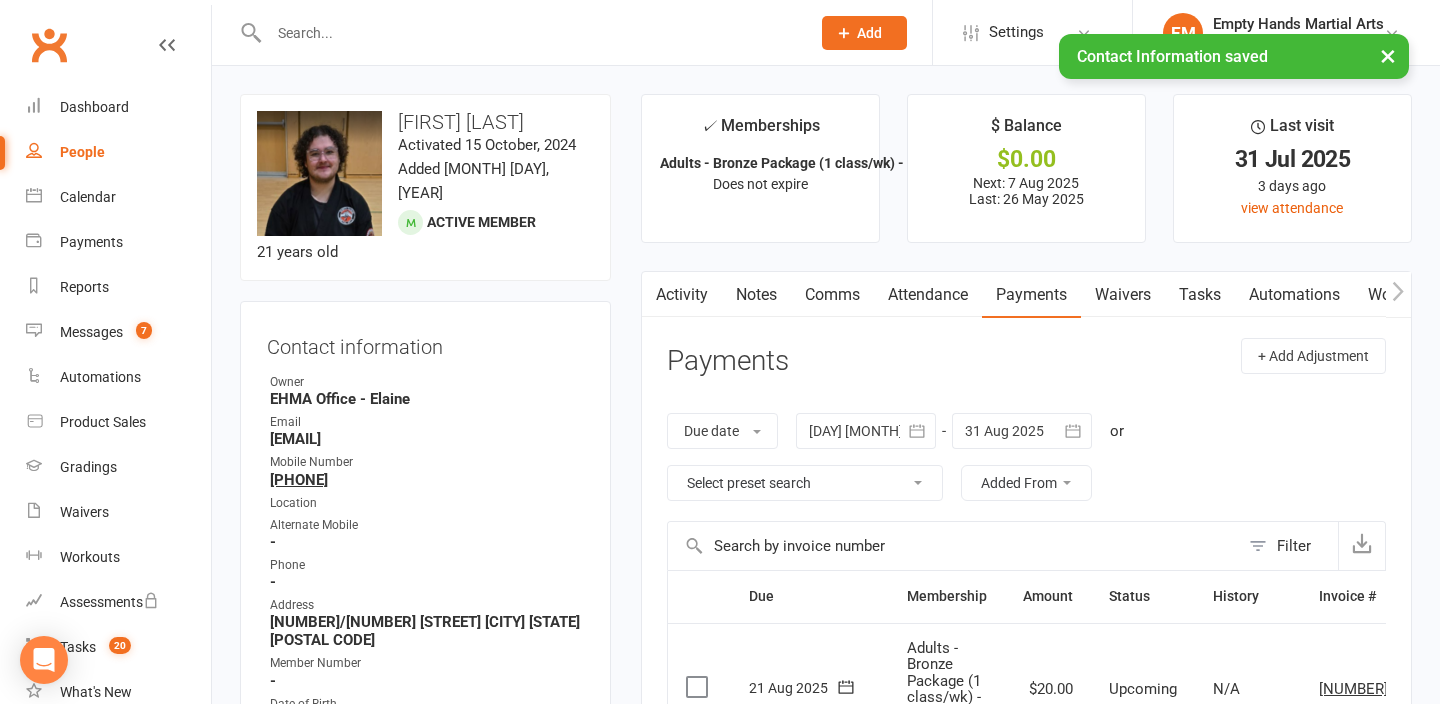 click on "Waivers" at bounding box center (1123, 295) 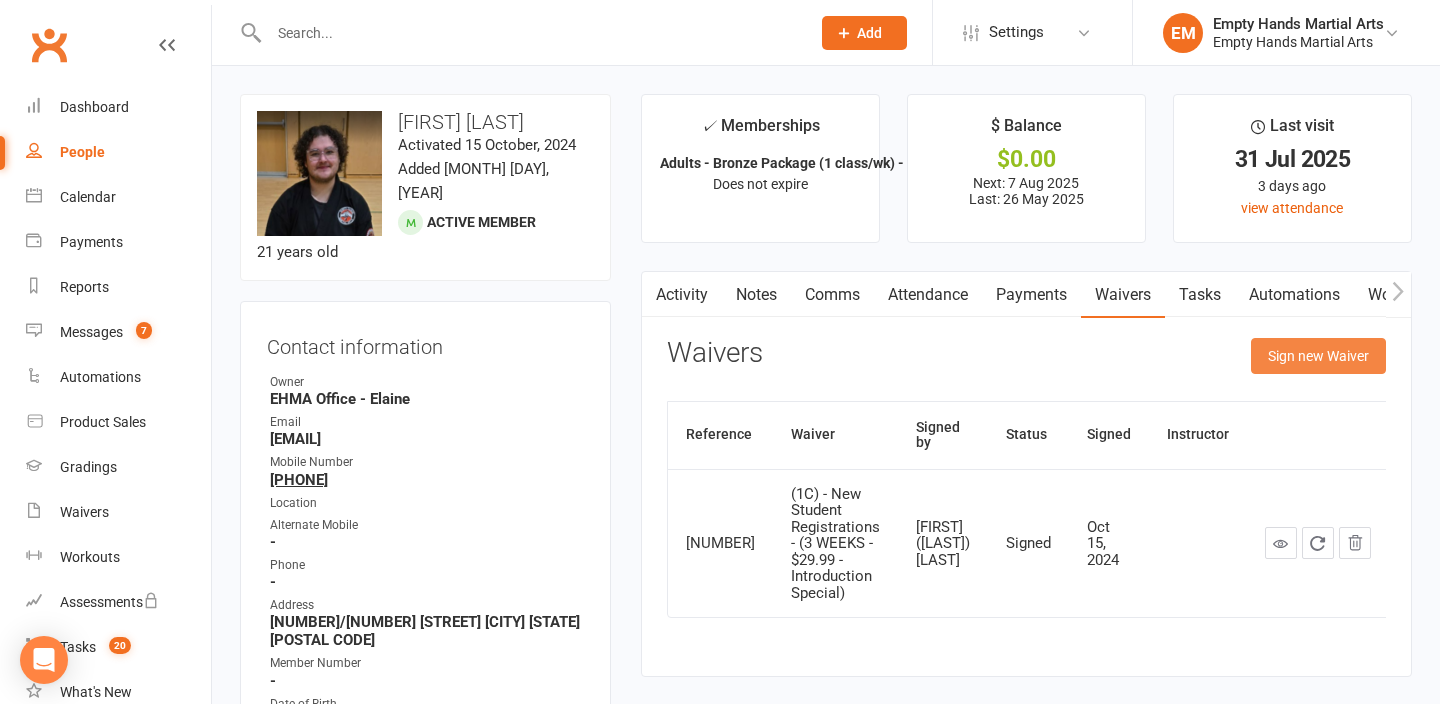 click on "Sign new Waiver" 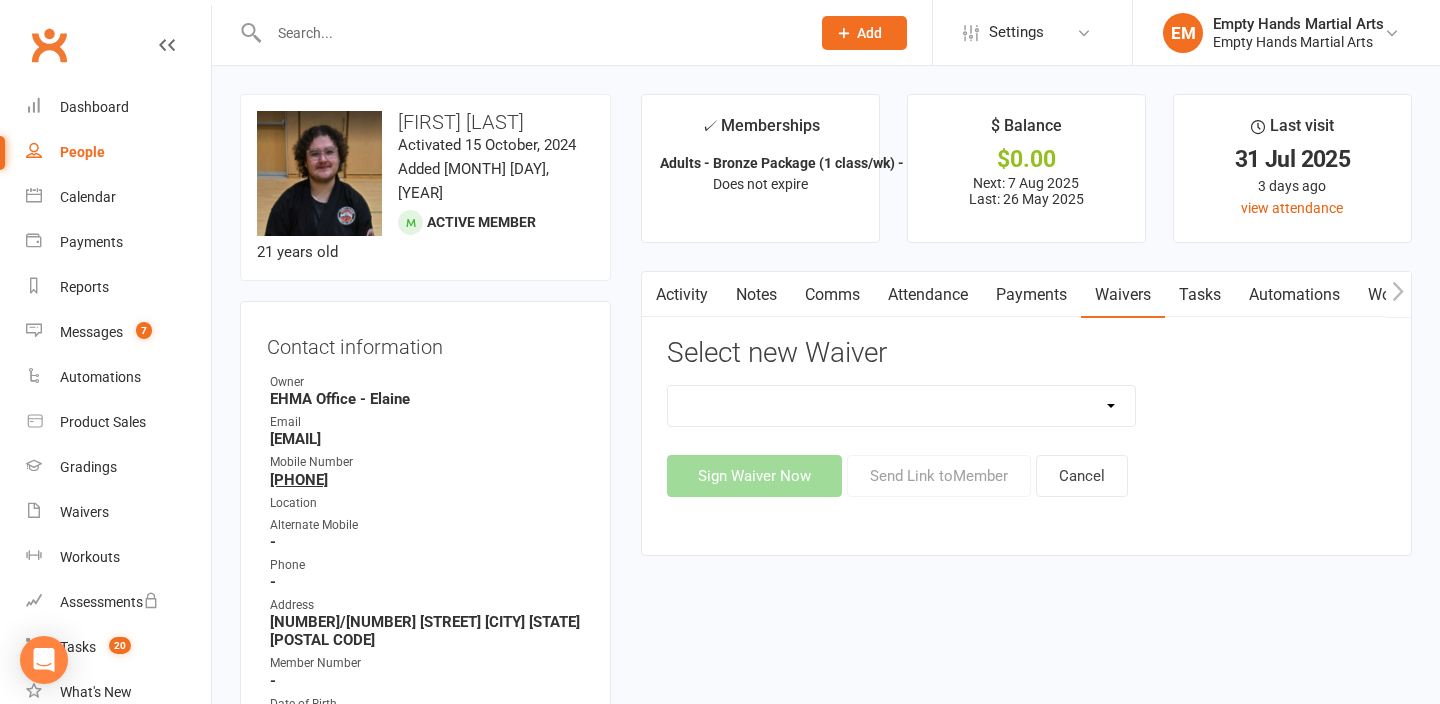 click on "(1A) - New Student Registrations - (4 WEEKS - $45 - Introduction Special)-(Online registrations) (1B) - New Student Registrations - (4 WEEKS - $1 -Introduction Special) + (Payment details) (1C) - New Student Registrations - (3 WEEKS - $29.99 - Introduction Special) (1D) - New Student Registrations - (3 WEEKS - $29.99 - Introduction Special) - (No Authority For Photos) (1E) - New Student Registrations - (3 WEEKS - 2 STUDENTS - $59.99 - Introduction Special)-(Website) (1F) - New Student Registrations - (4 WEEKS - $45 -Introduction Special) + (Payment details) (1G) - New Student Registrations - (3 WEEKS - FREE - Introduction Special) (1H) - New Student Registrations - (2 WEEKS - FREE - Introduction Special) (1I) - New Student Registrations - (2 WEEKS - FREE - Introduction Special)-(Online registrations) (1J) - [YEAR] - Facebook (Online) Waiver Form (1K) - New Student Registrations - (4 WEEKS - FREE - Introduction Special) (1L) - New Student Registrations - (4 WEEKS - FREE - Introduction Special) - (Fathers Day)" 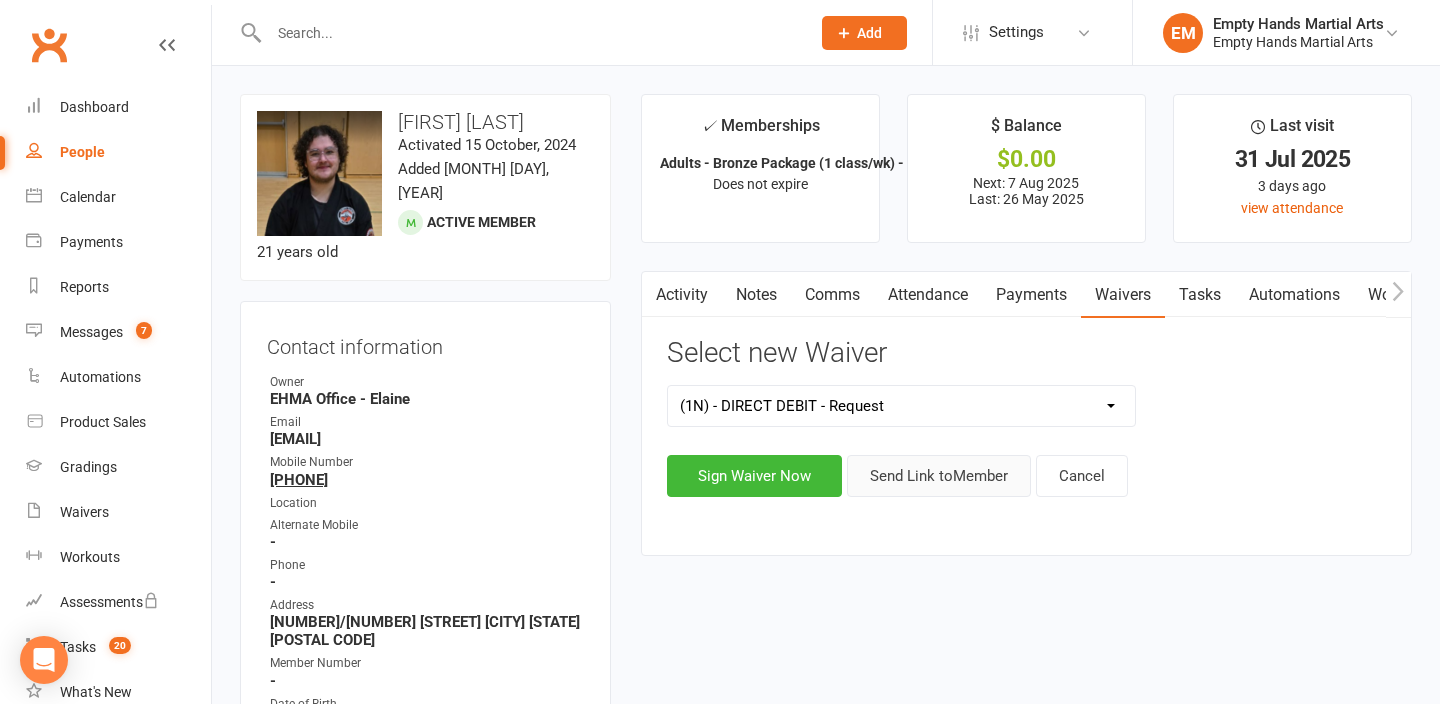 click on "Send Link to  Member" 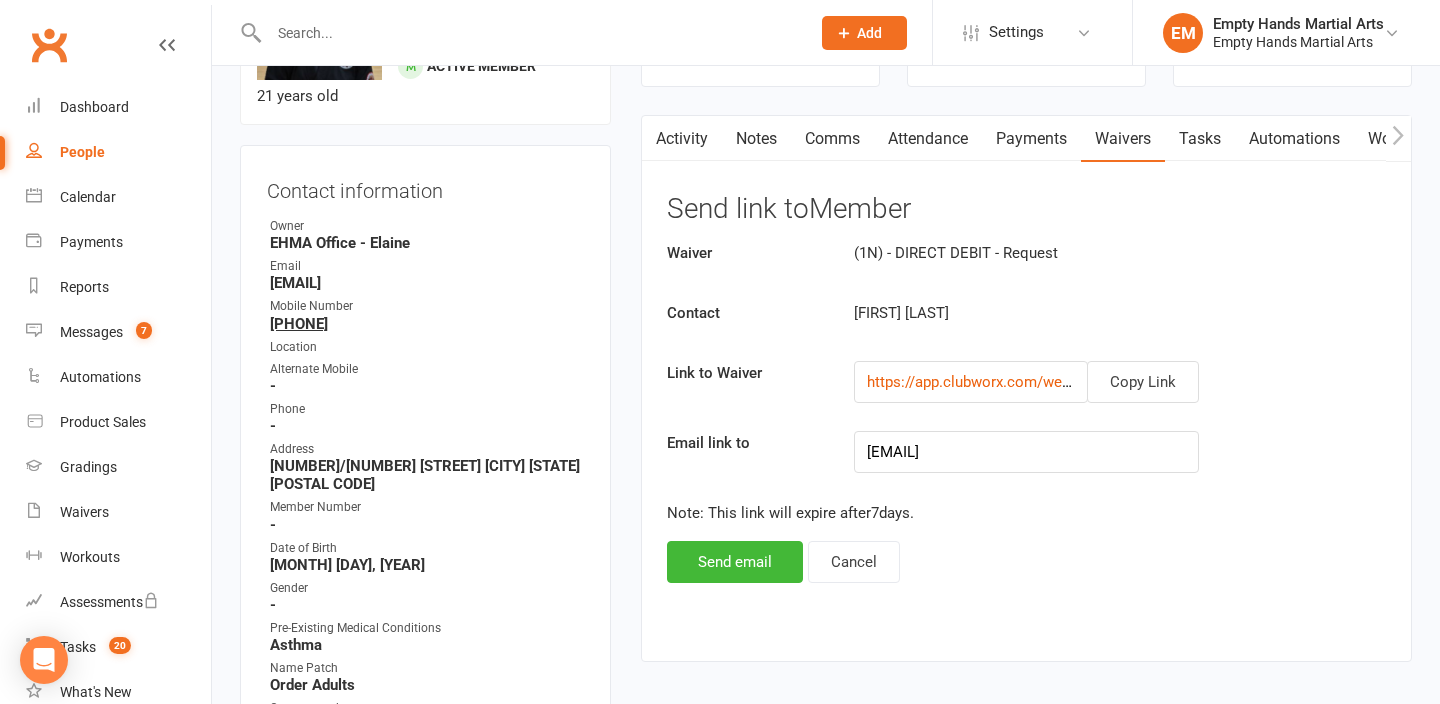 scroll, scrollTop: 164, scrollLeft: 0, axis: vertical 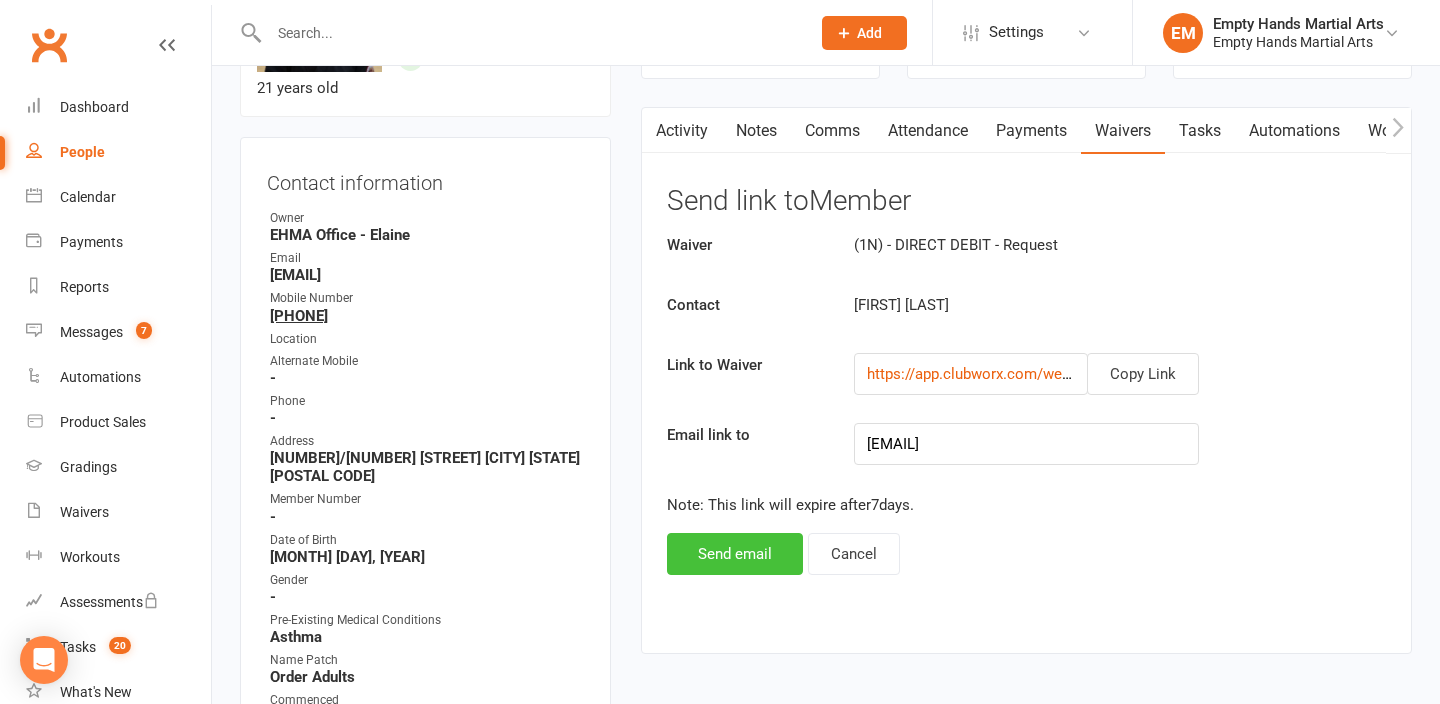 click on "Send email" 